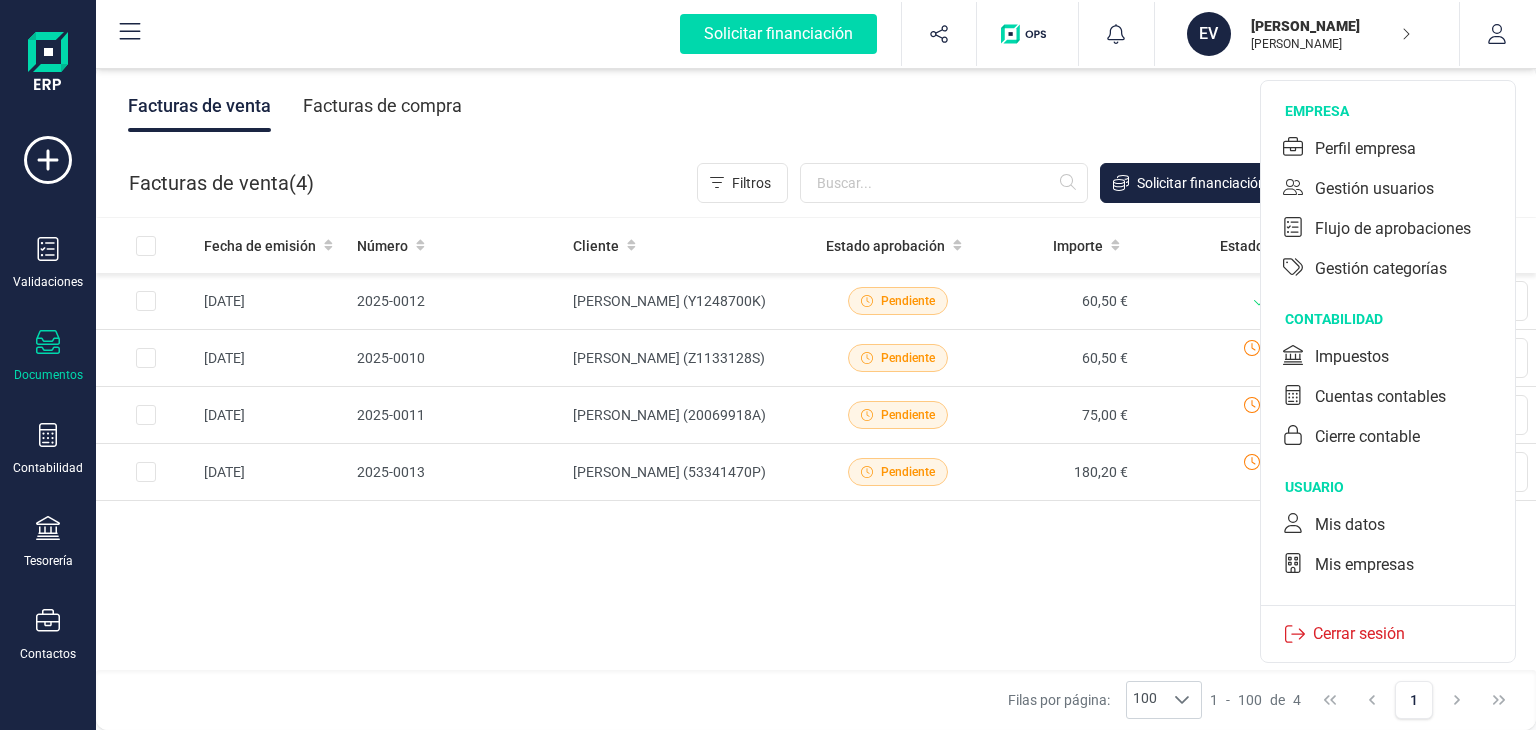 scroll, scrollTop: 0, scrollLeft: 0, axis: both 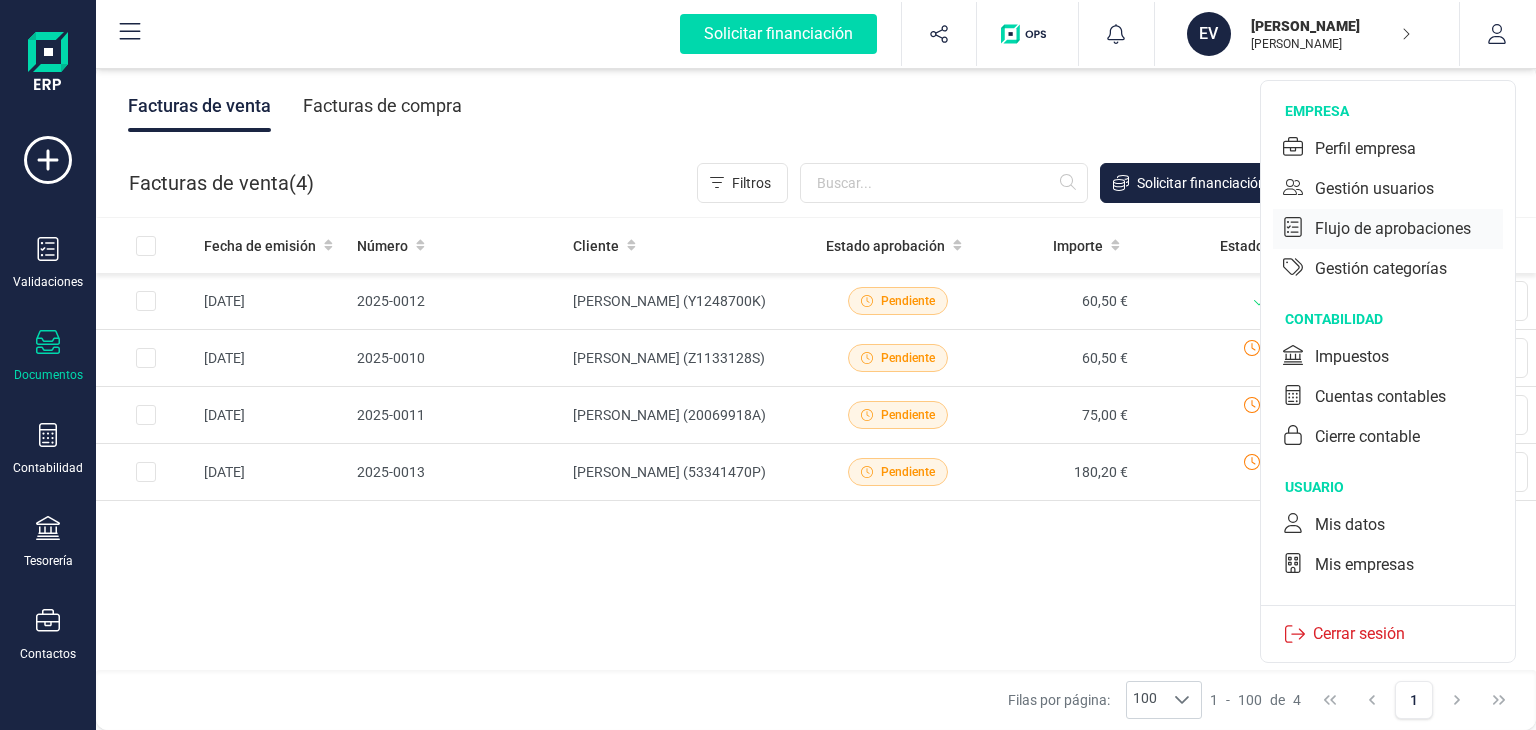 click on "Flujo de aprobaciones" at bounding box center [1393, 229] 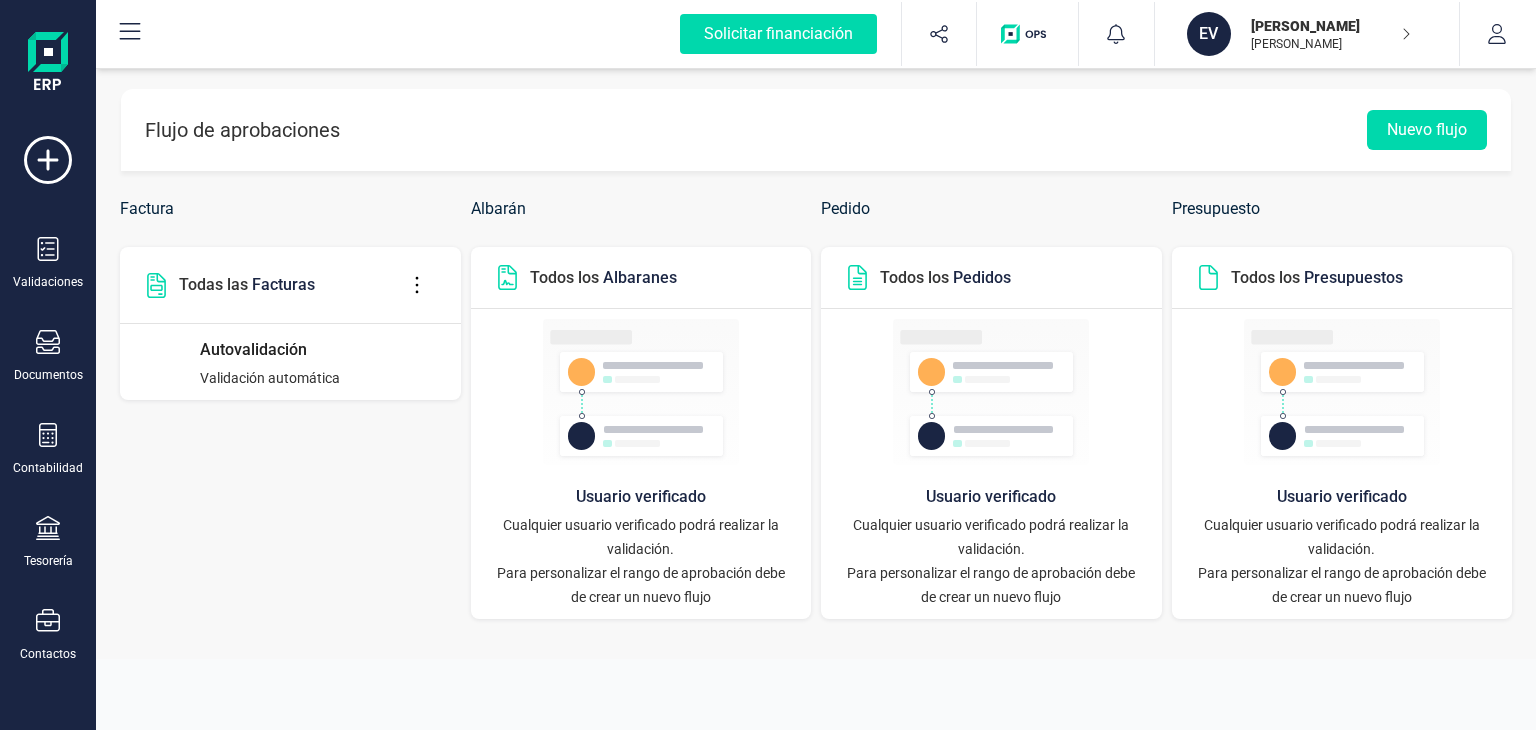 click 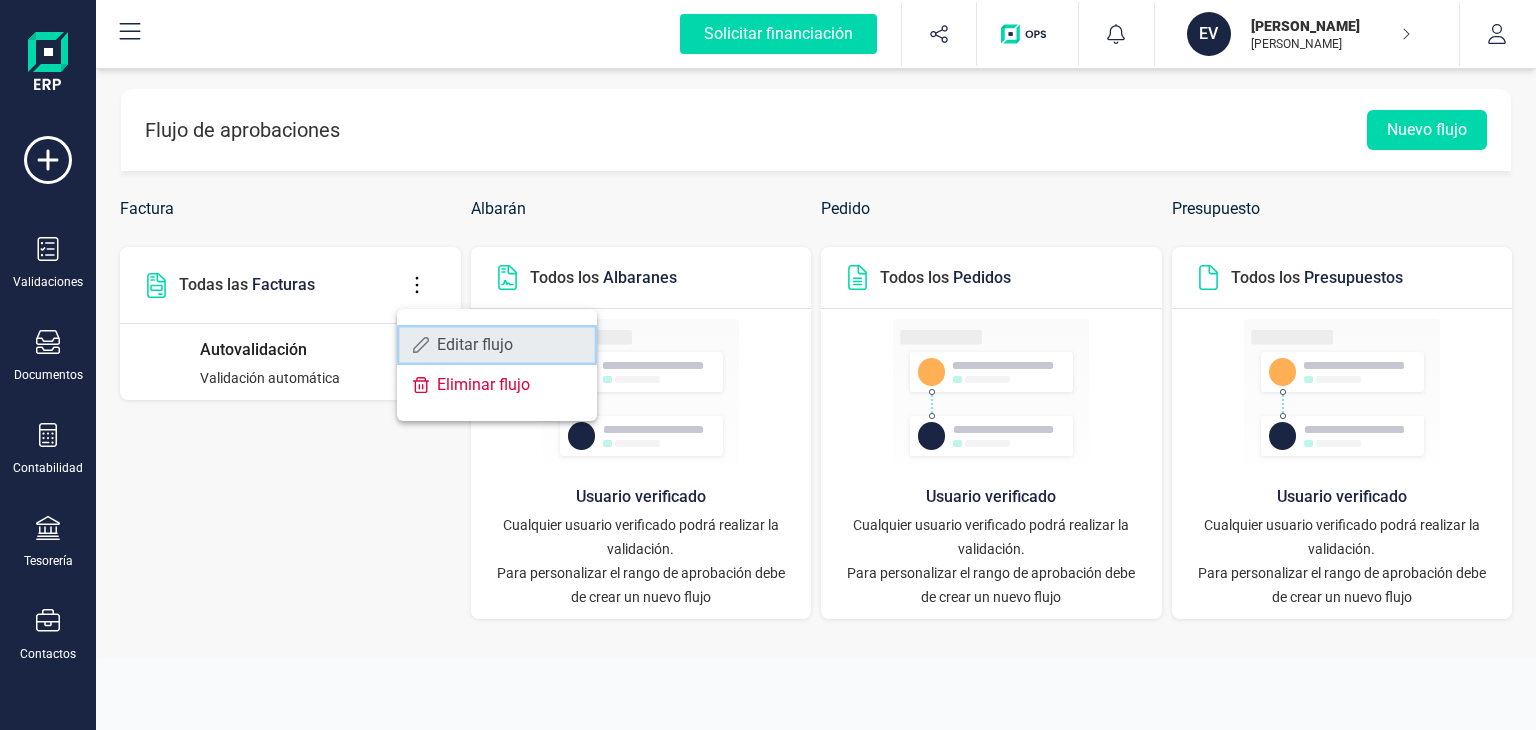 click on "Editar flujo" at bounding box center [509, 345] 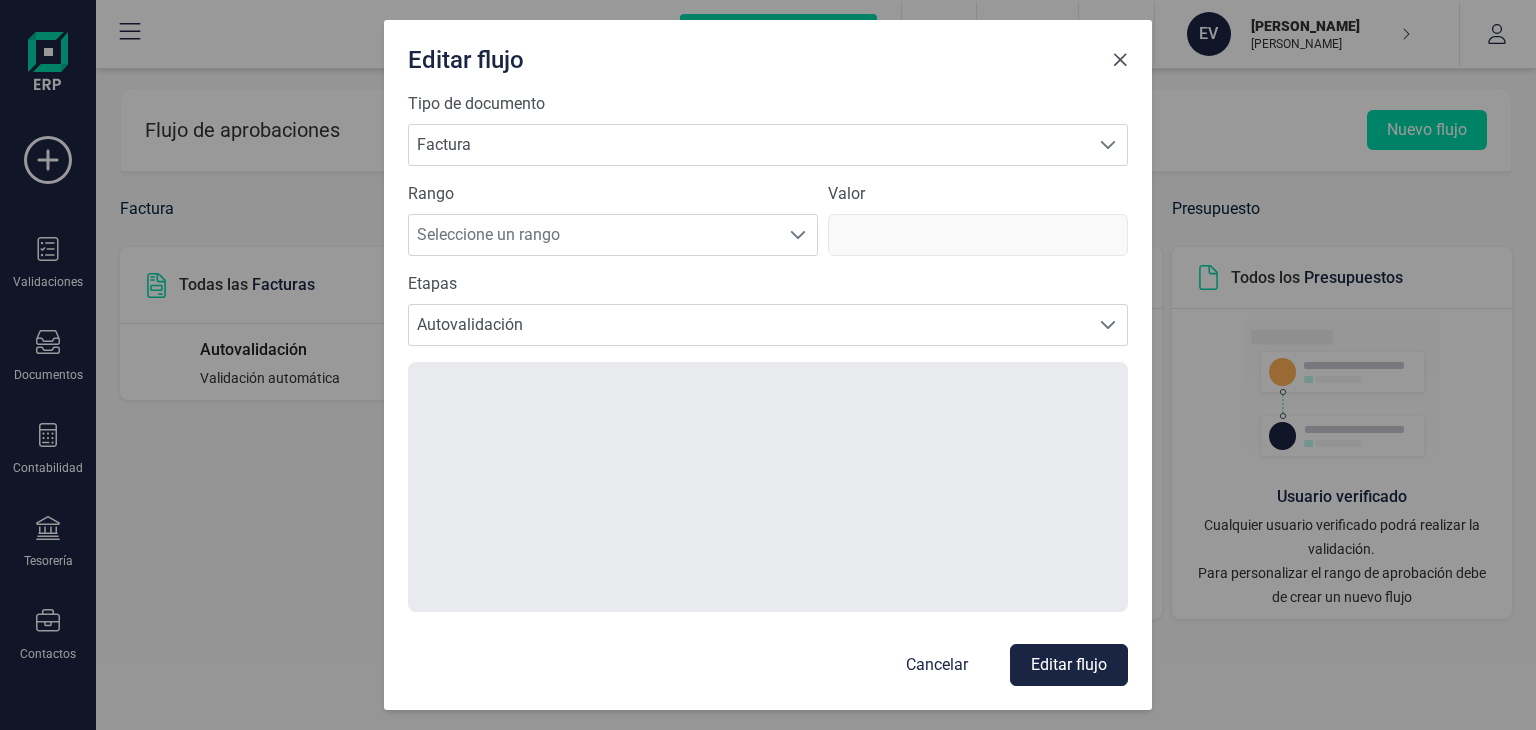 click at bounding box center [1120, 60] 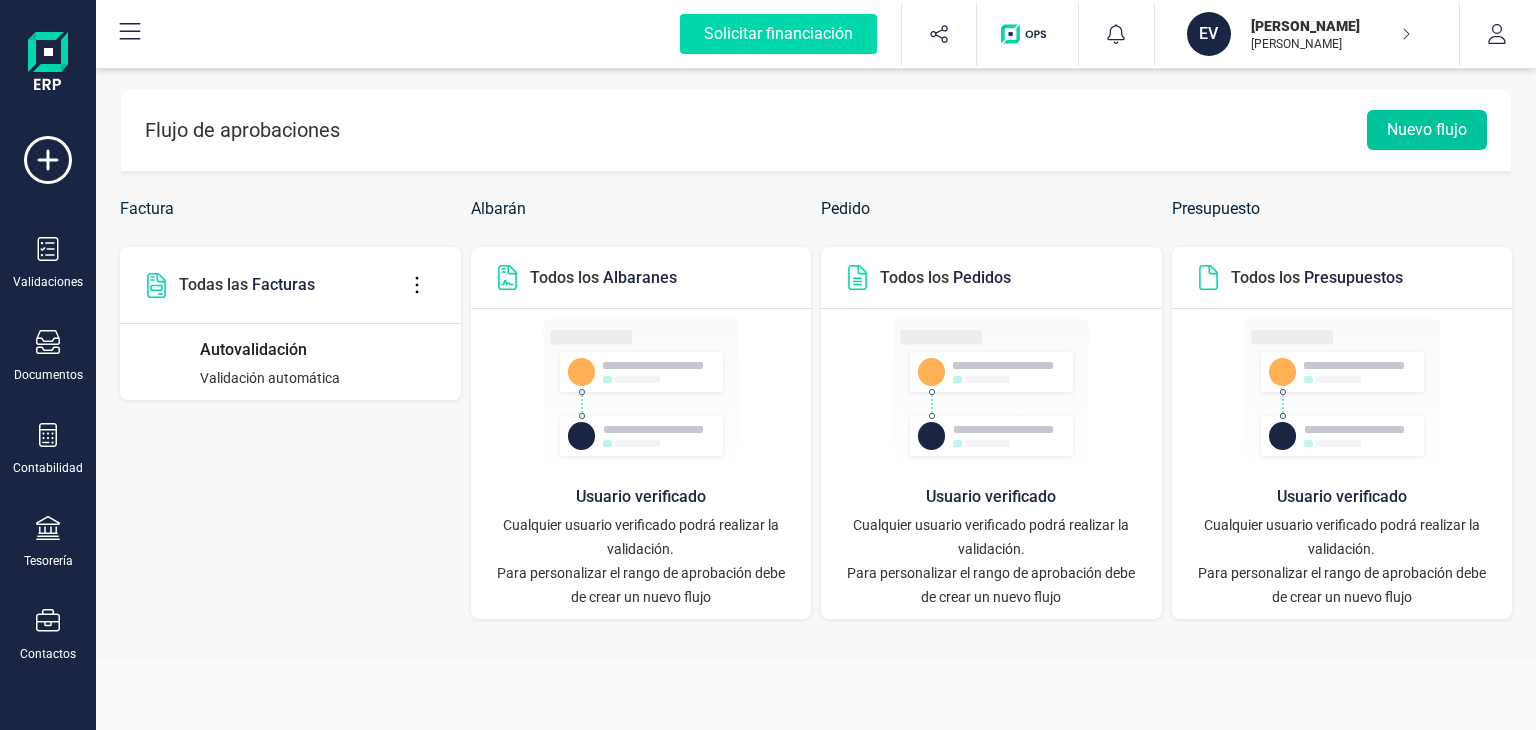 click on "Nuevo flujo" at bounding box center (1427, 130) 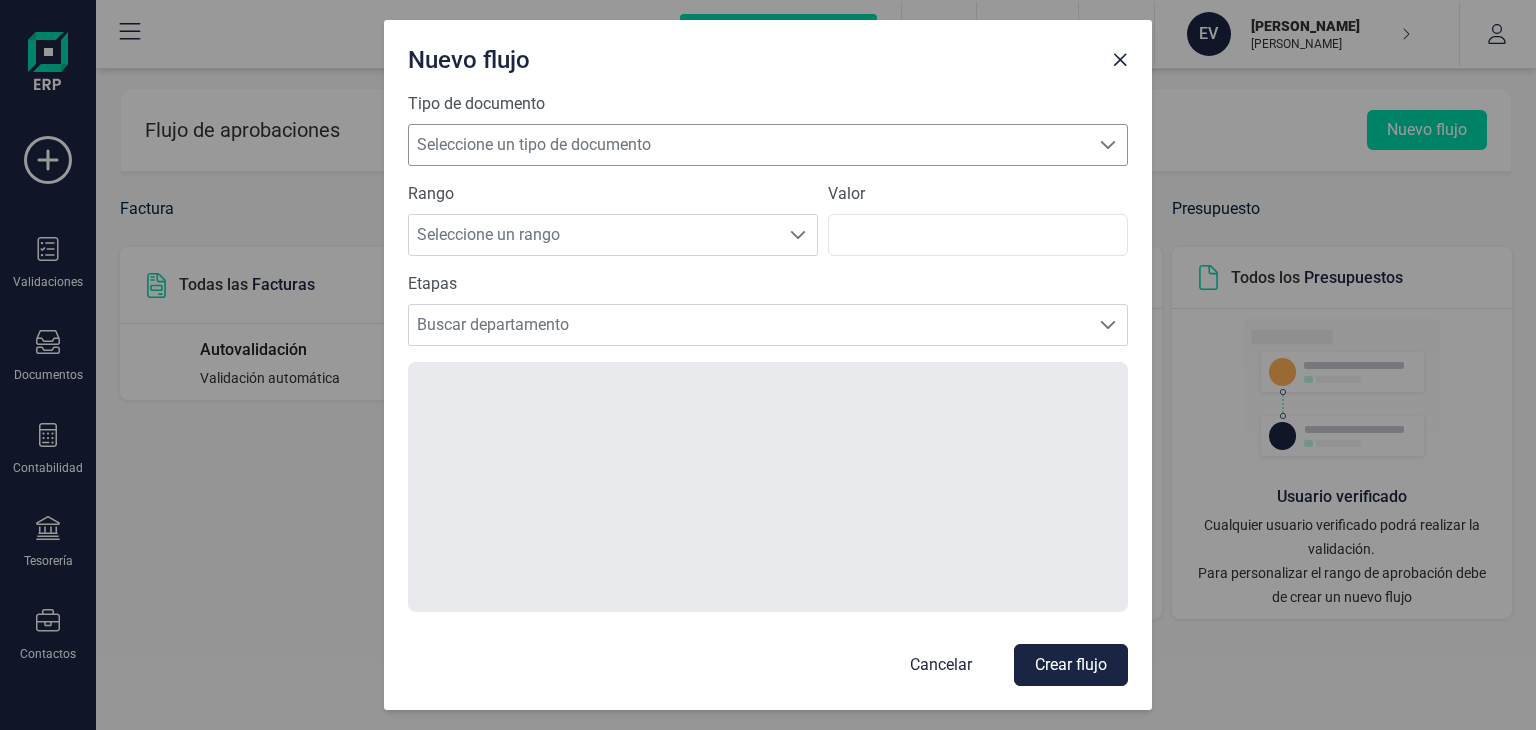 click on "Seleccione un tipo de documento" at bounding box center [749, 145] 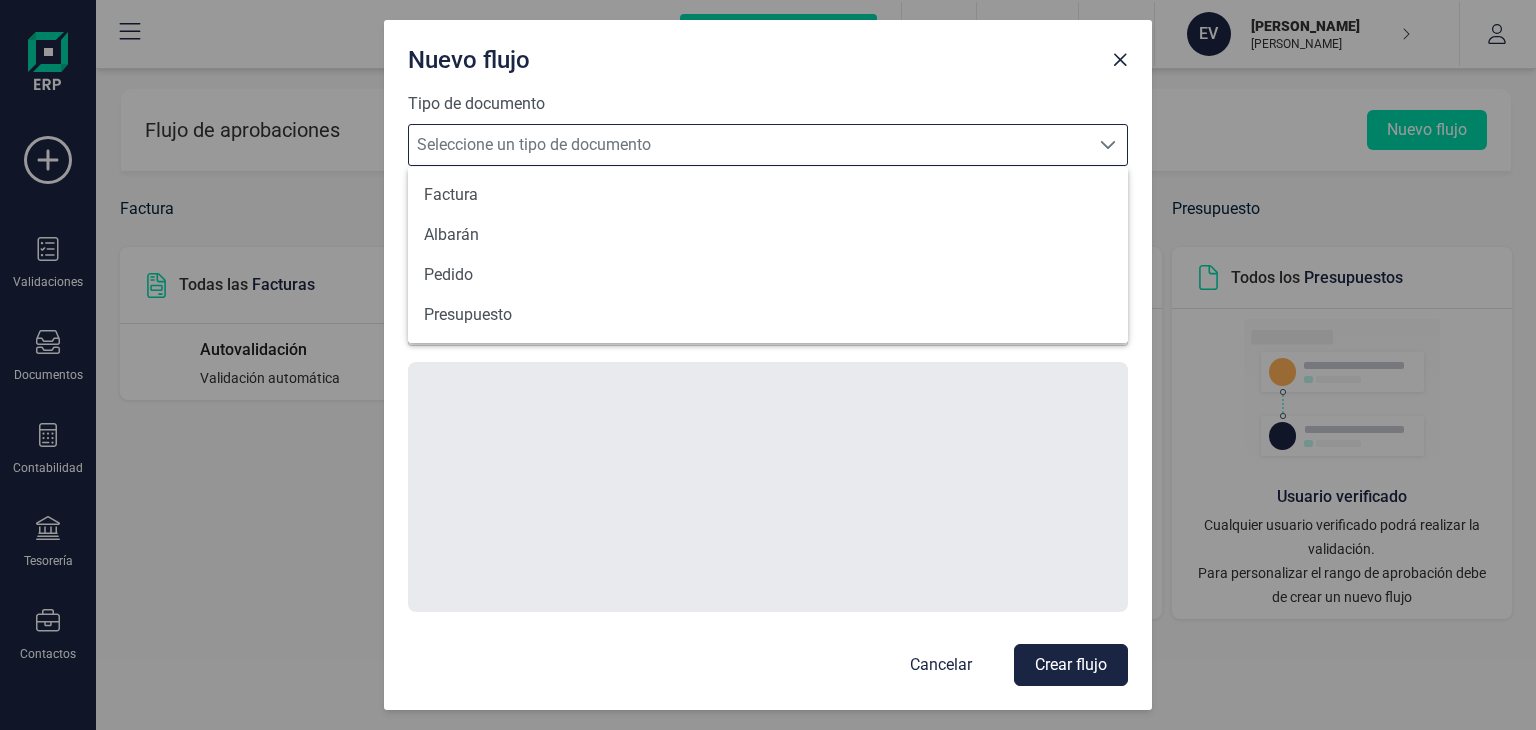 scroll, scrollTop: 12, scrollLeft: 87, axis: both 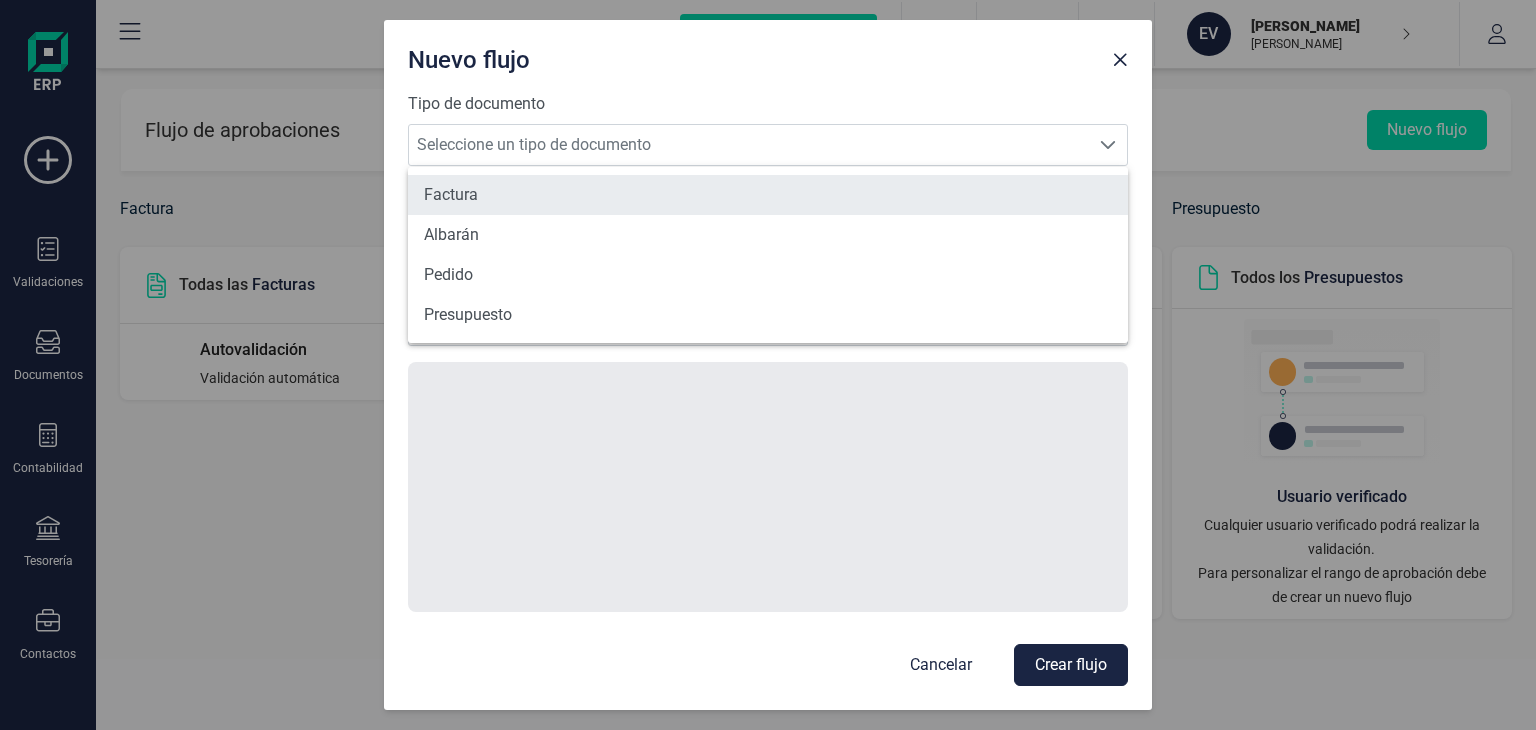 click on "Factura" at bounding box center (768, 195) 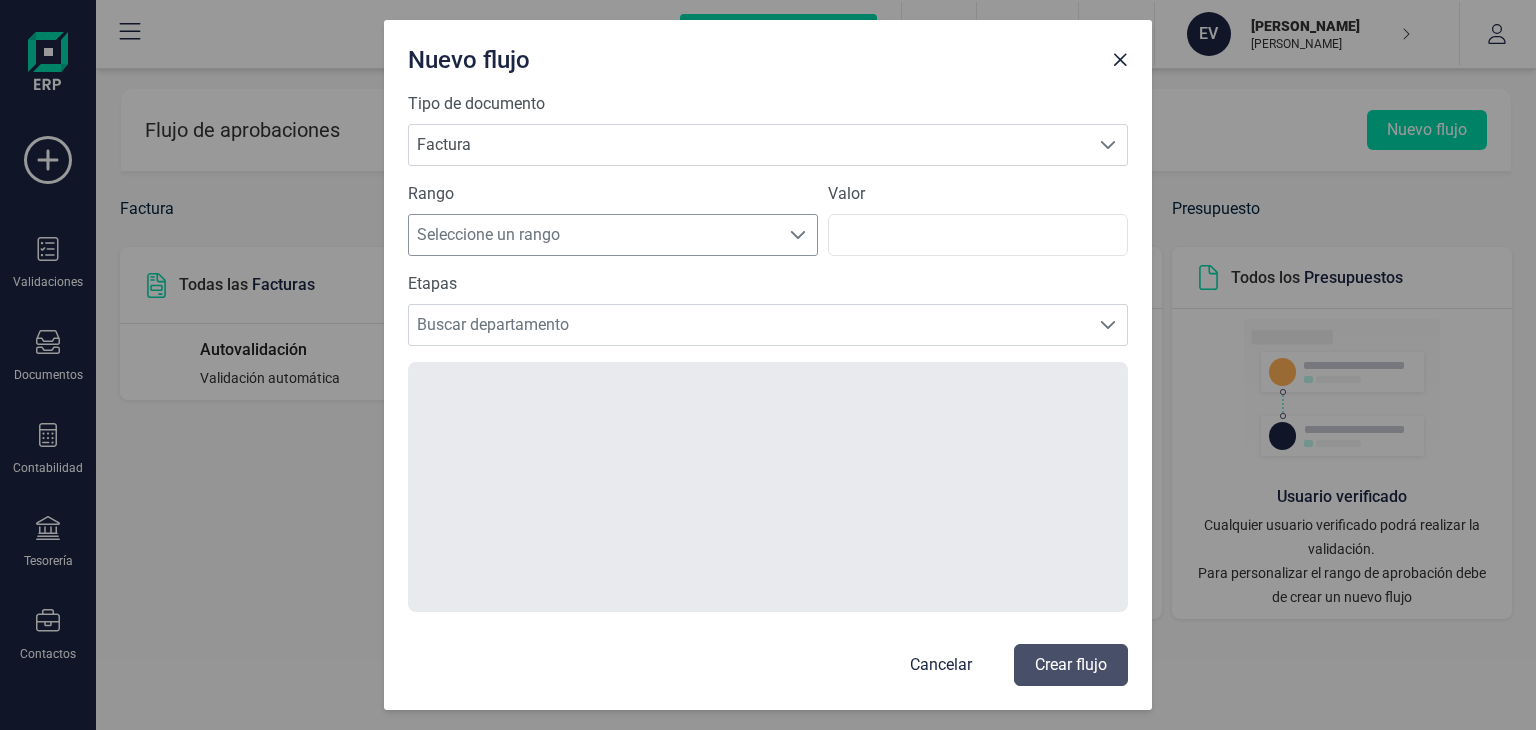 click on "Seleccione un rango" at bounding box center (594, 235) 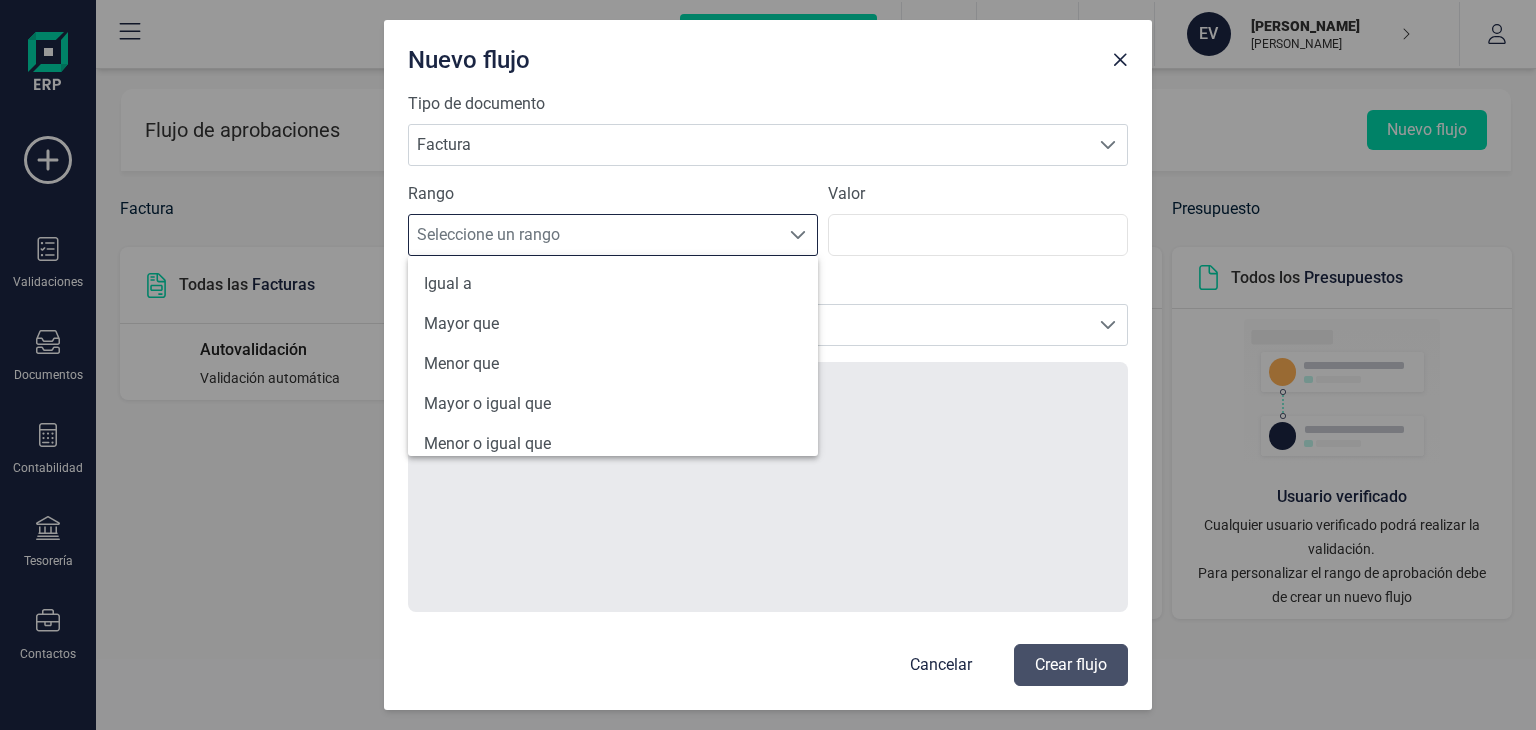 scroll, scrollTop: 96, scrollLeft: 0, axis: vertical 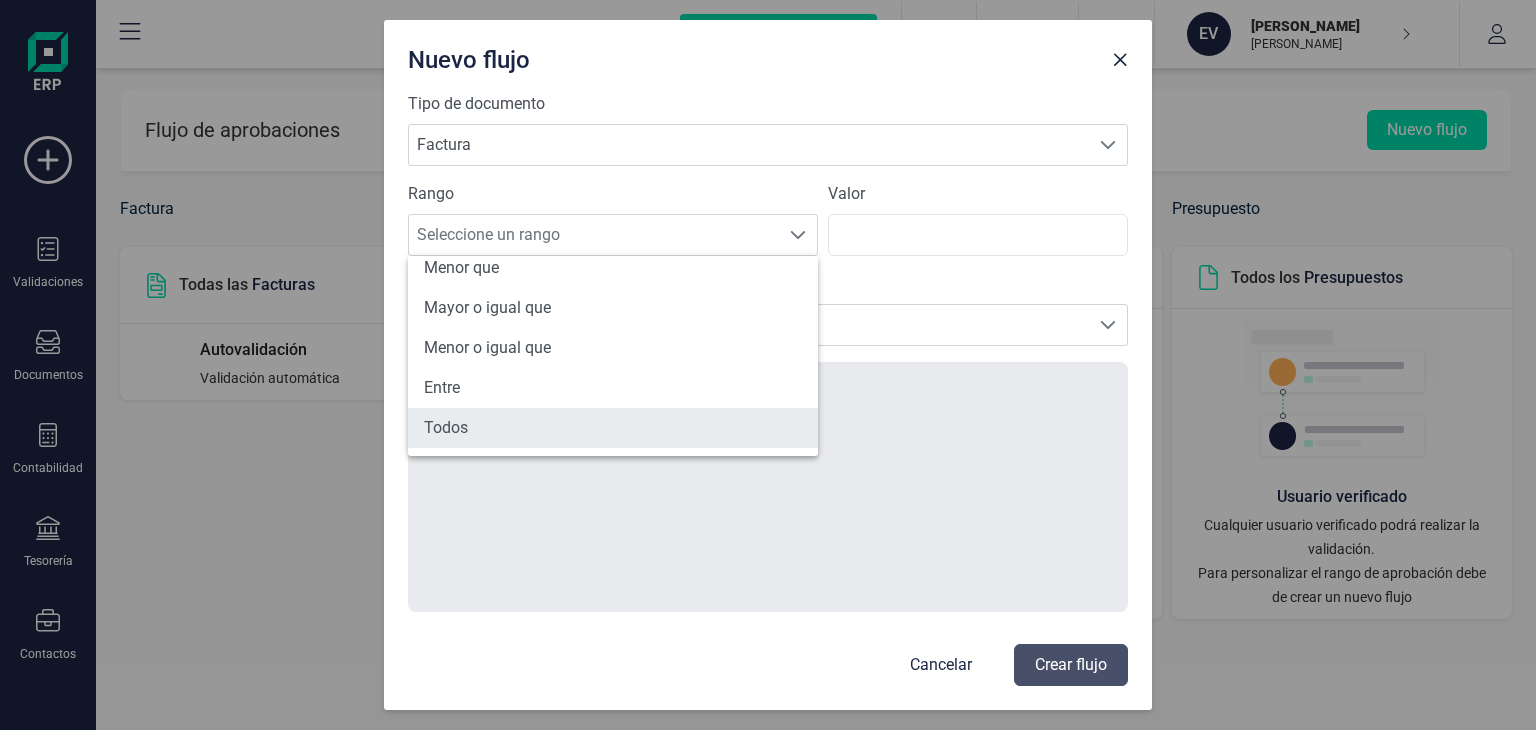 click on "Todos" at bounding box center [613, 428] 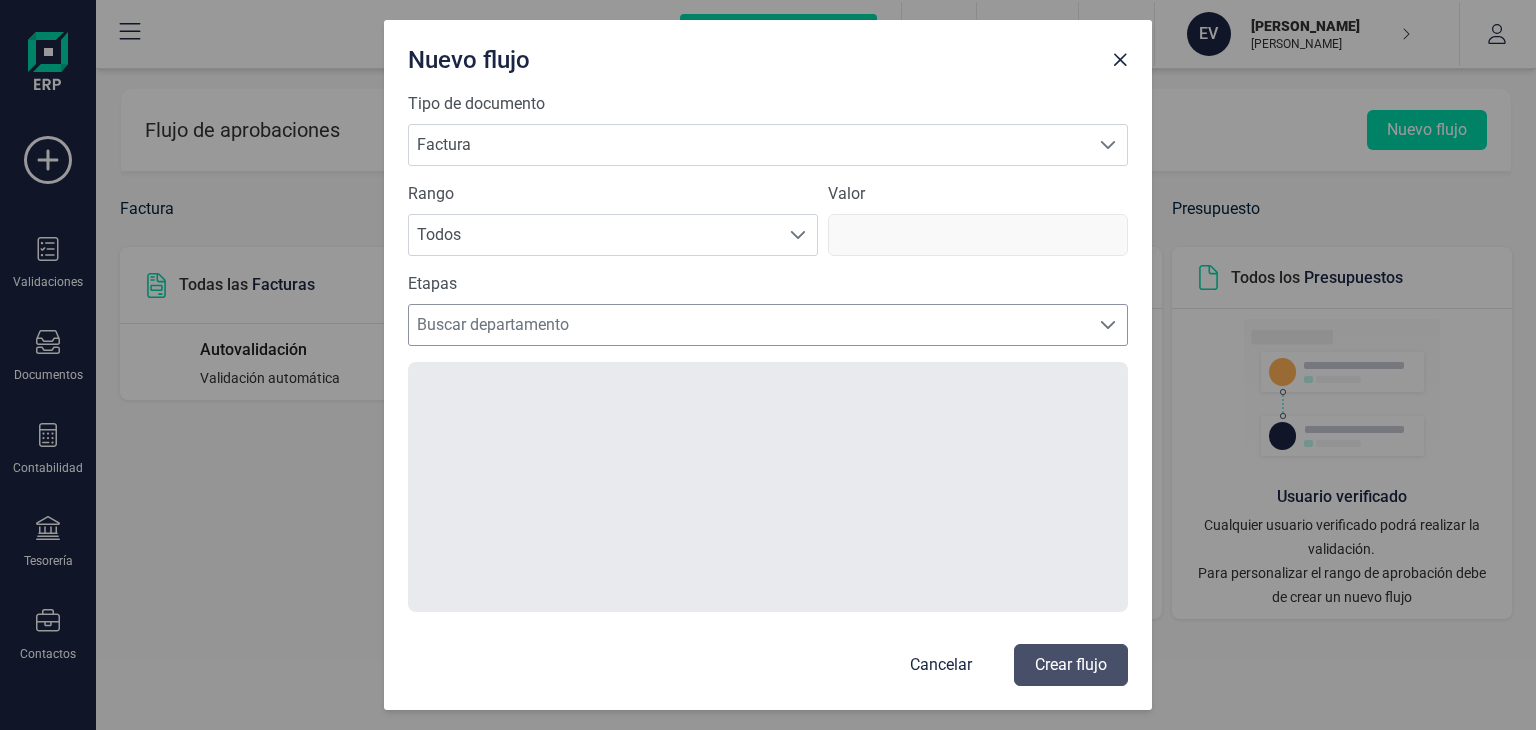 click on "Buscar departamento" at bounding box center (749, 325) 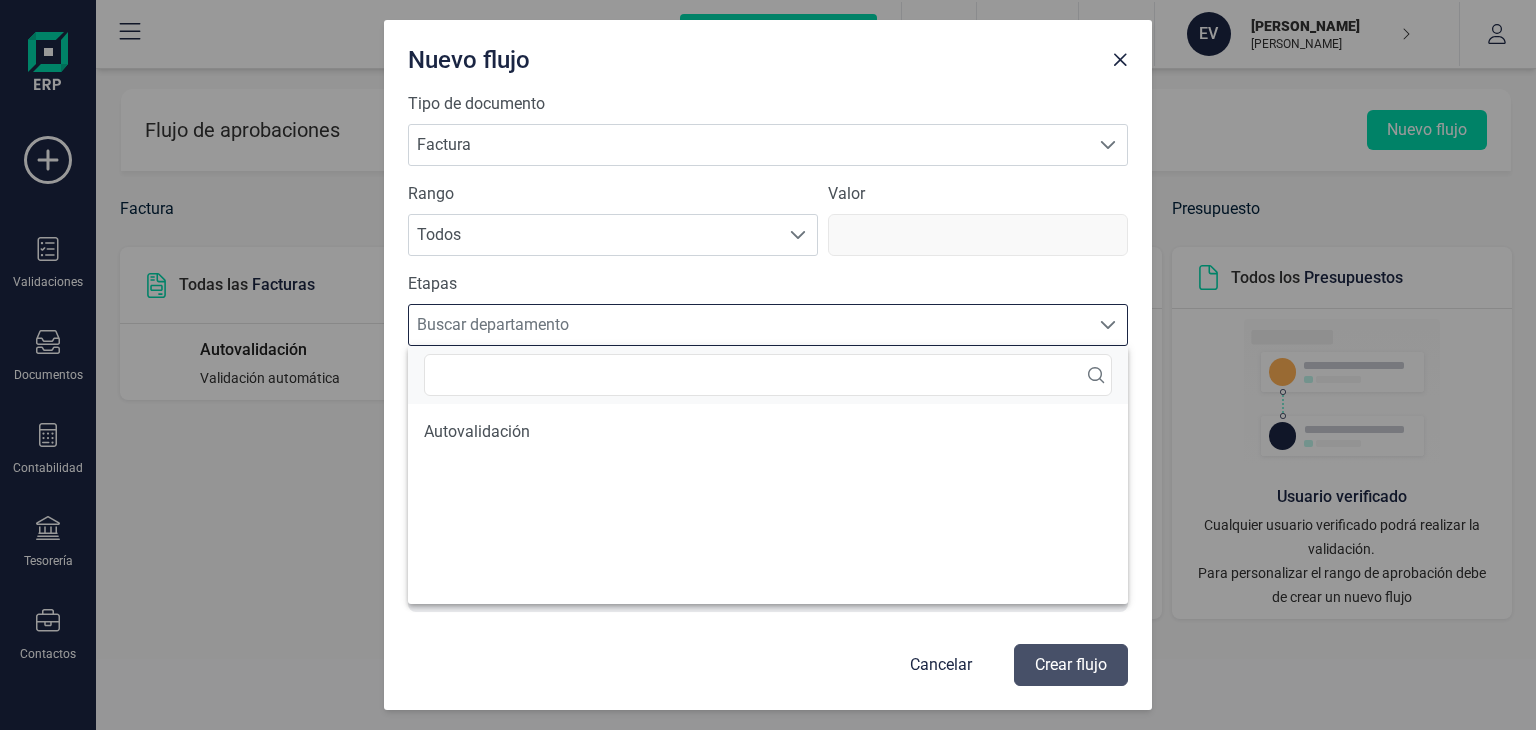 scroll, scrollTop: 12, scrollLeft: 87, axis: both 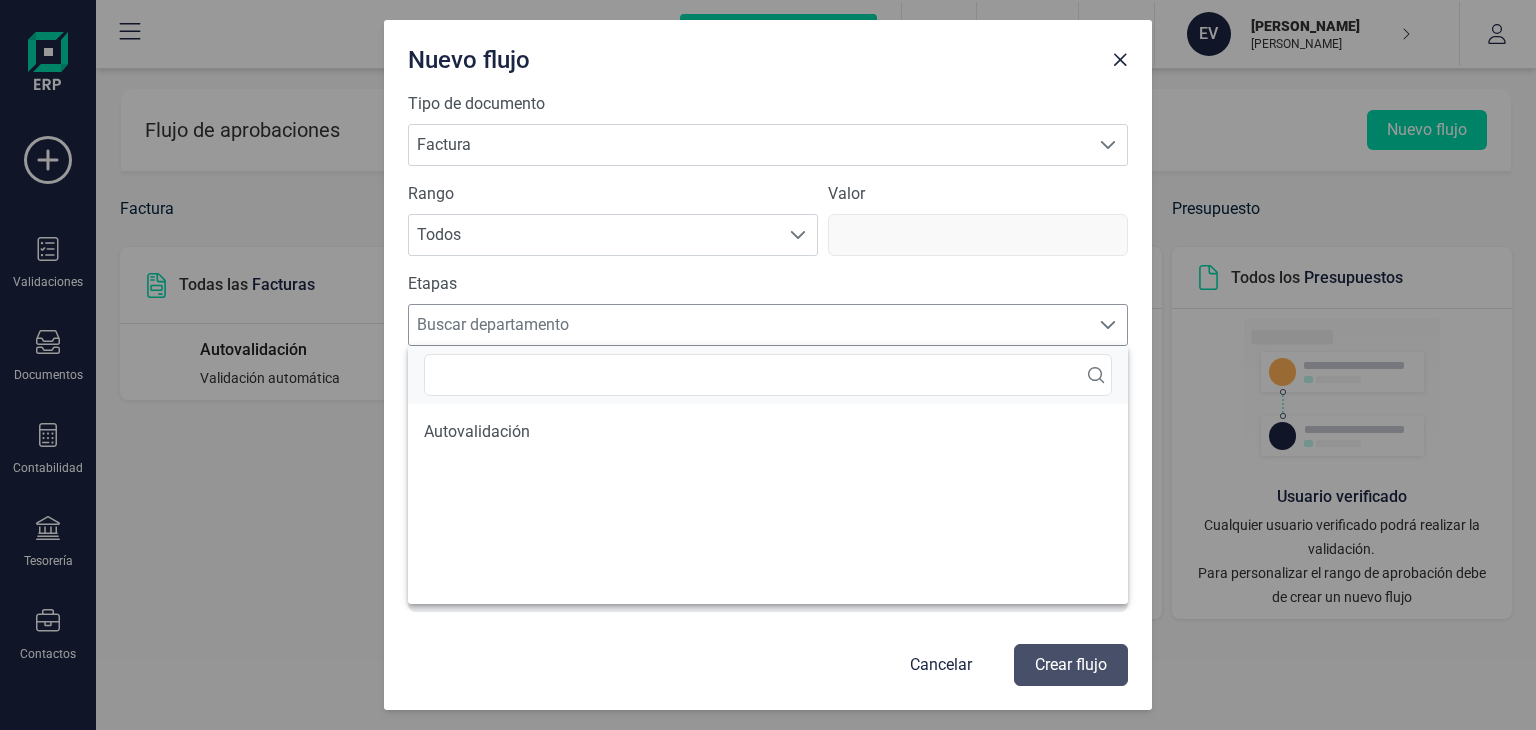 click on "Buscar departamento" at bounding box center [749, 325] 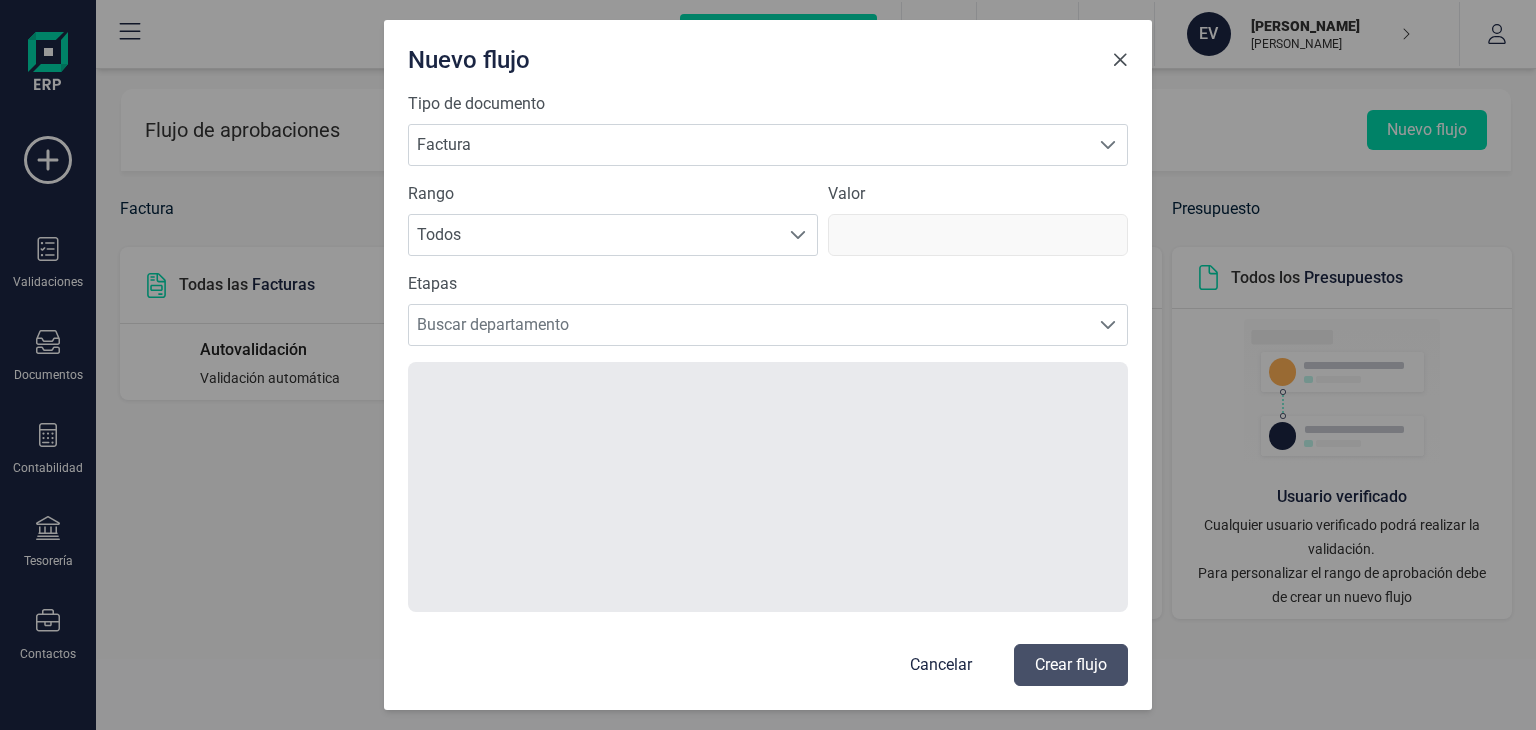 click at bounding box center [1120, 60] 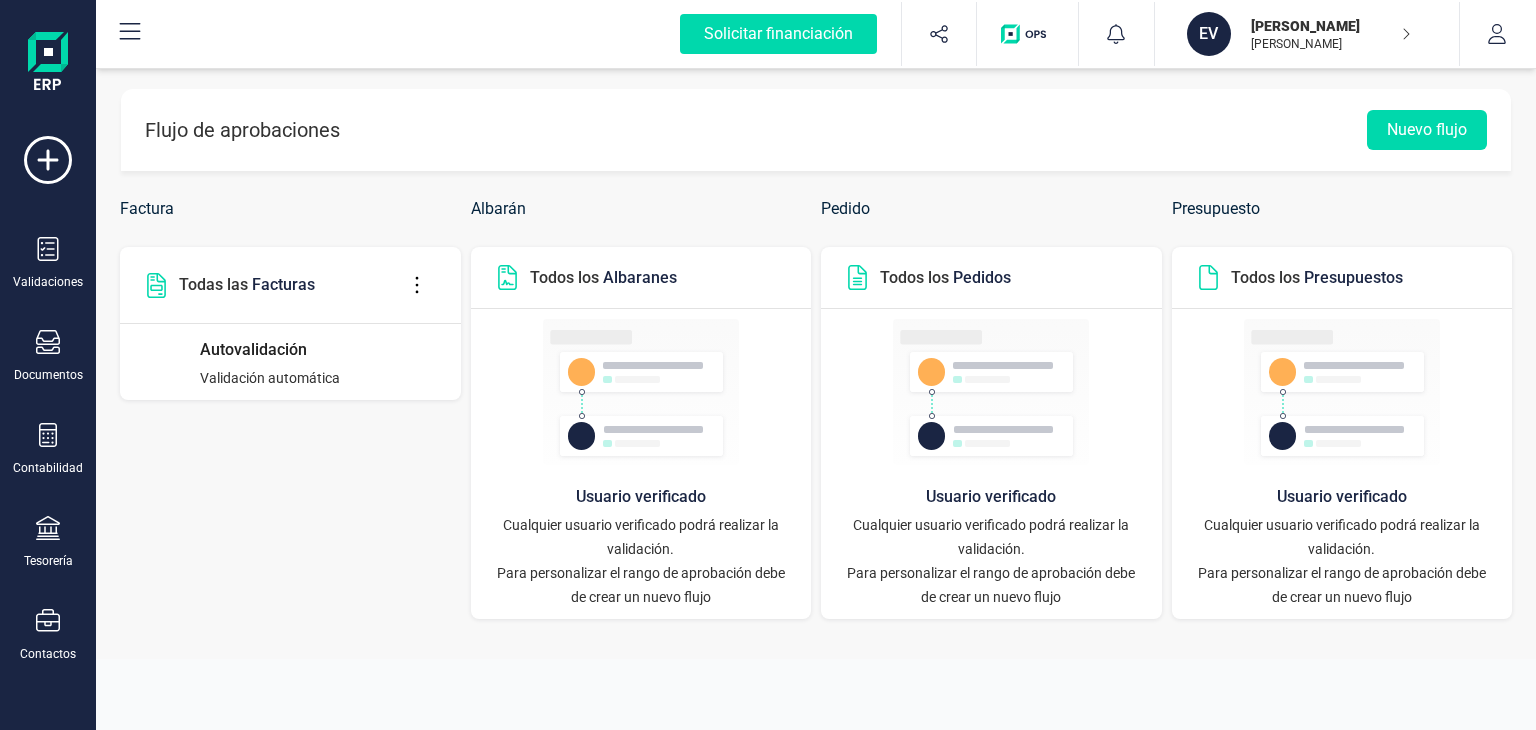 click on "Factura   Todas las   Facturas   Autovalidación Validación automática" at bounding box center (290, 415) 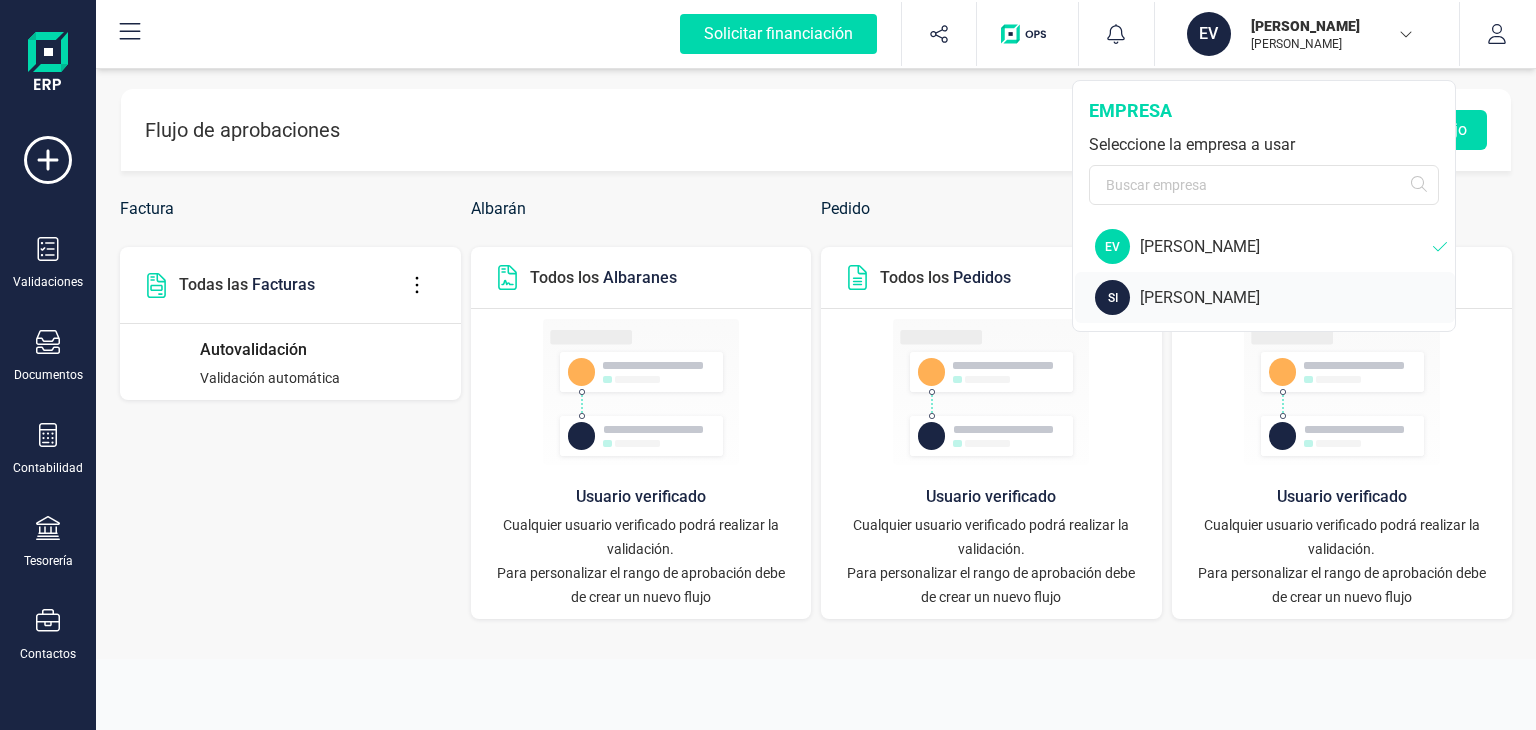 click on "[PERSON_NAME]" at bounding box center (1297, 298) 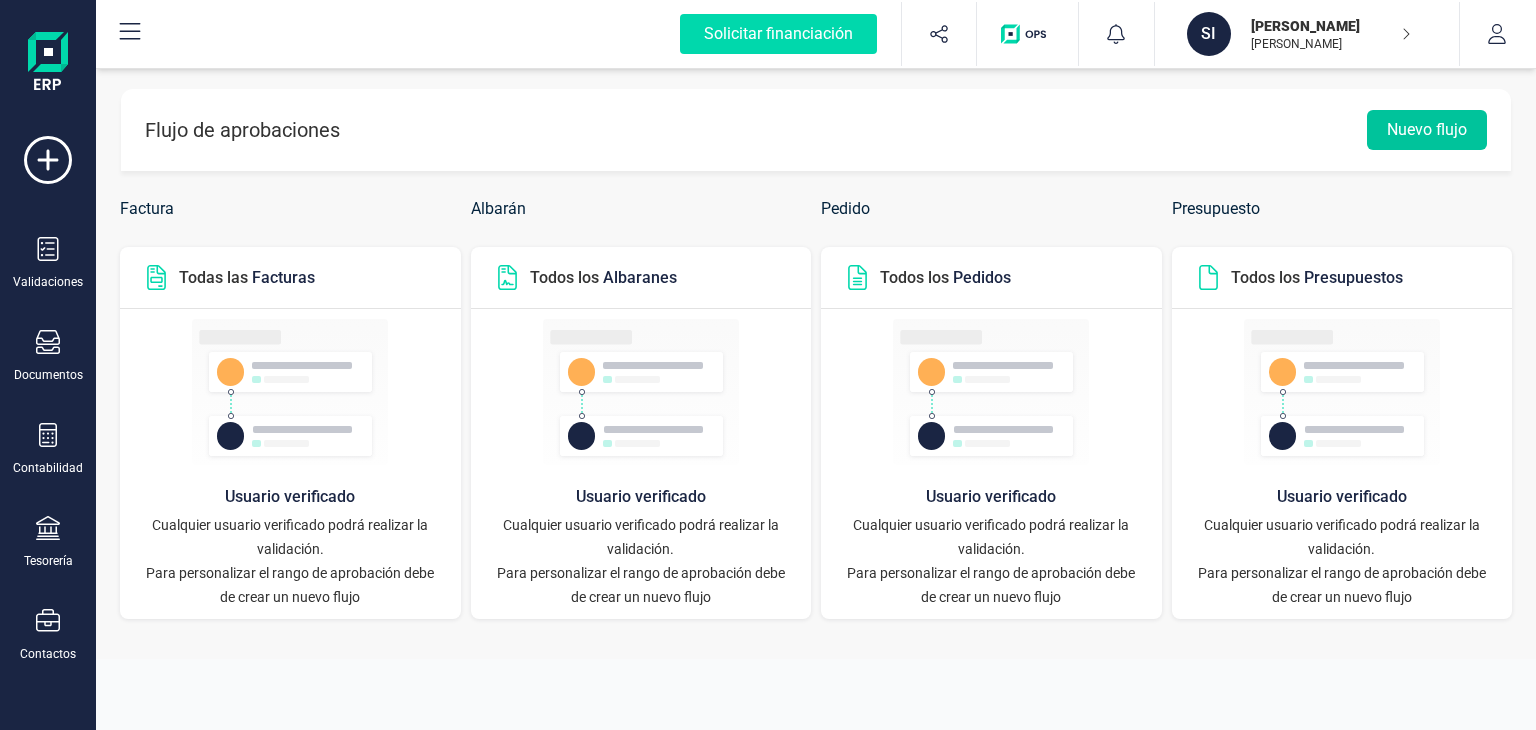 click on "Nuevo flujo" at bounding box center [1427, 130] 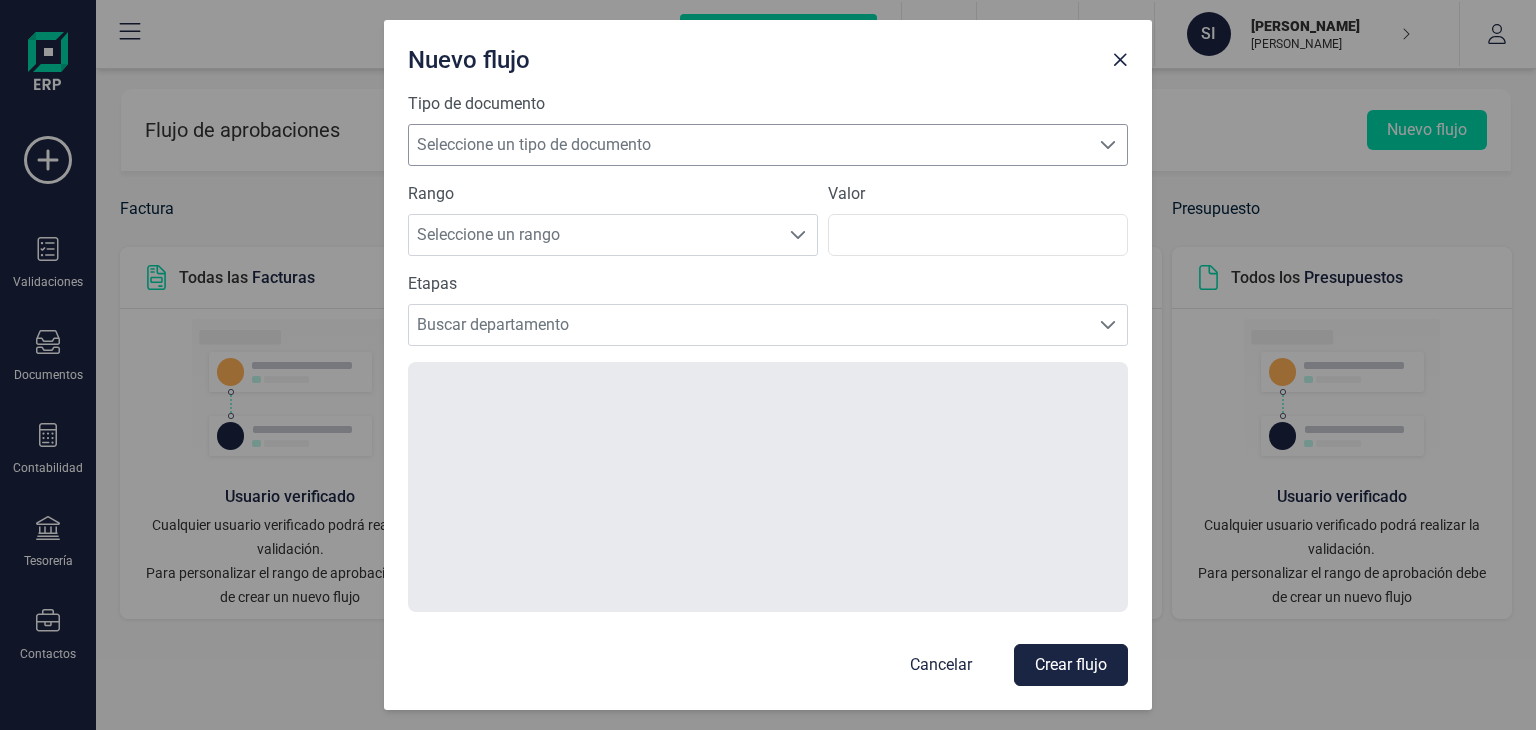 click on "Seleccione un tipo de documento" at bounding box center (749, 145) 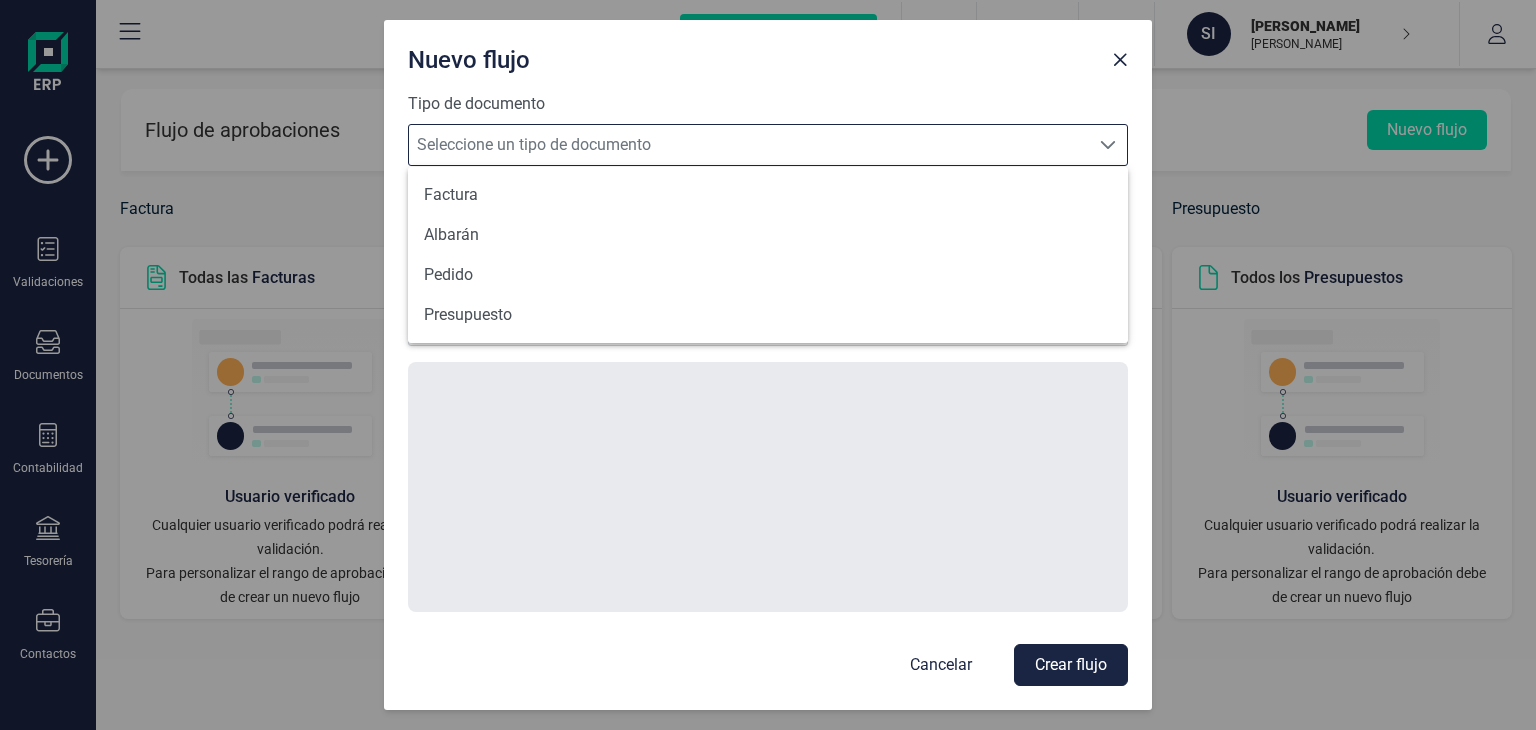 scroll, scrollTop: 12, scrollLeft: 87, axis: both 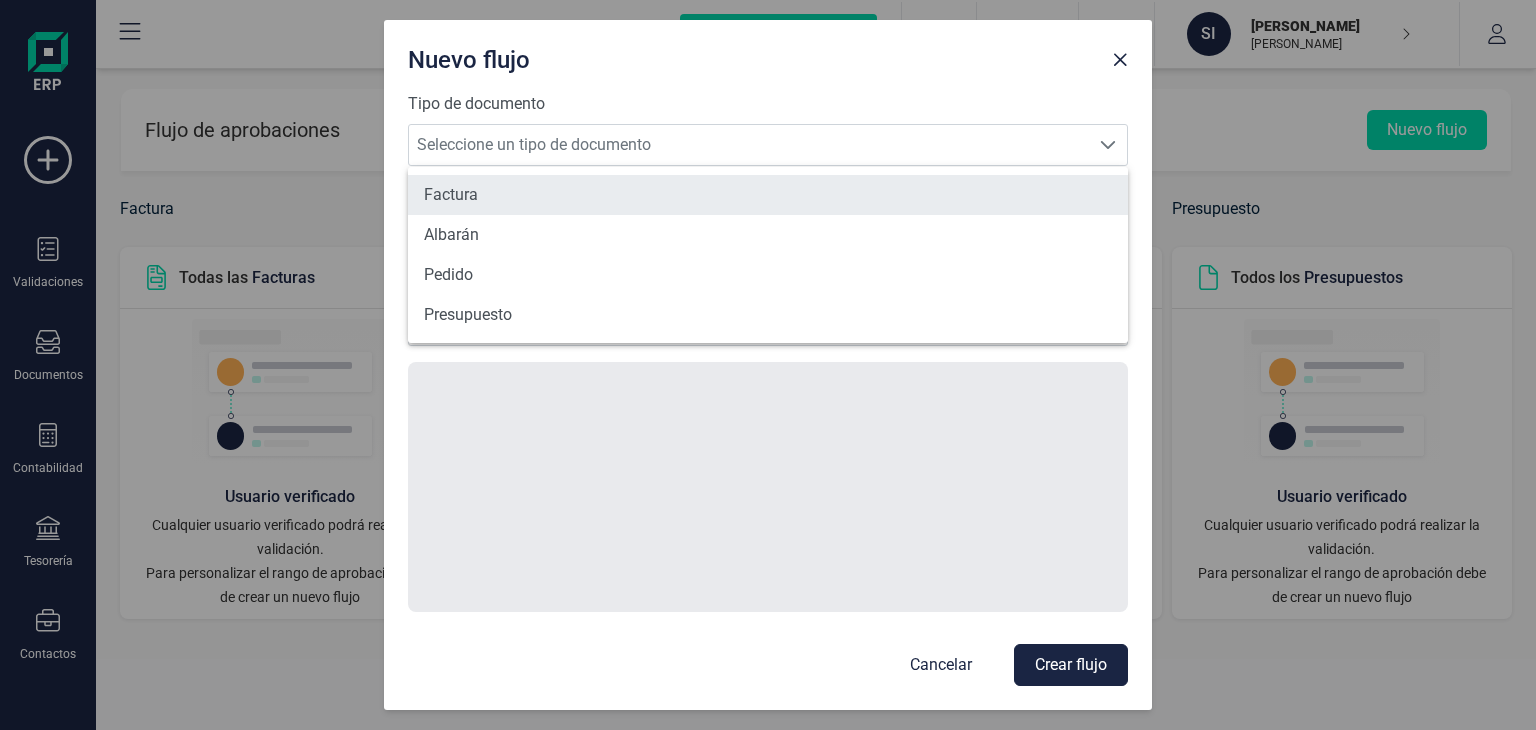 click on "Factura" at bounding box center (768, 195) 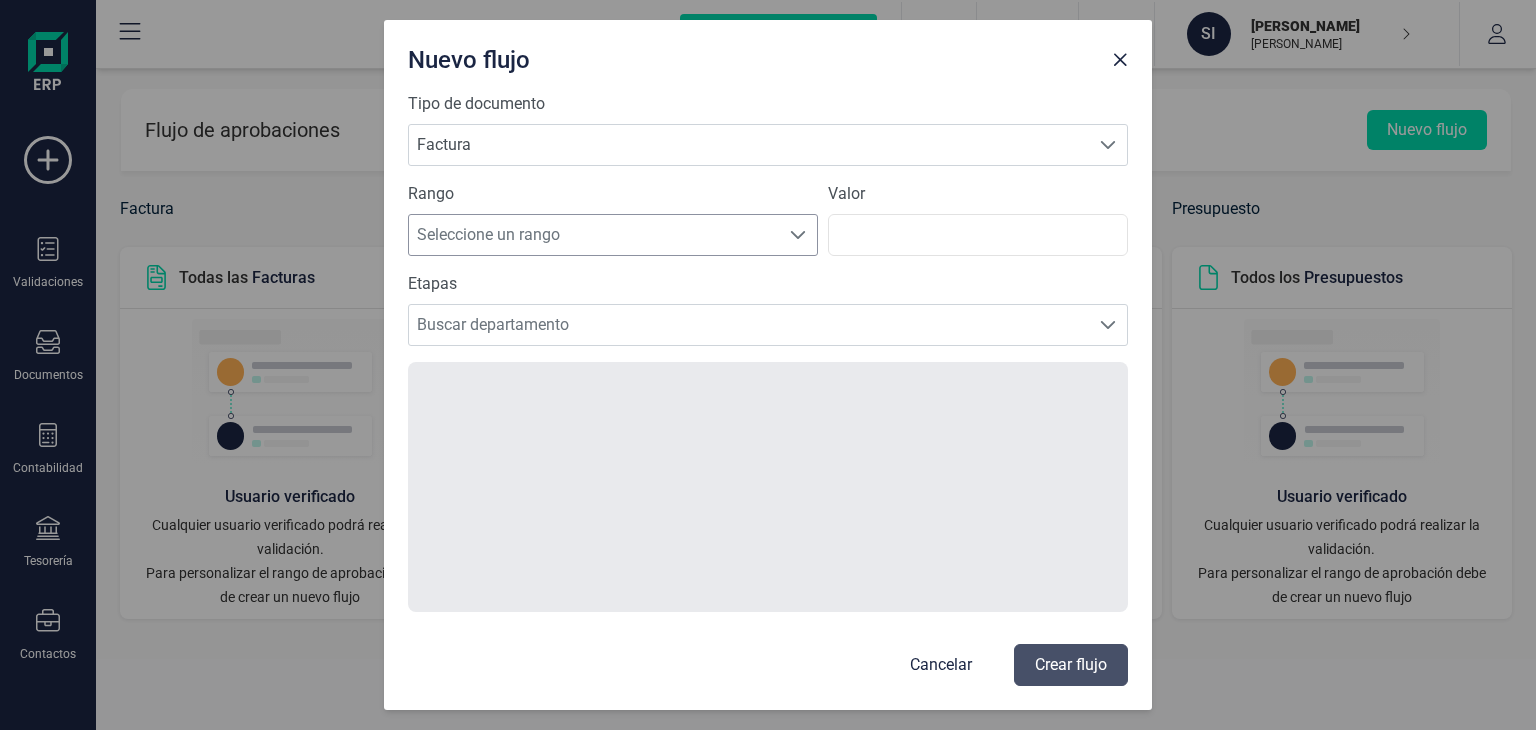 click on "Seleccione un rango" at bounding box center [594, 235] 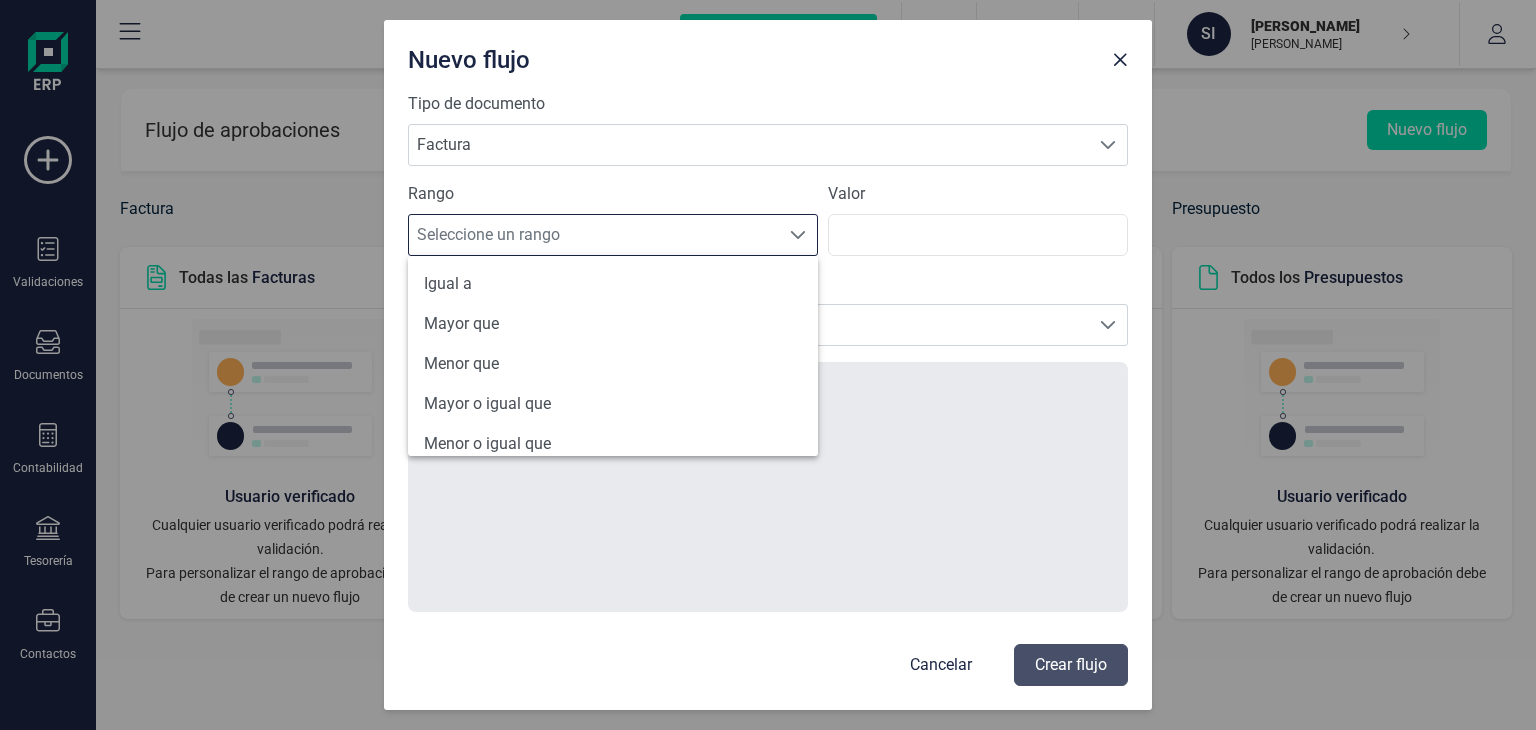 scroll, scrollTop: 12, scrollLeft: 87, axis: both 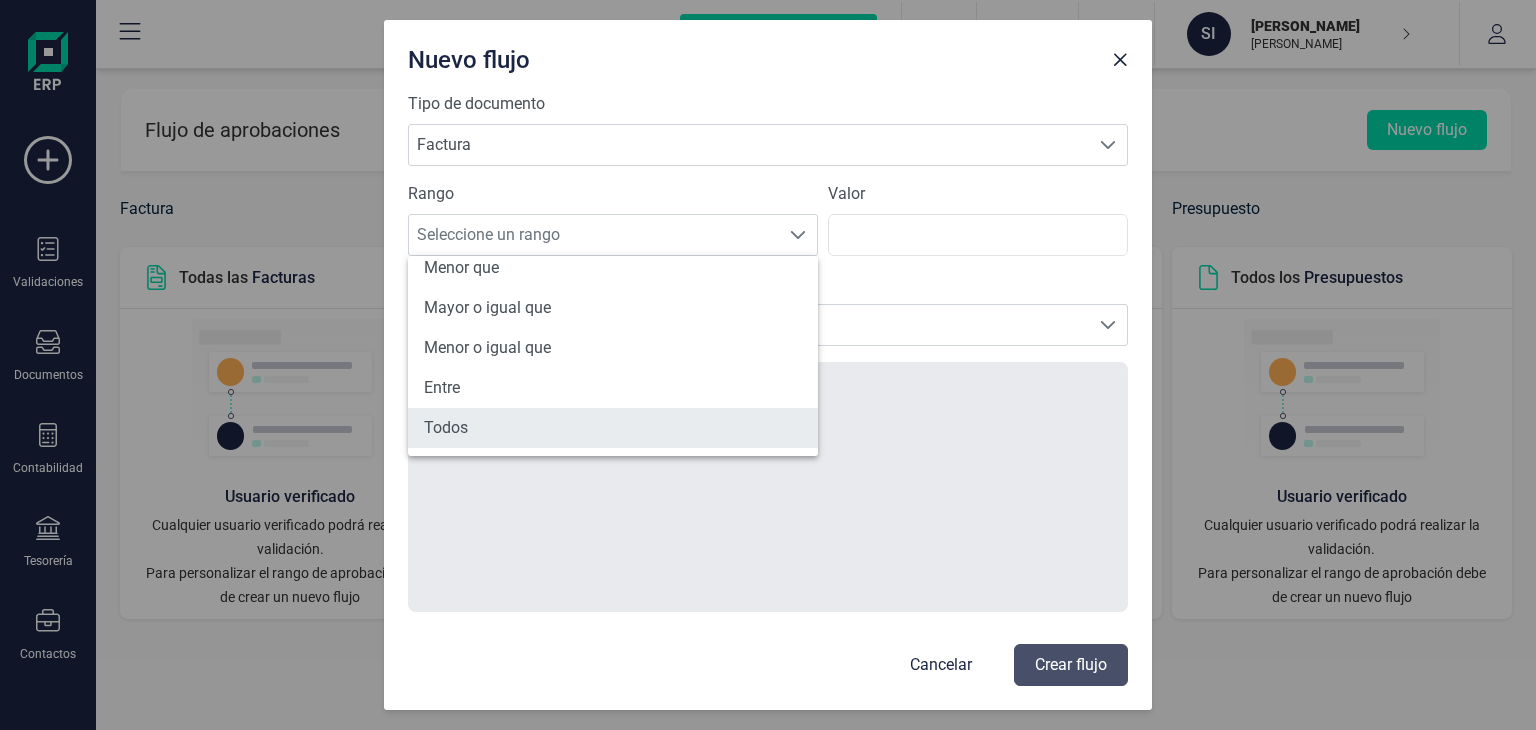 click on "Todos" at bounding box center [613, 428] 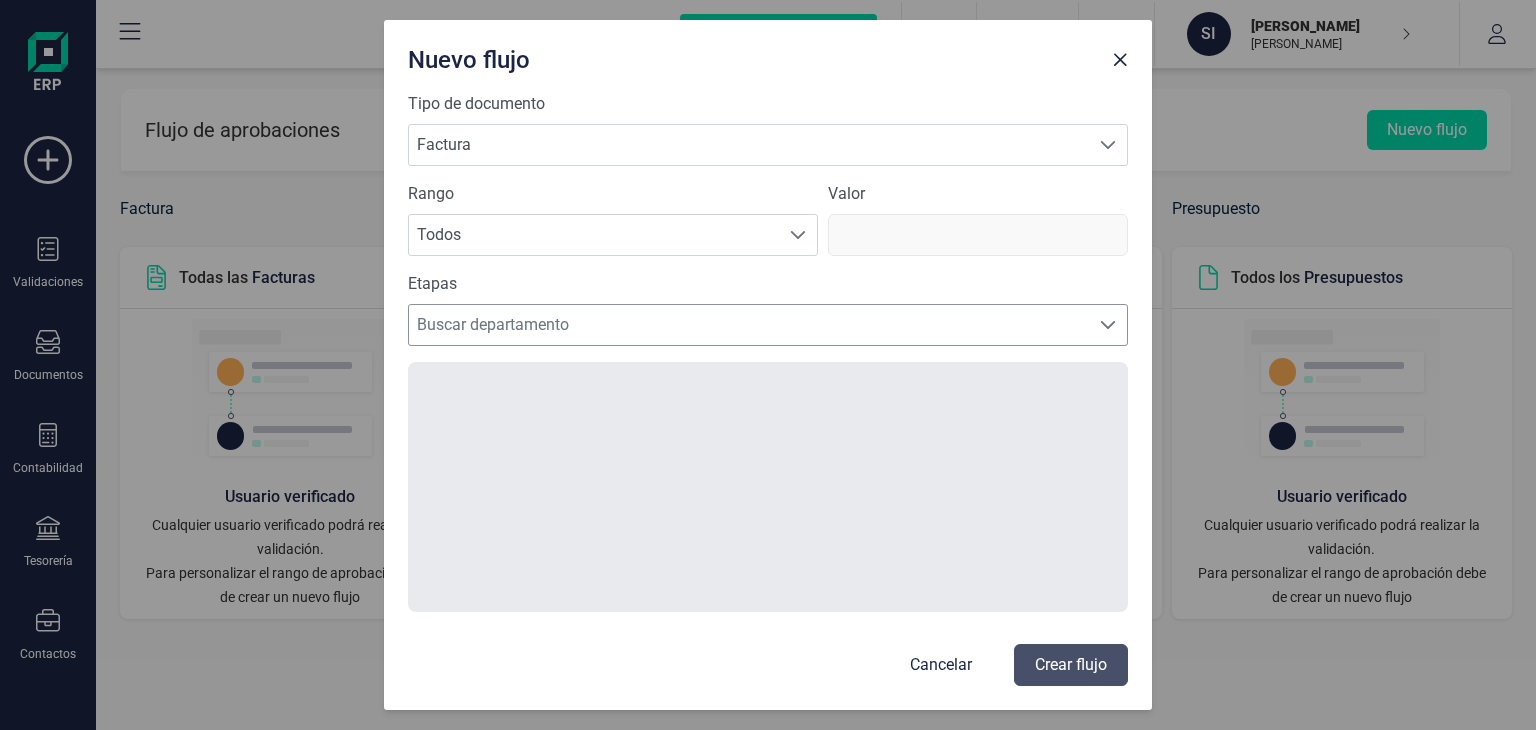 click on "Buscar departamento" at bounding box center [749, 325] 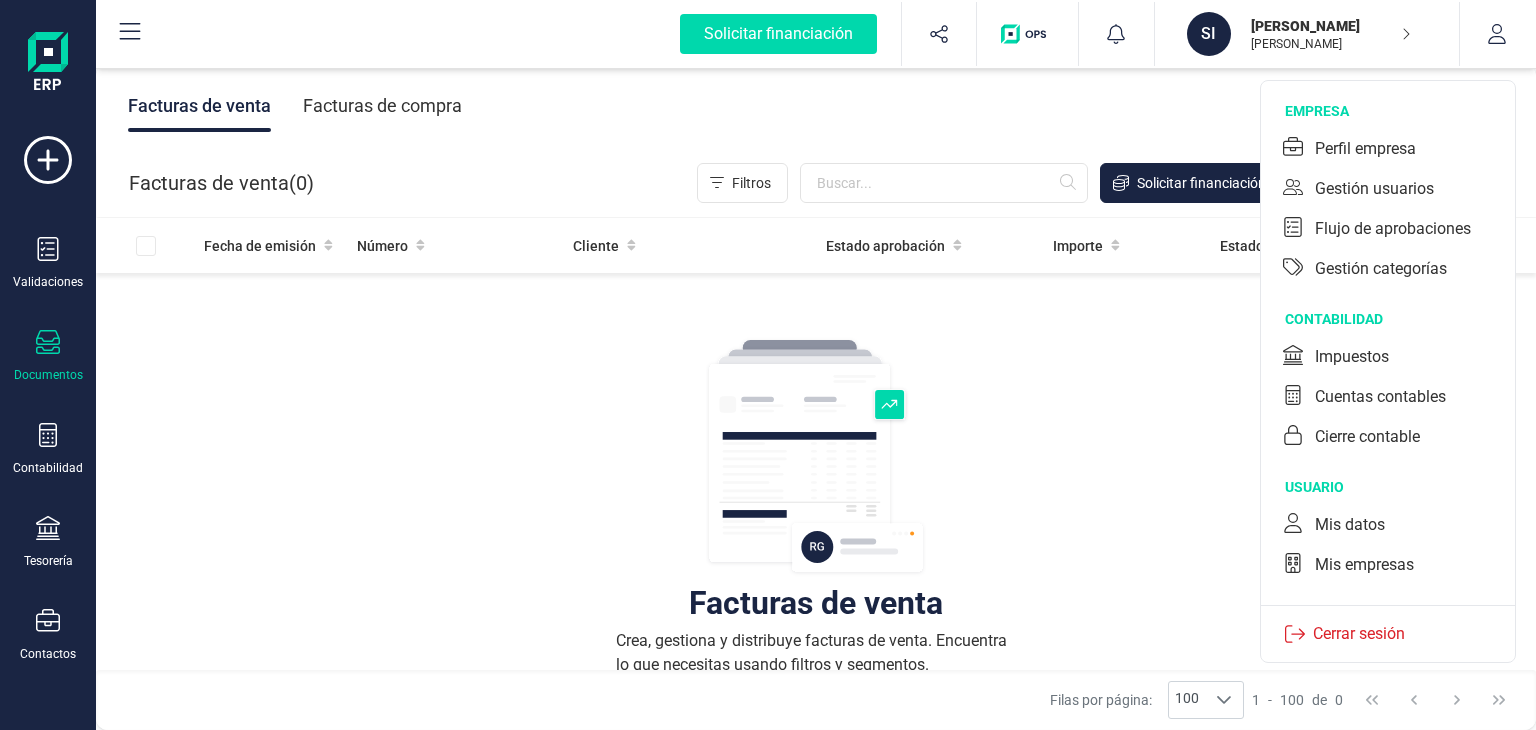 scroll, scrollTop: 0, scrollLeft: 0, axis: both 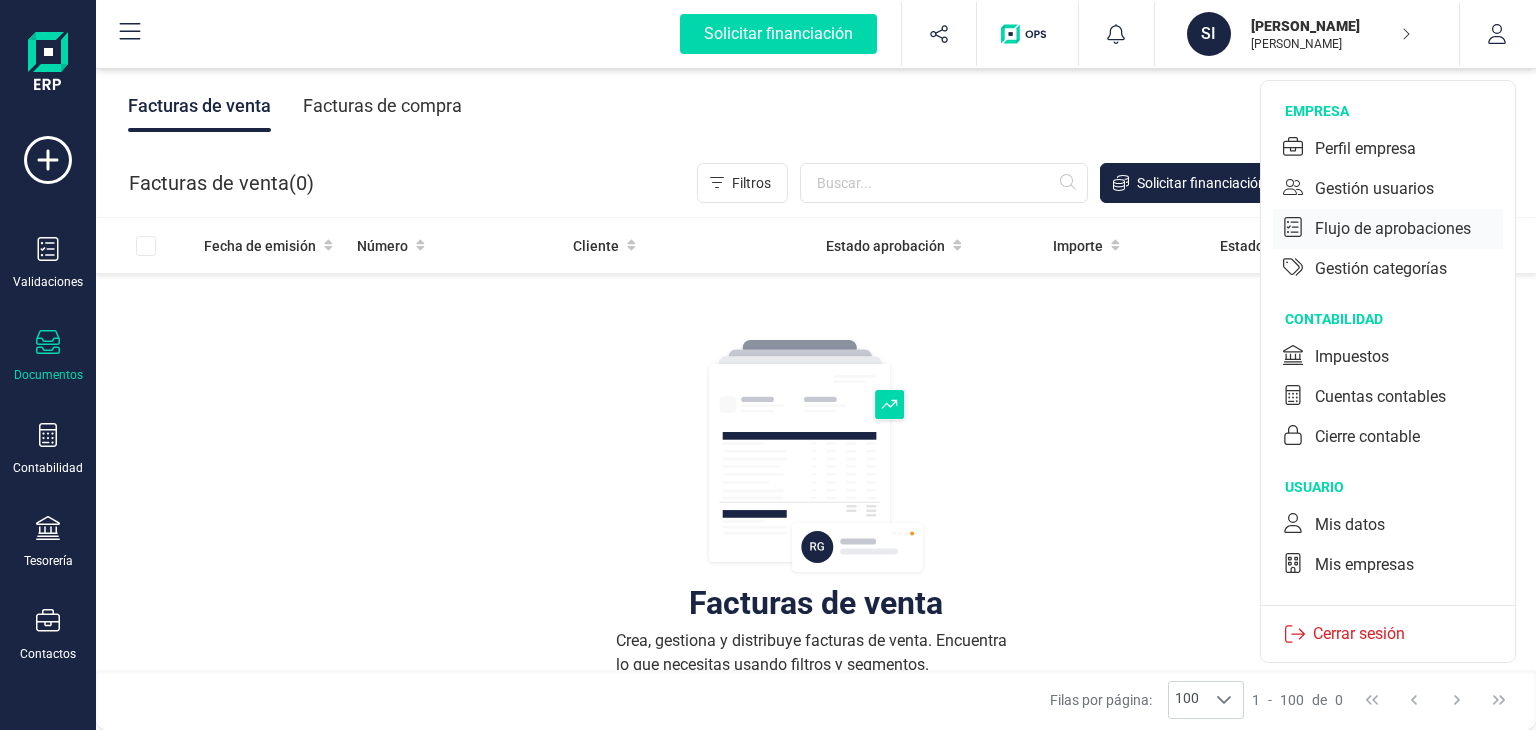 click on "Flujo de aprobaciones" at bounding box center [1393, 229] 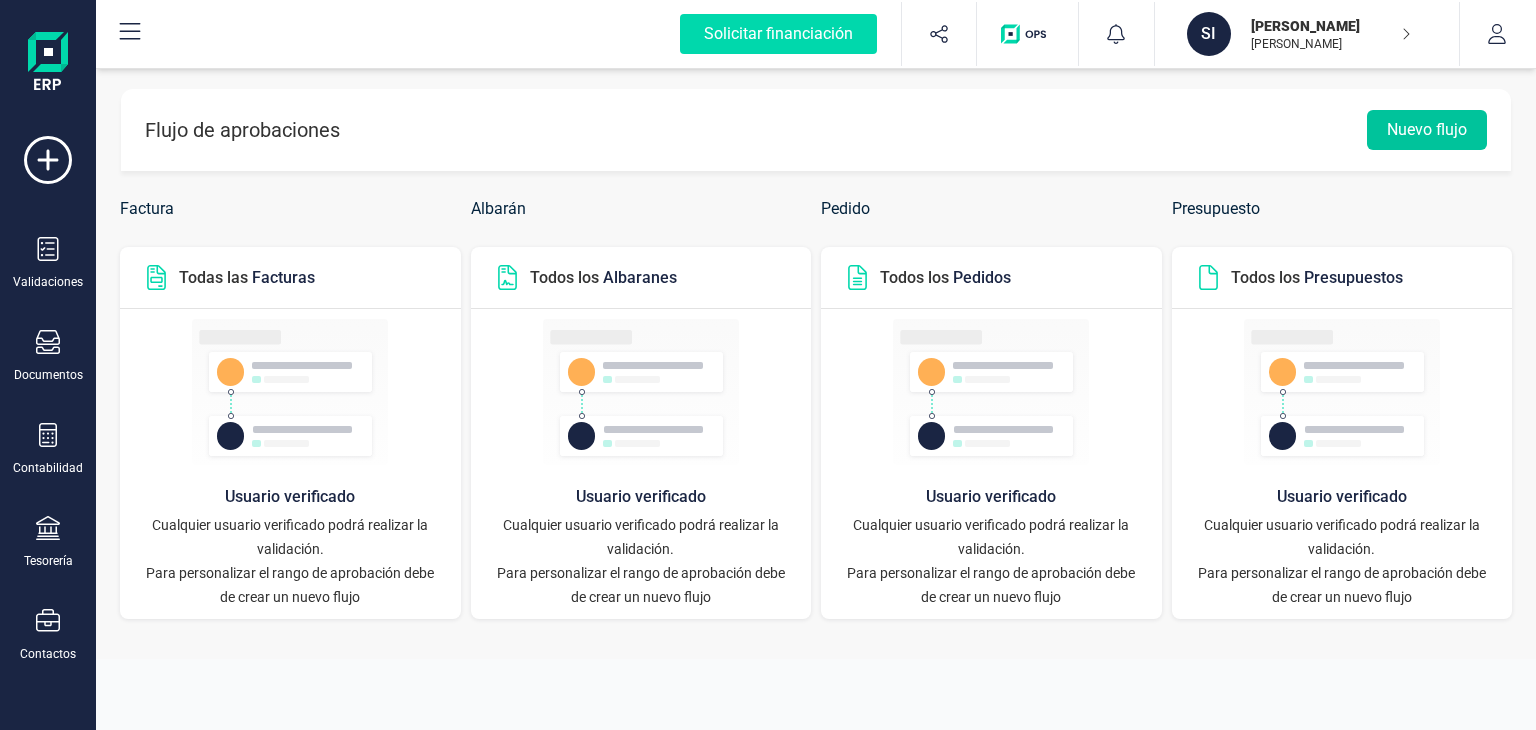 click on "Nuevo flujo" at bounding box center [1427, 130] 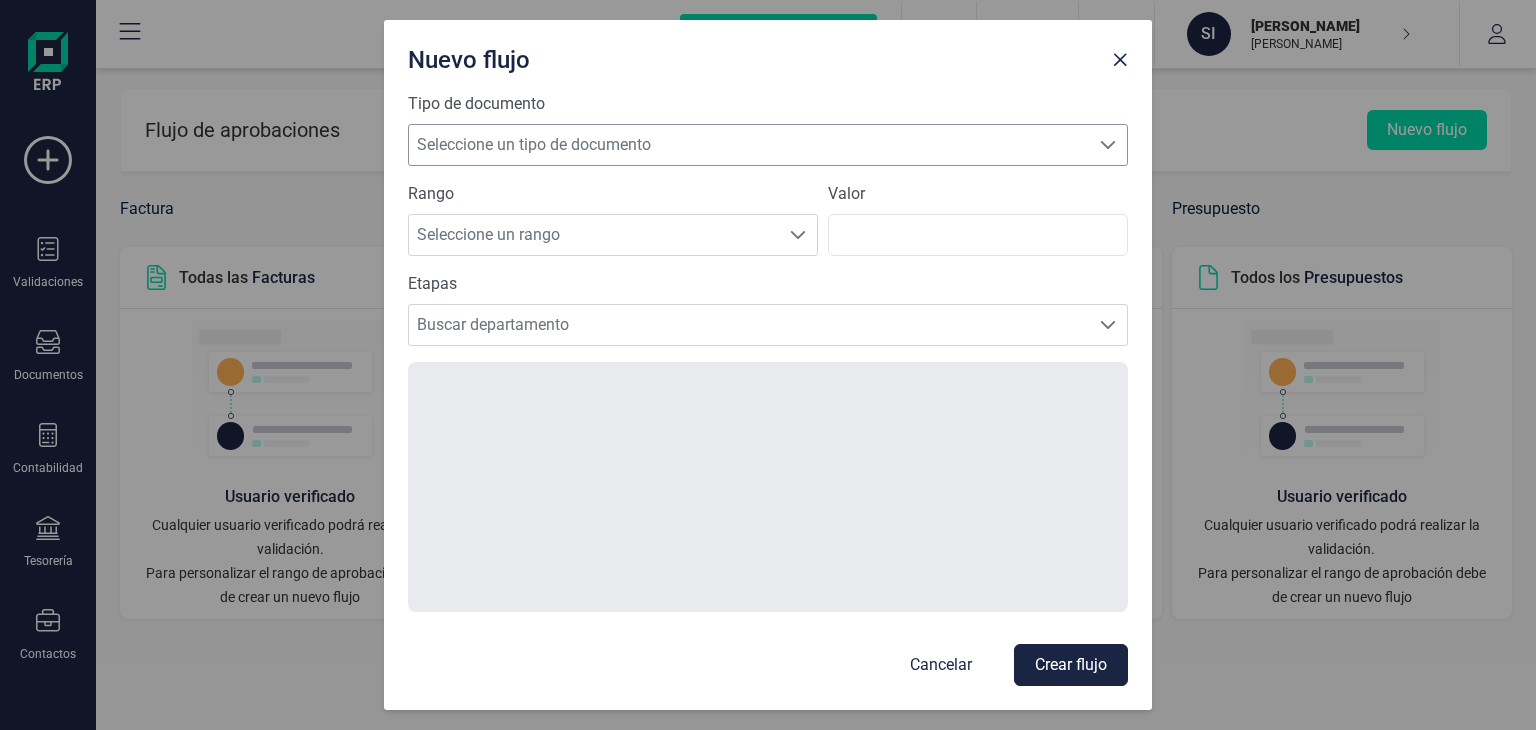click on "Seleccione un tipo de documento" at bounding box center [749, 145] 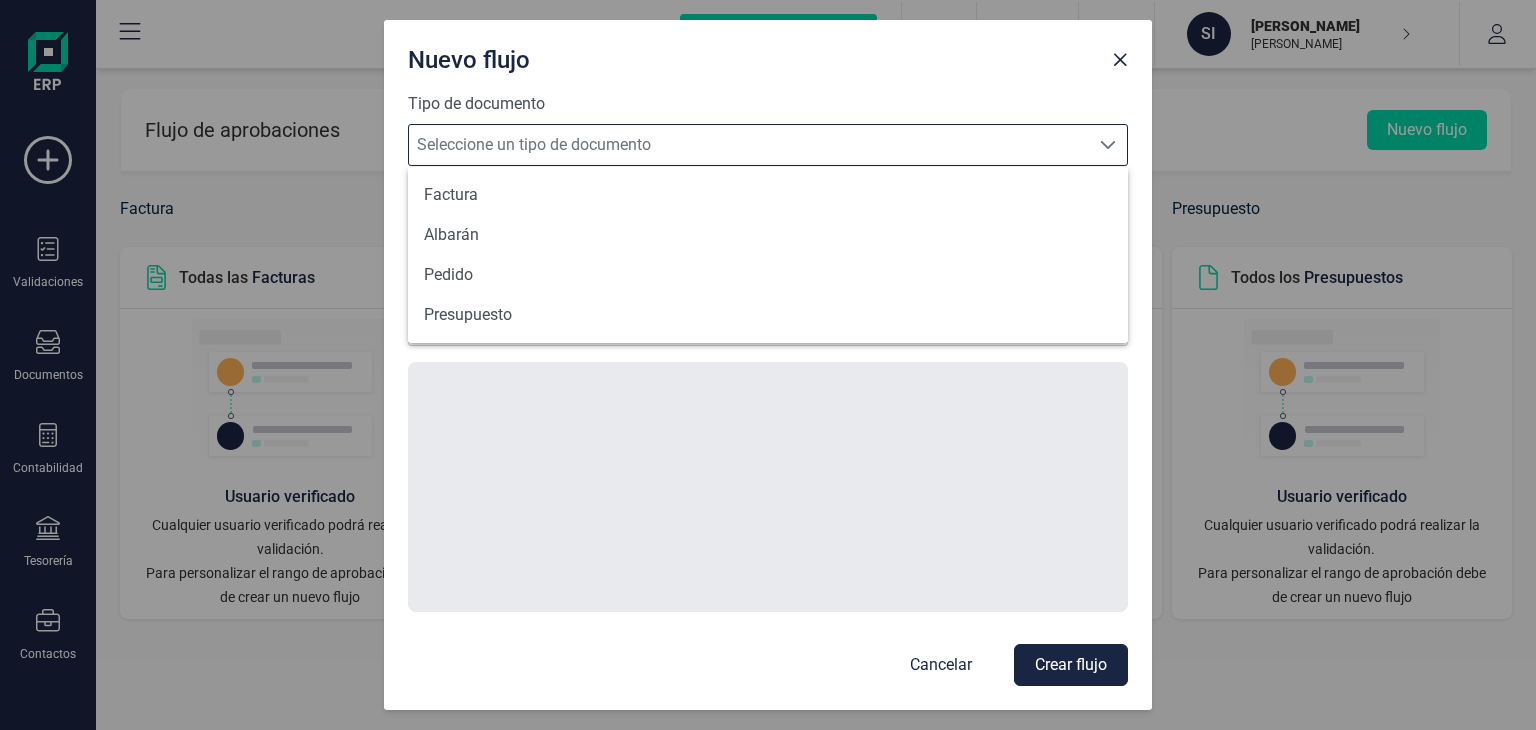 scroll, scrollTop: 12, scrollLeft: 87, axis: both 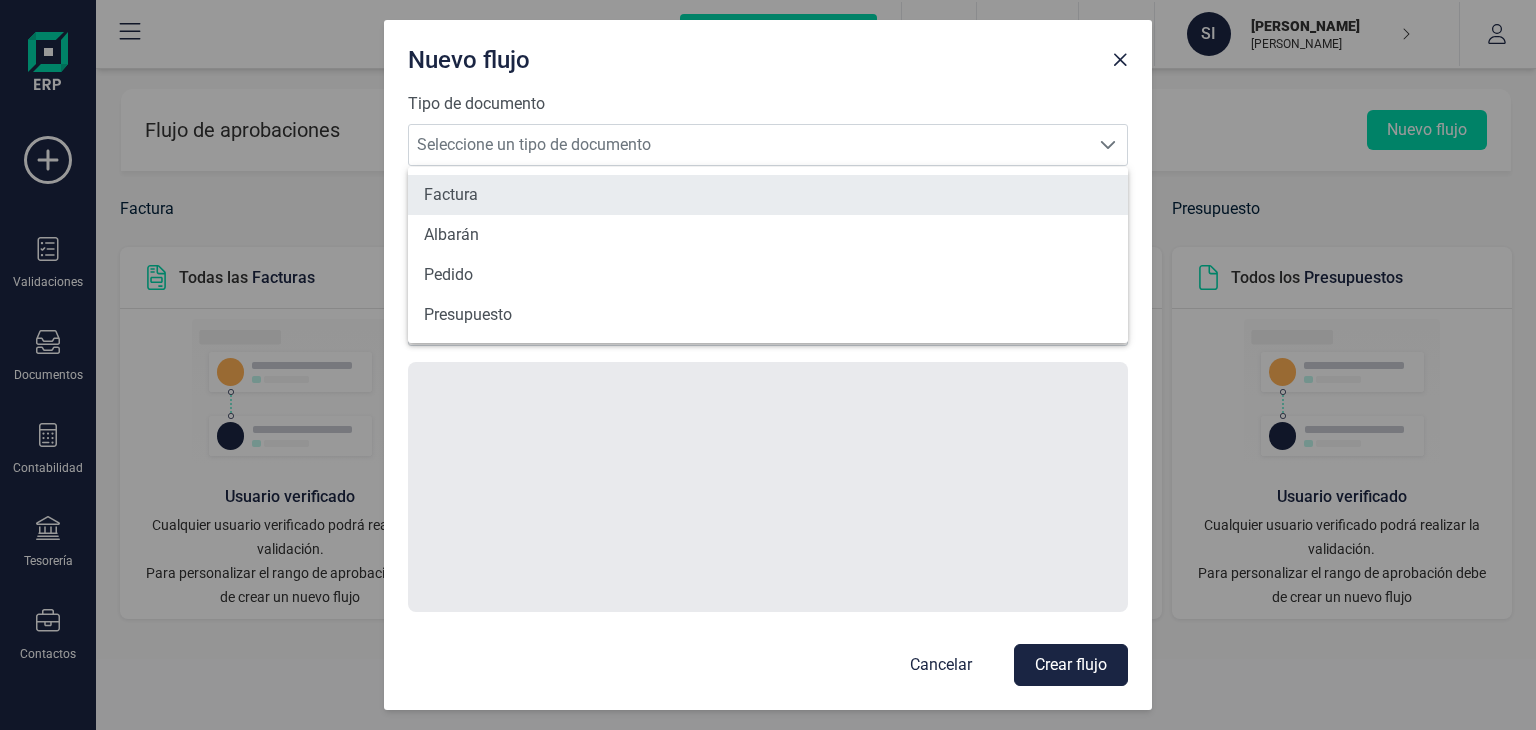 click on "Factura" at bounding box center [768, 195] 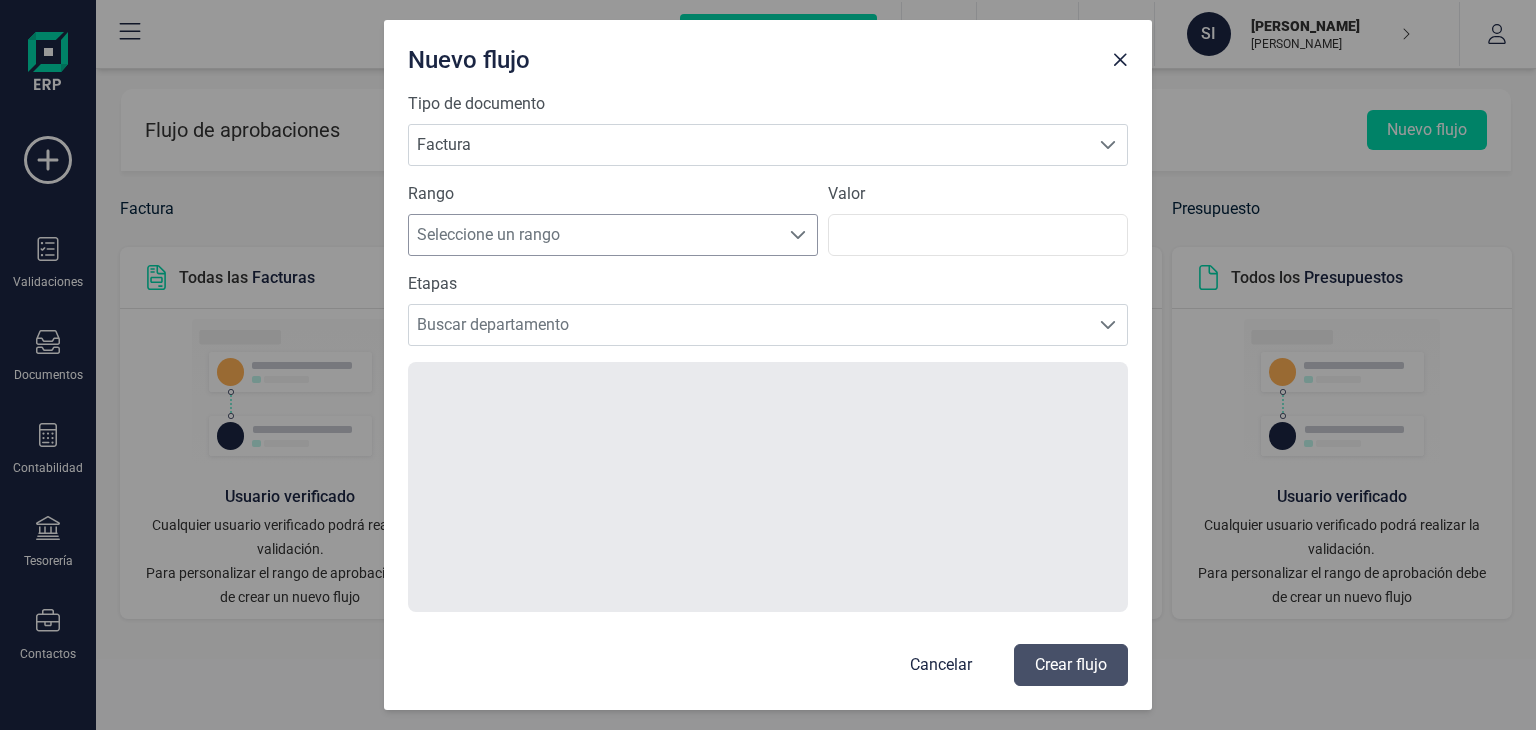click on "Seleccione un rango" at bounding box center [594, 235] 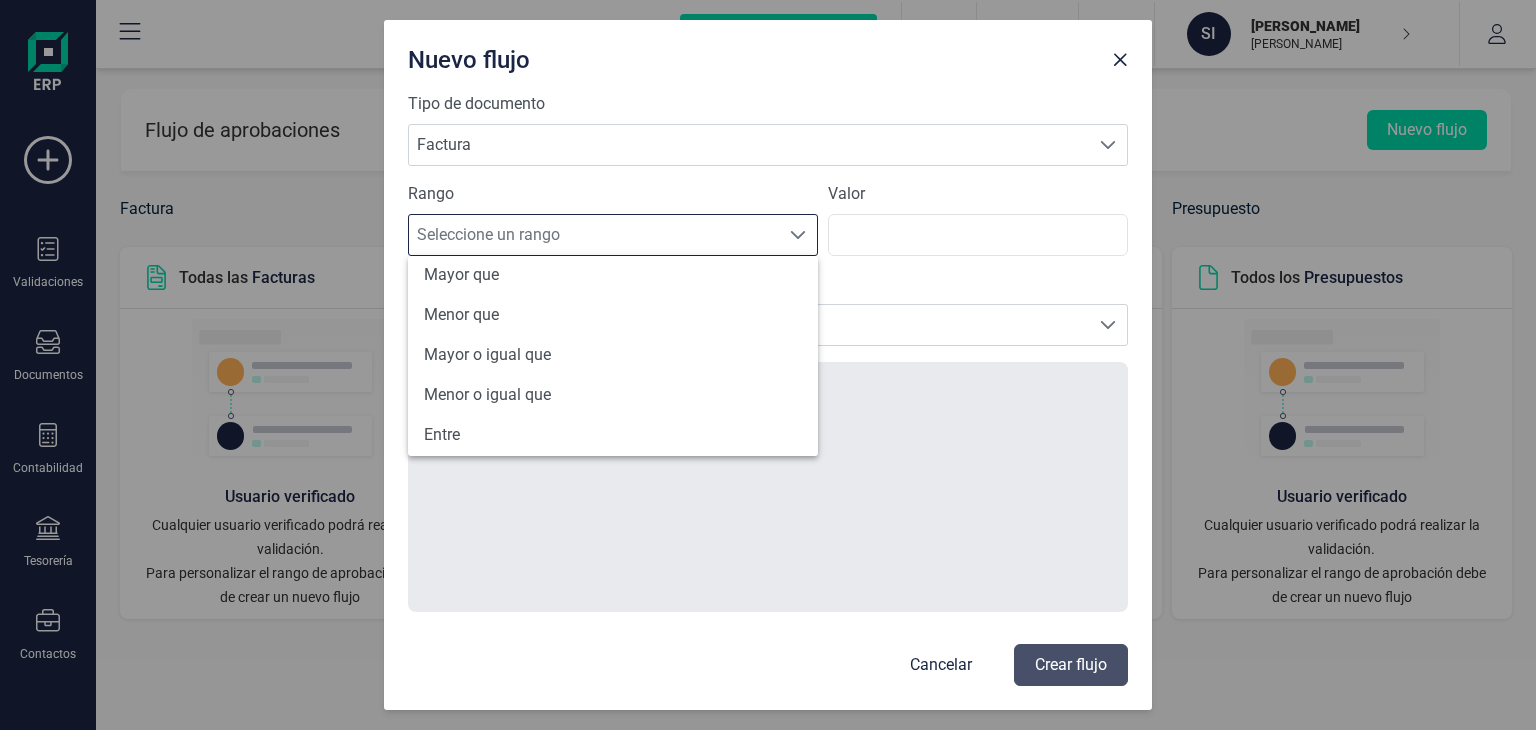 scroll, scrollTop: 96, scrollLeft: 0, axis: vertical 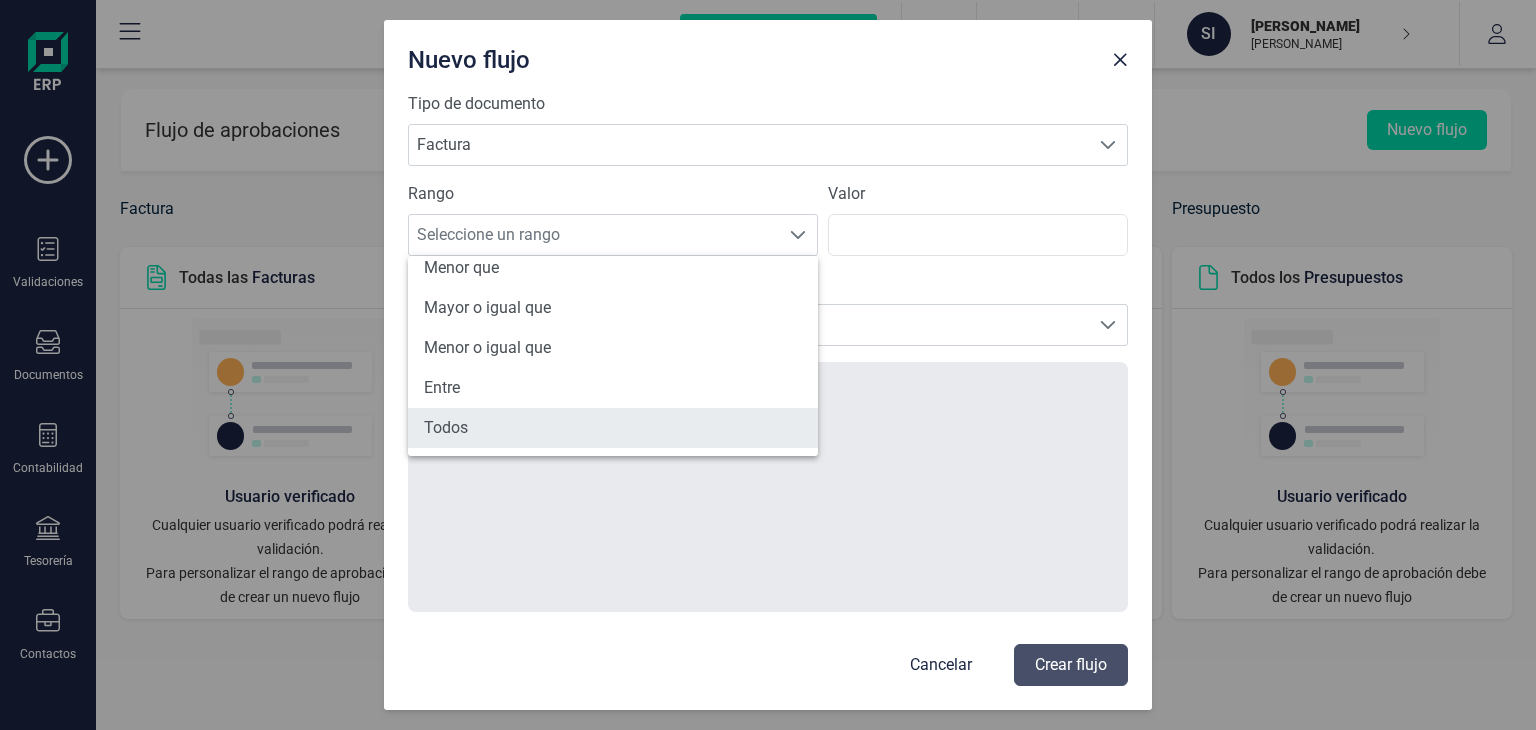 click on "Todos" at bounding box center [613, 428] 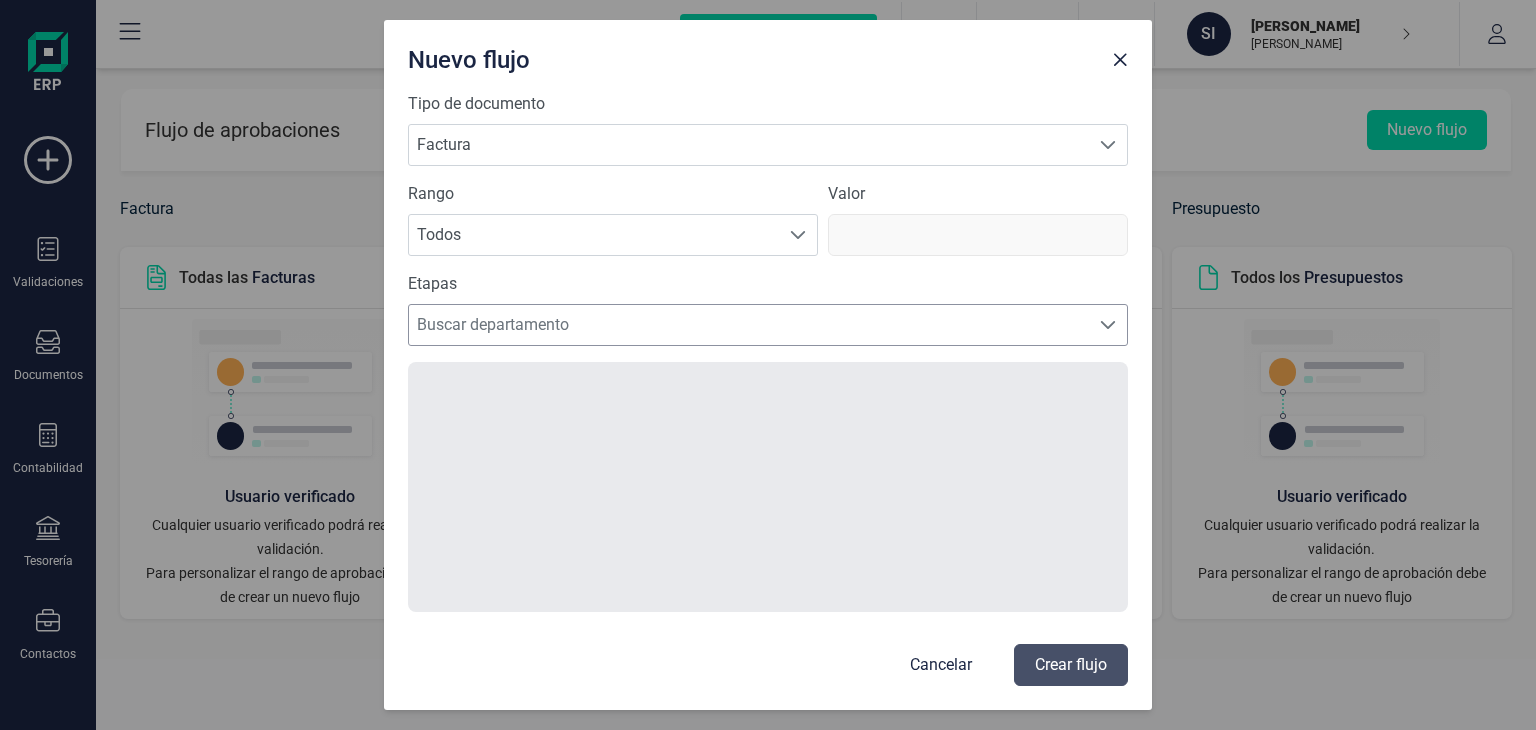click on "Buscar departamento" at bounding box center [749, 325] 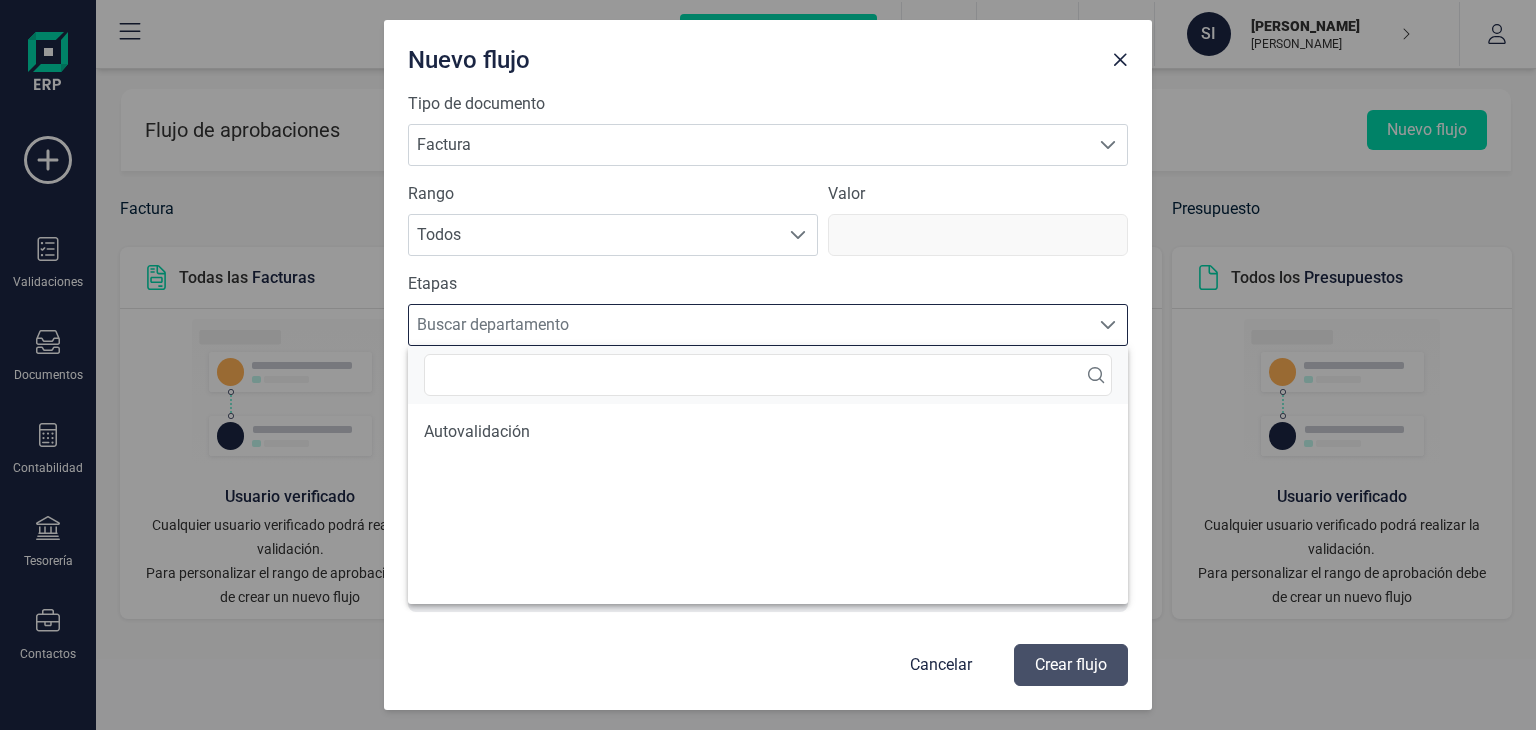 scroll, scrollTop: 12, scrollLeft: 87, axis: both 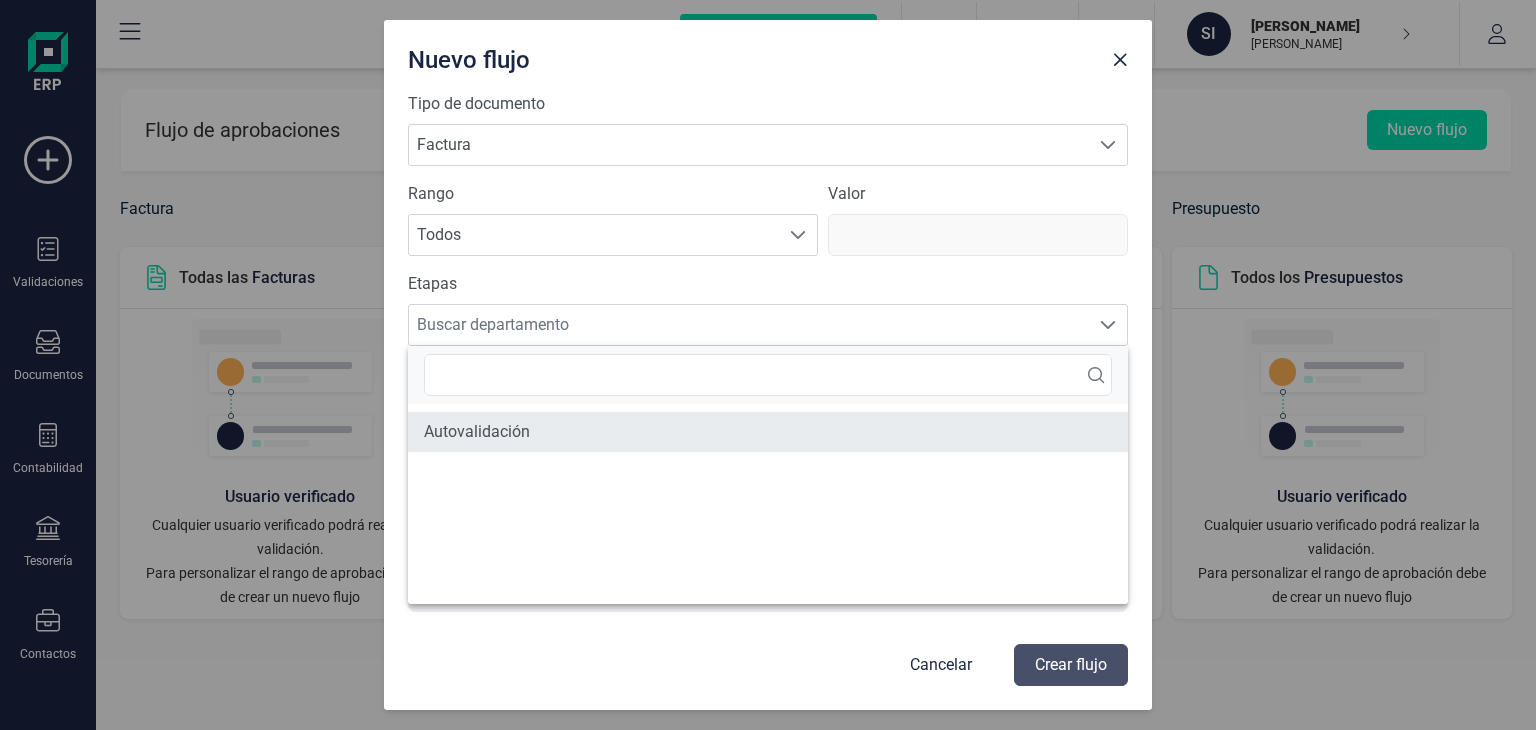click on "Autovalidación" at bounding box center (768, 432) 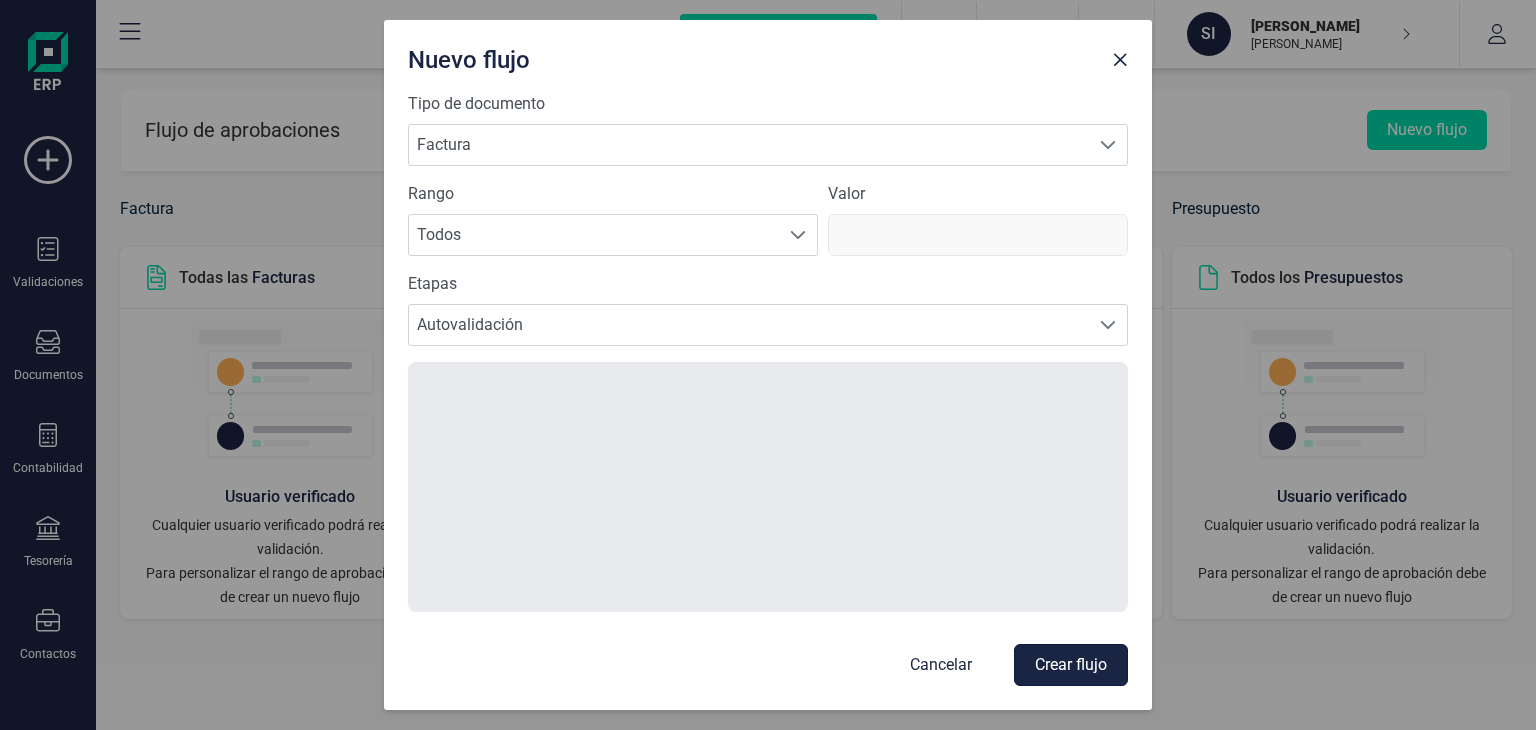 click on "Crear flujo" at bounding box center (1071, 665) 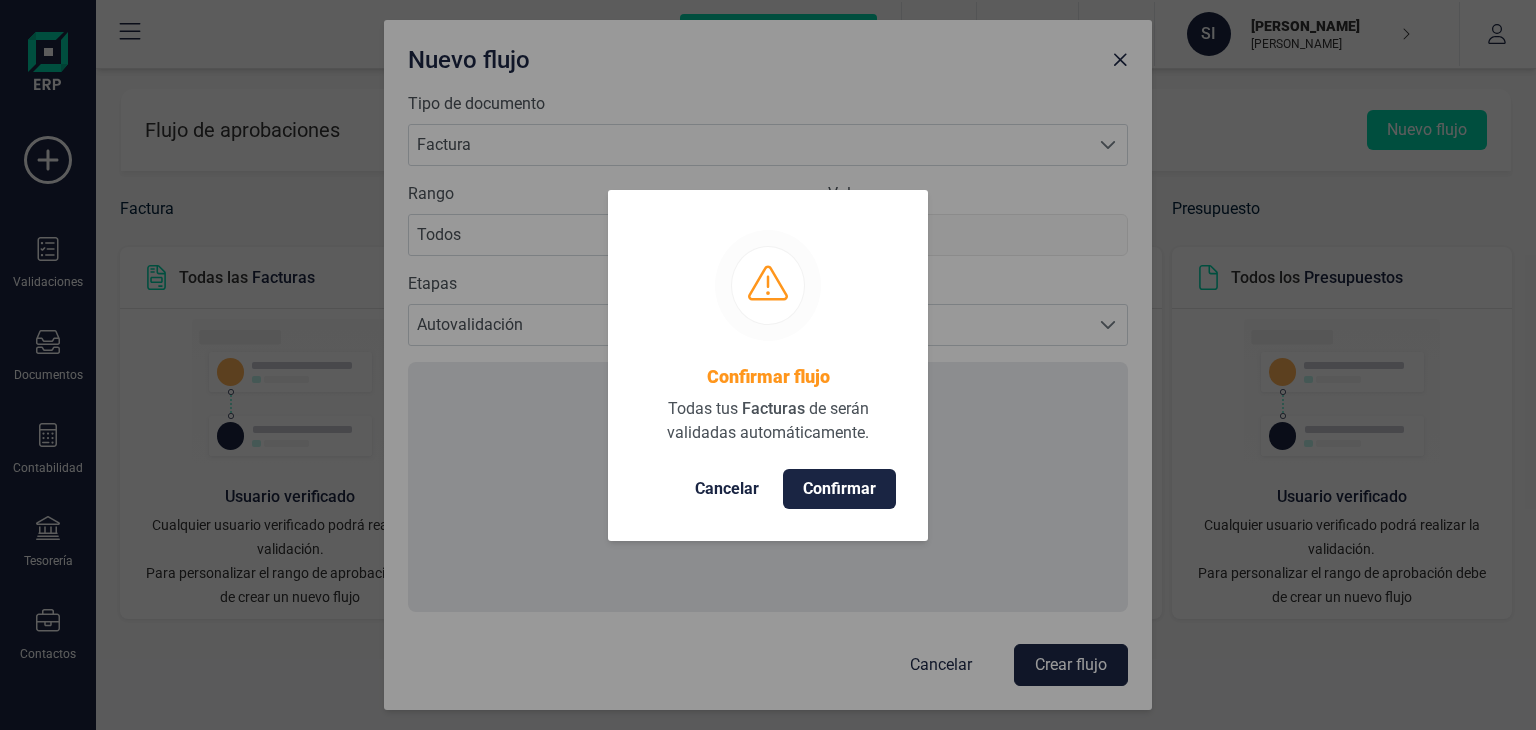 click on "Confirmar" at bounding box center [839, 489] 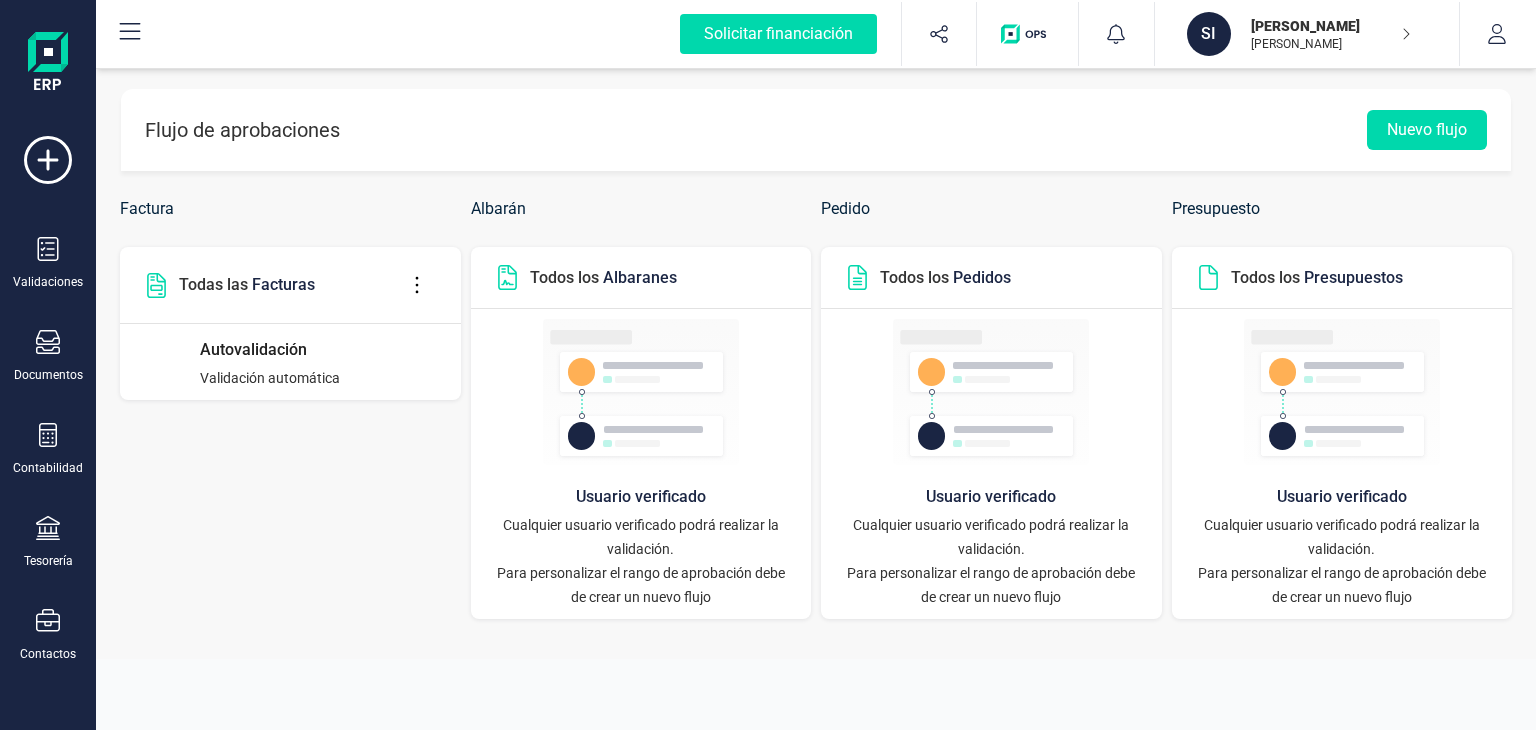 click on "[PERSON_NAME]" at bounding box center (1331, 44) 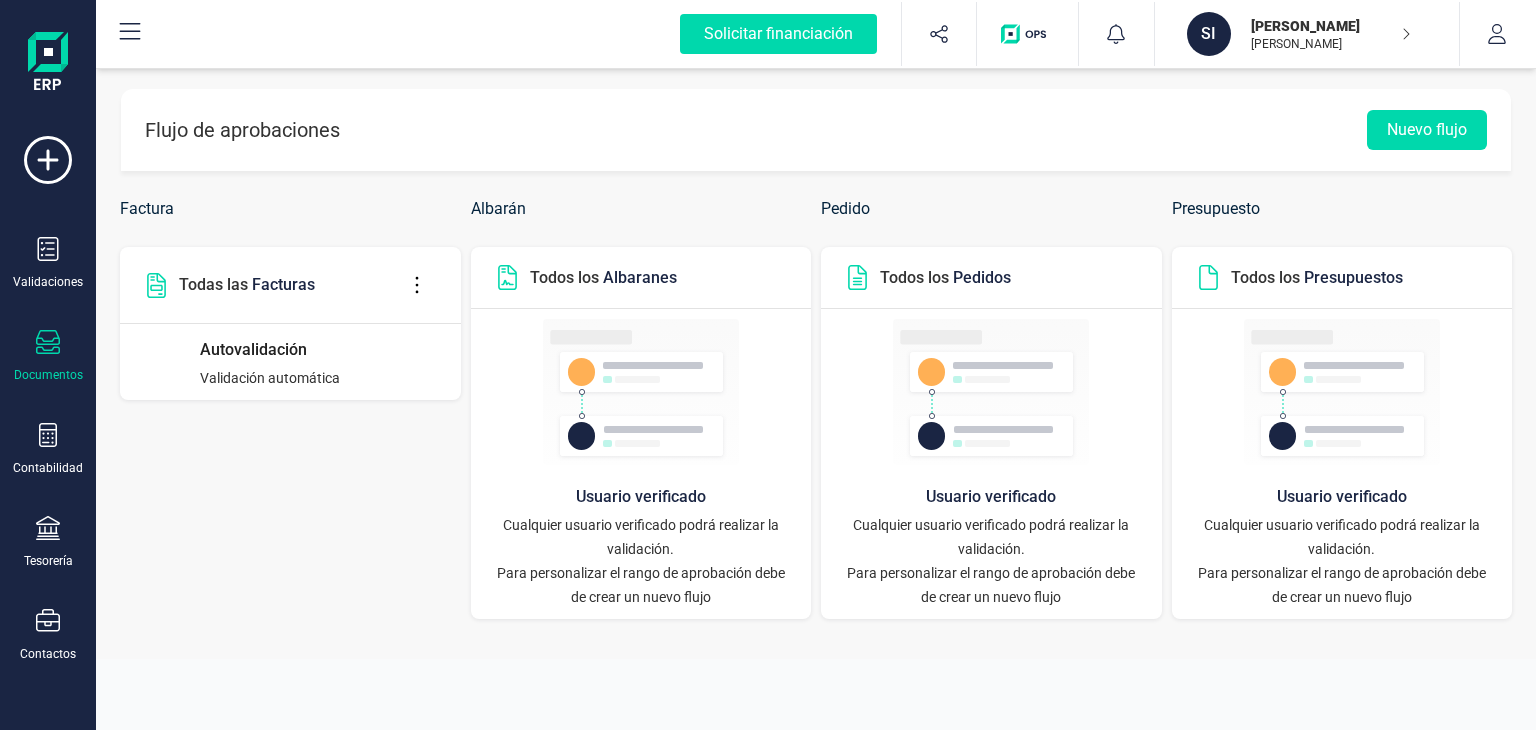 click on "Documentos" at bounding box center (48, 375) 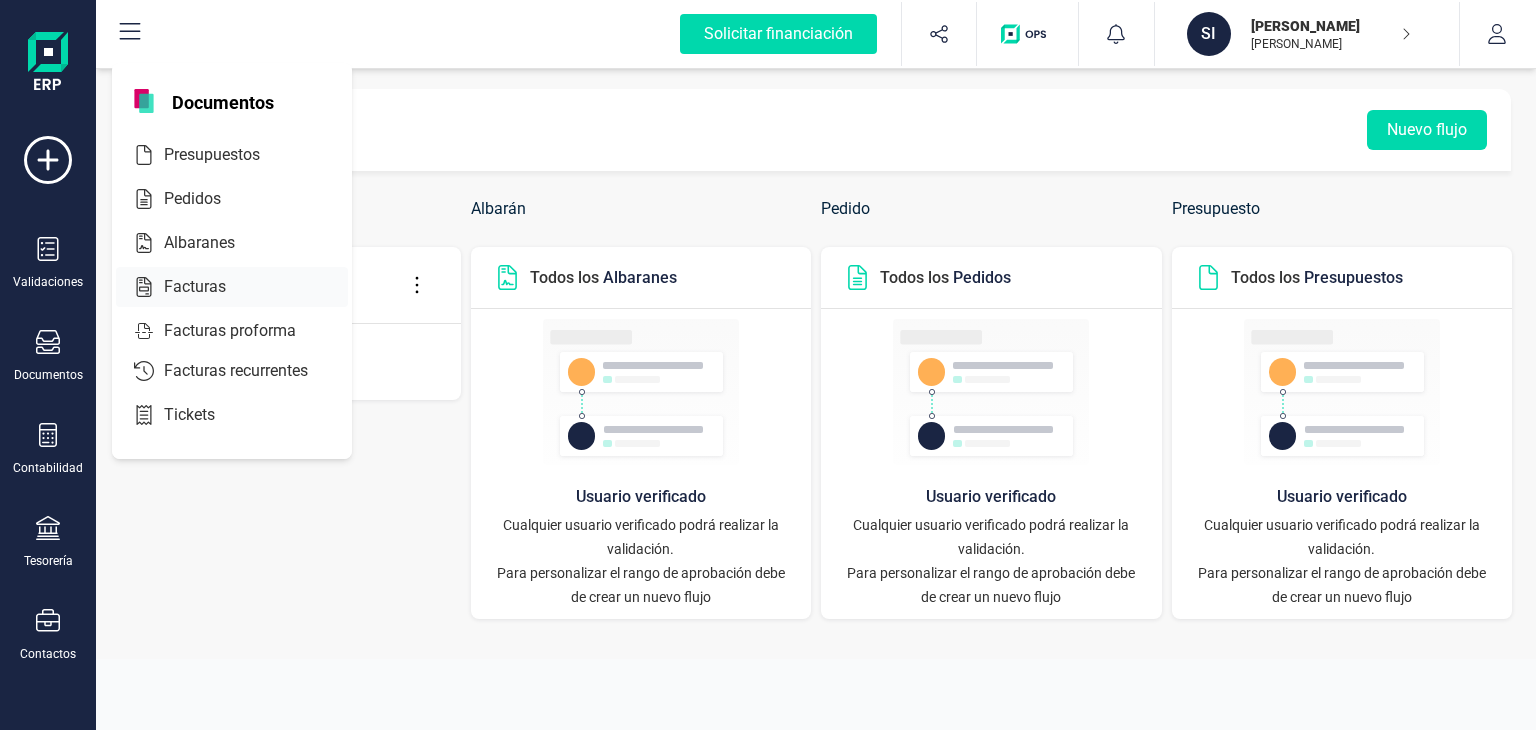 click at bounding box center (244, 287) 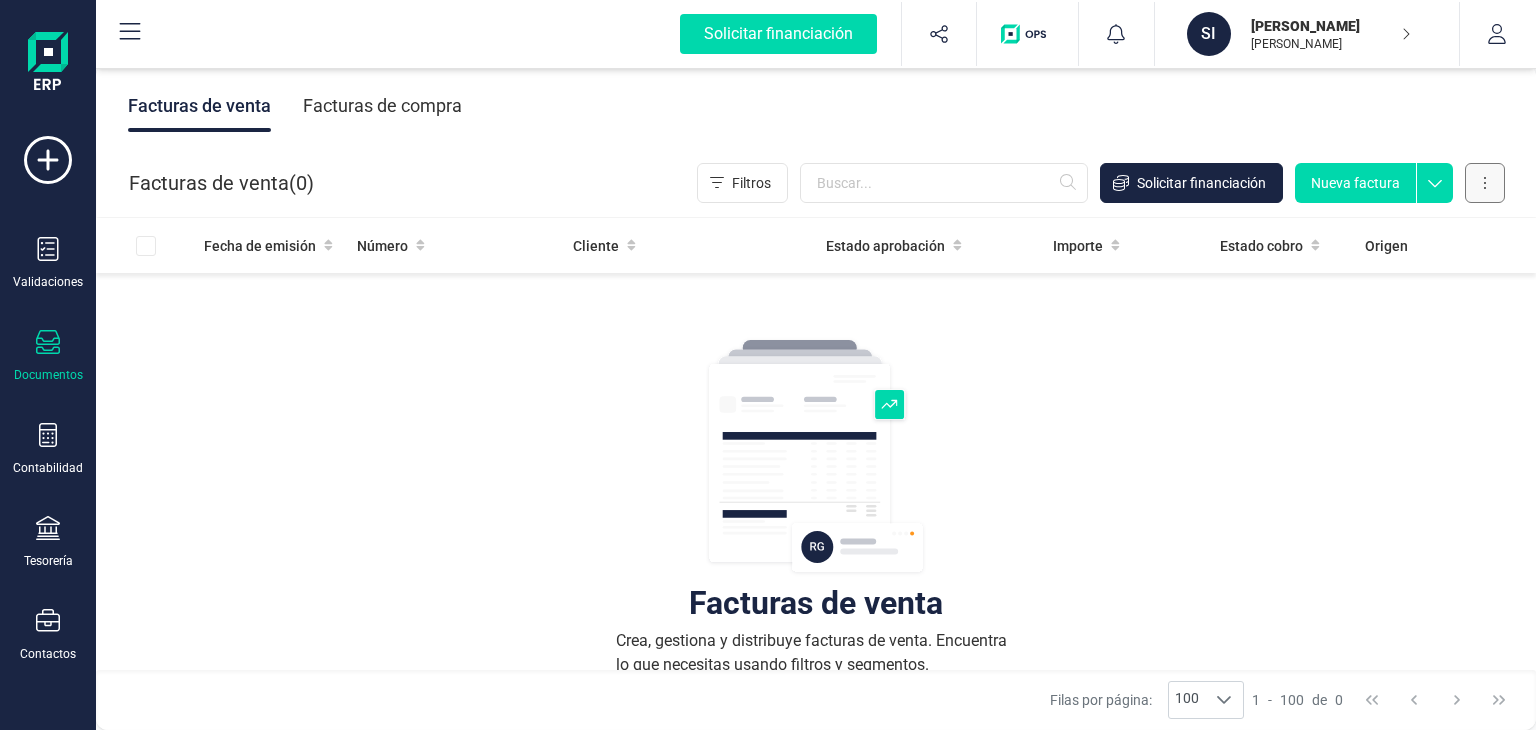 click at bounding box center [1485, 183] 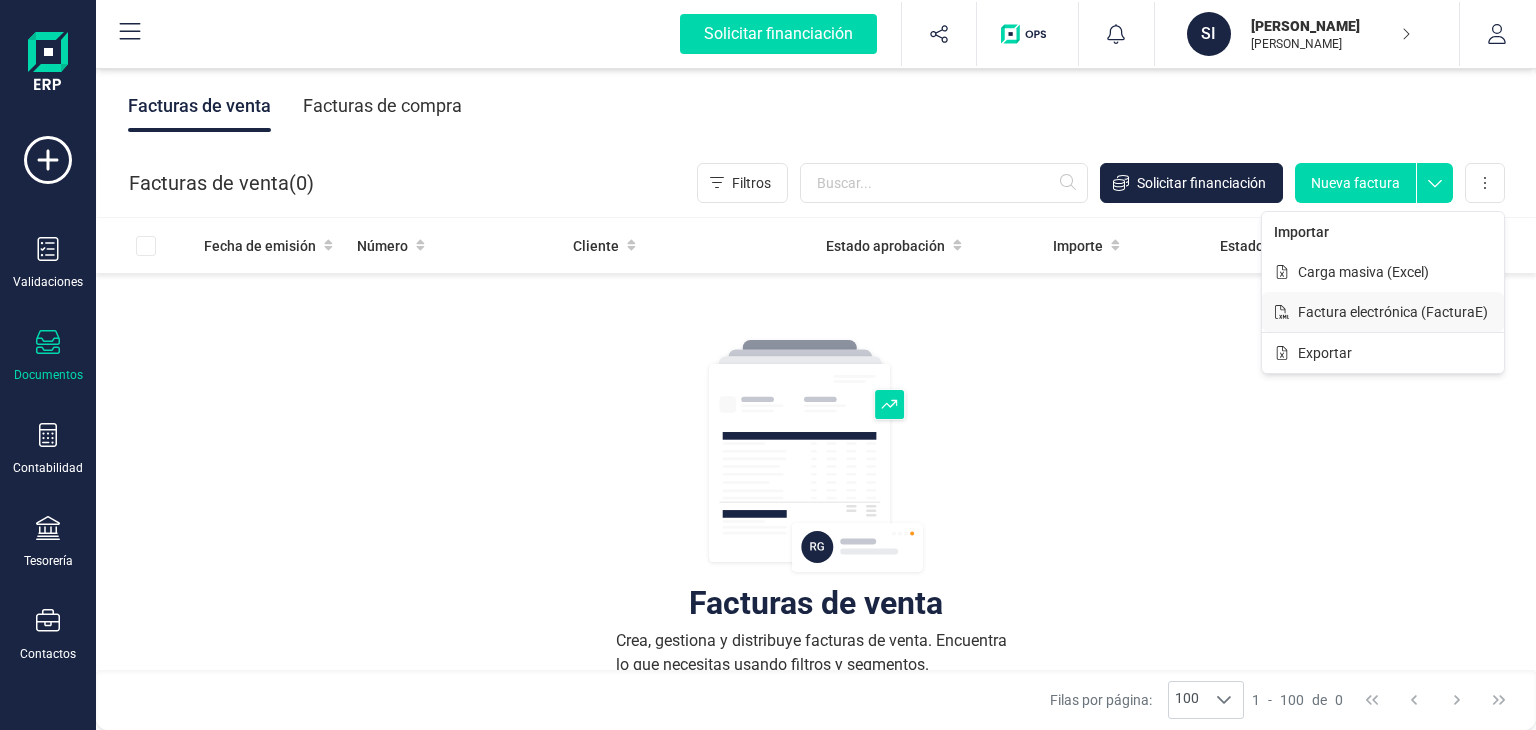 click on "Factura electrónica (FacturaE)" at bounding box center [1393, 312] 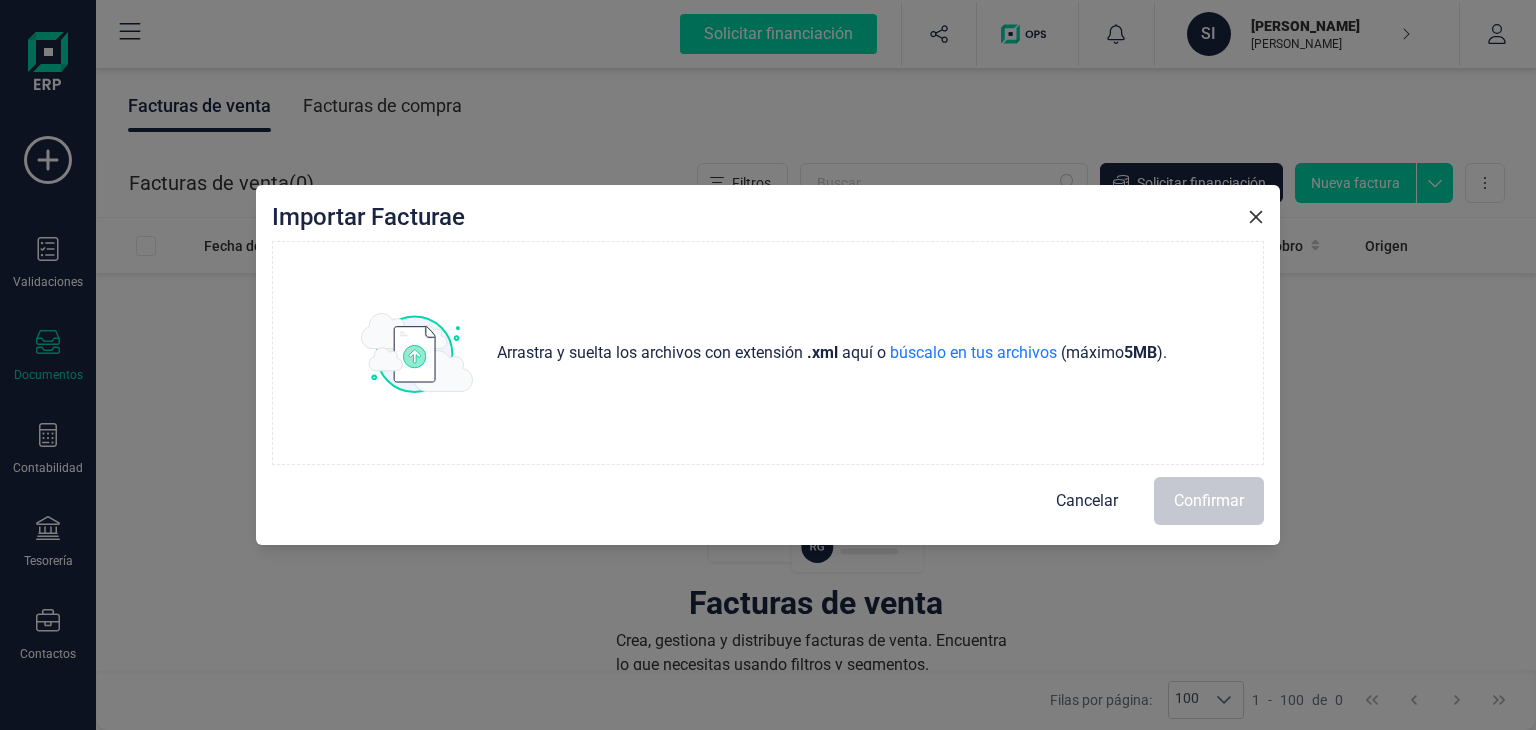 click 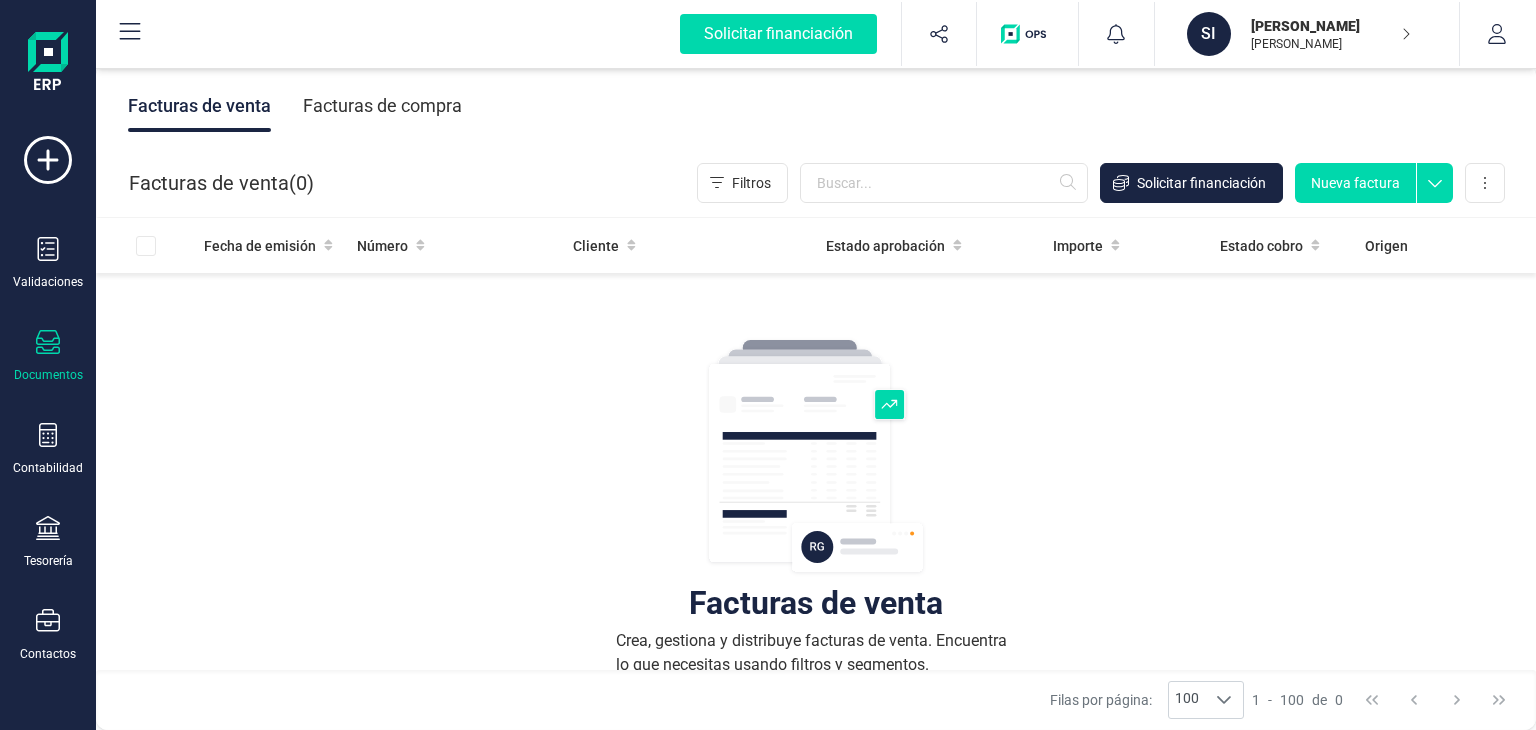 click on "Facturas de compra" at bounding box center [382, 106] 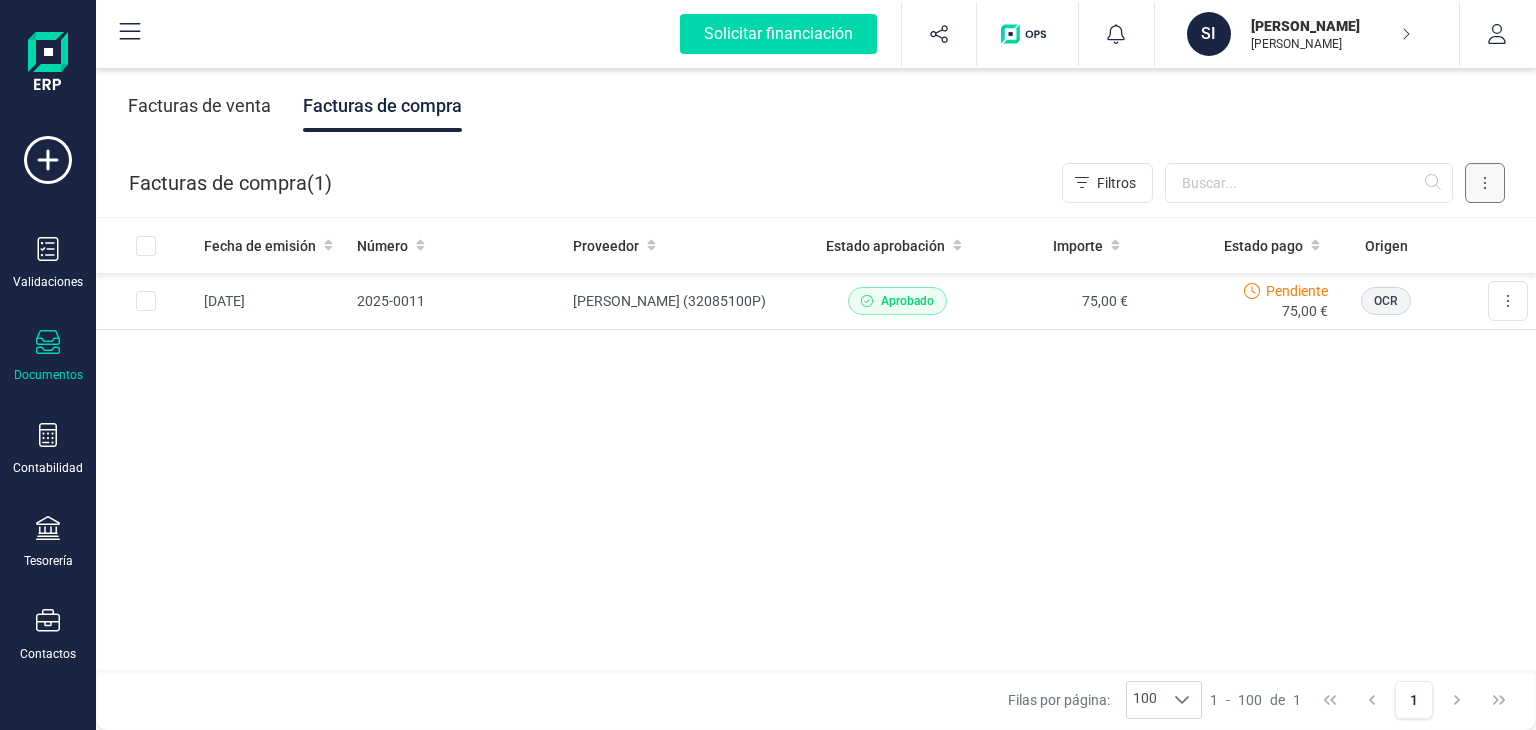 click at bounding box center (1485, 183) 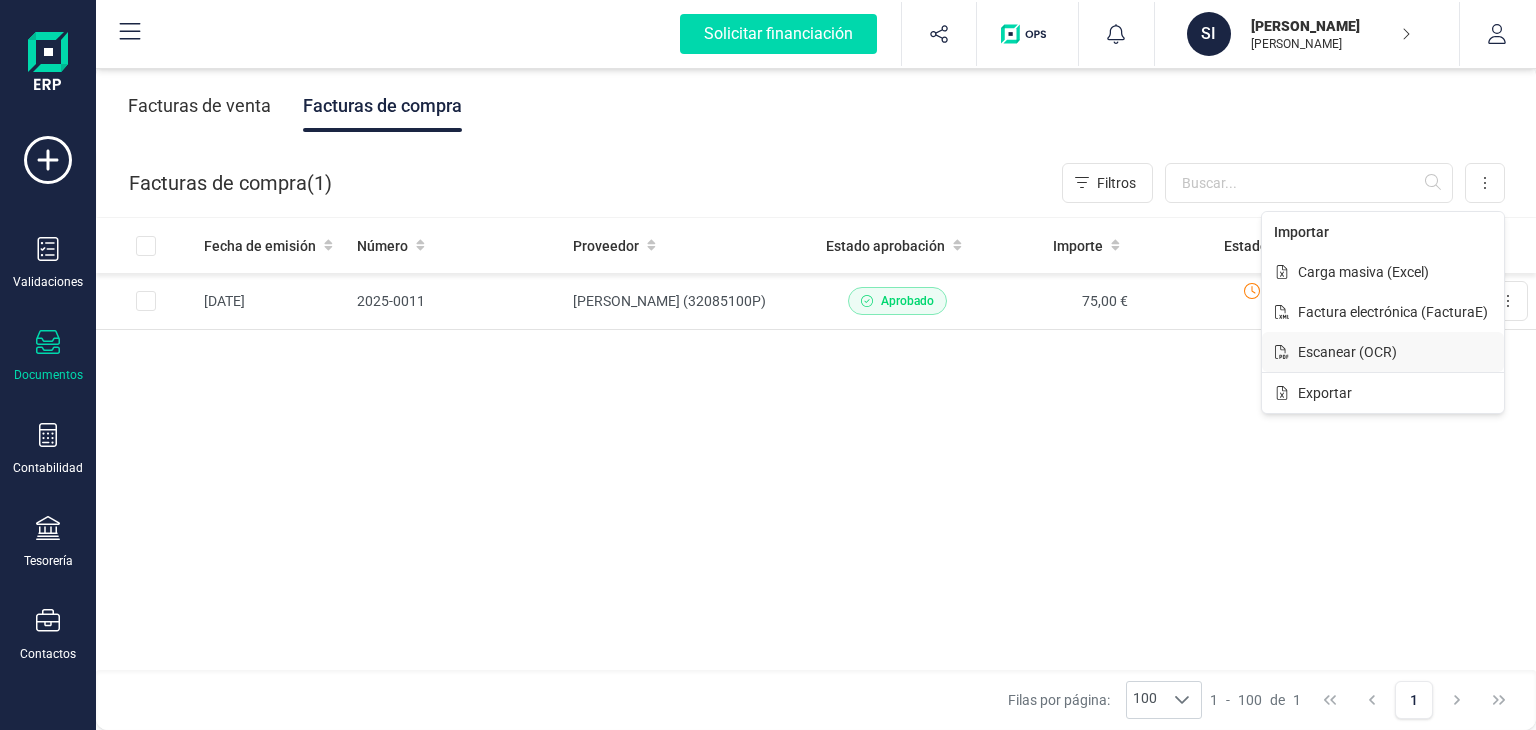 click on "Escanear (OCR)" at bounding box center (1347, 352) 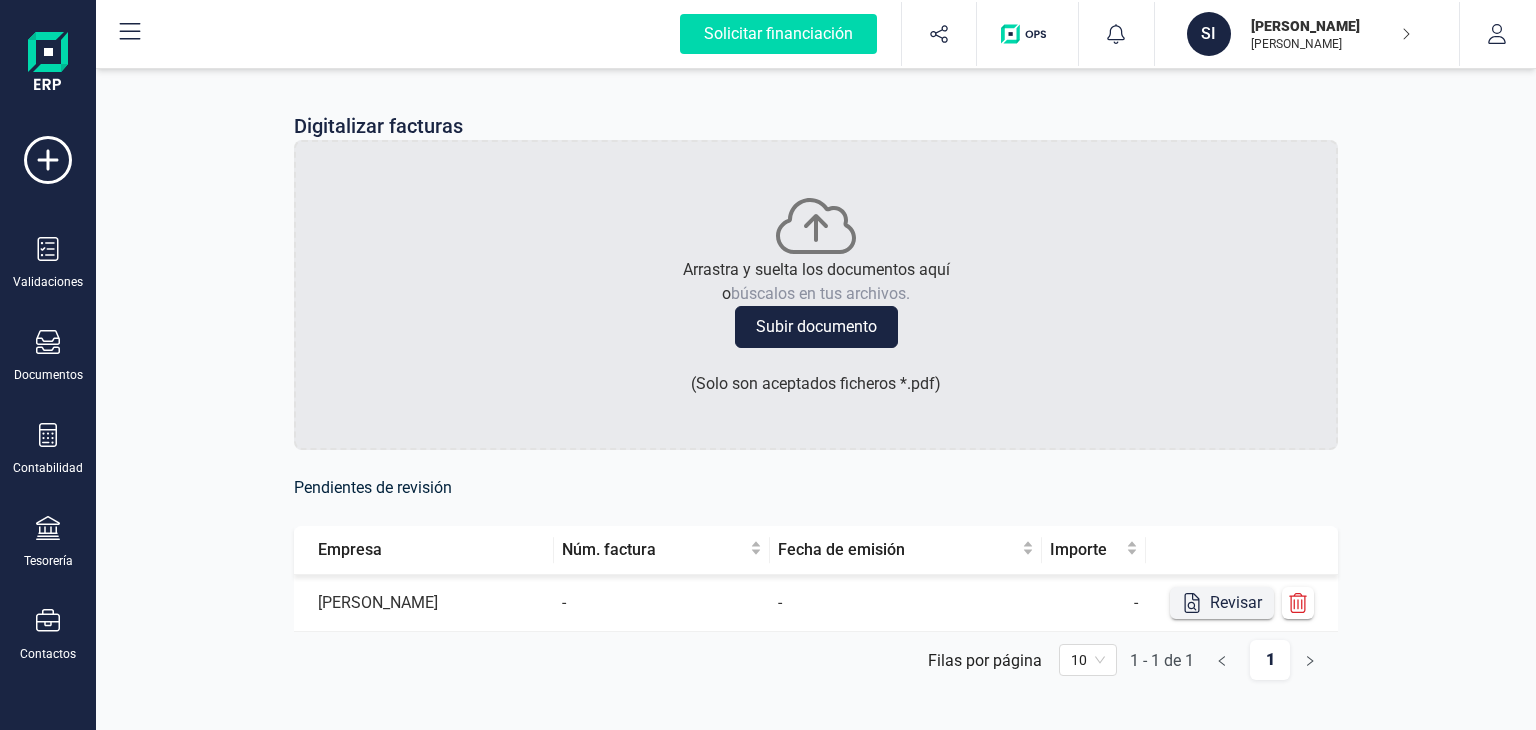 click on "Revisar" at bounding box center [1222, 603] 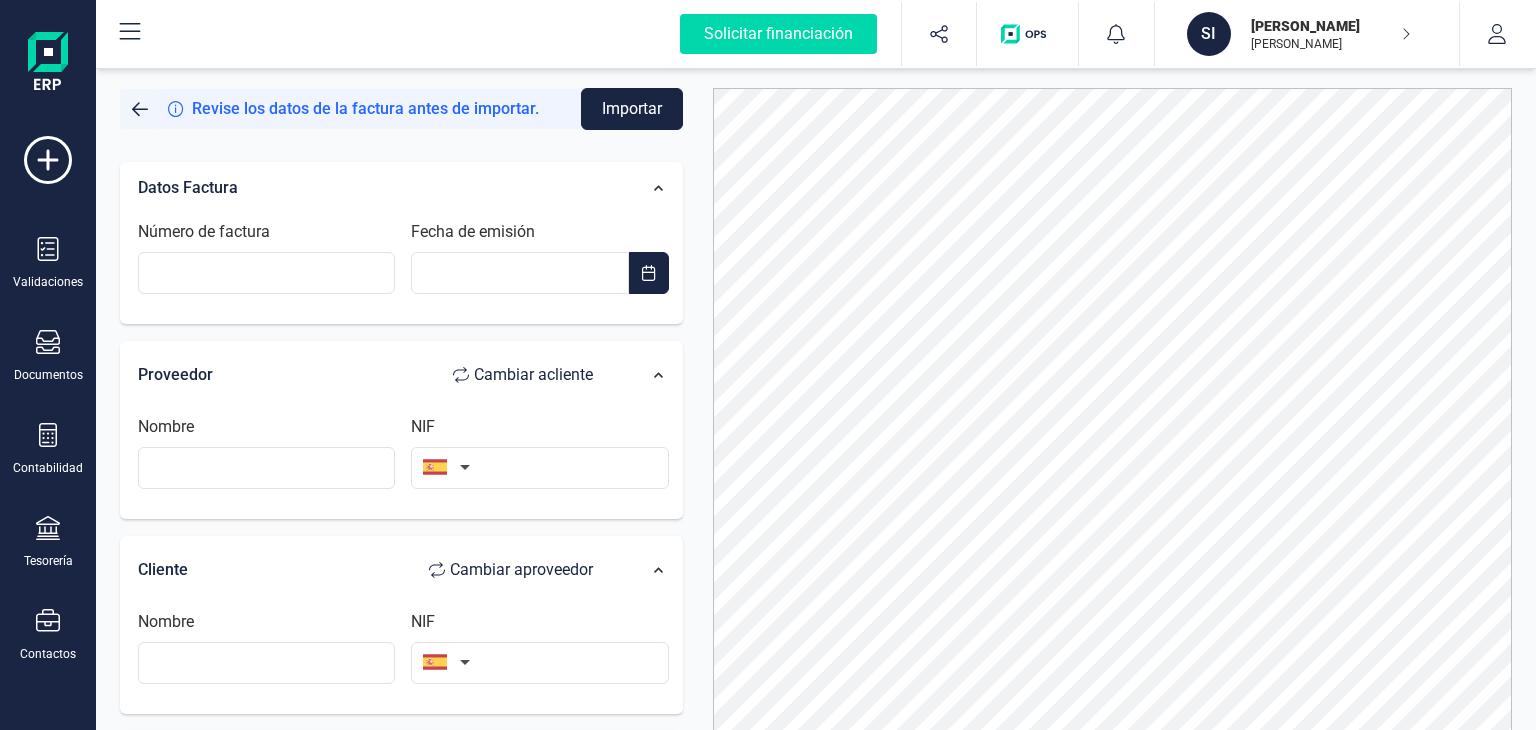 click at bounding box center (140, 109) 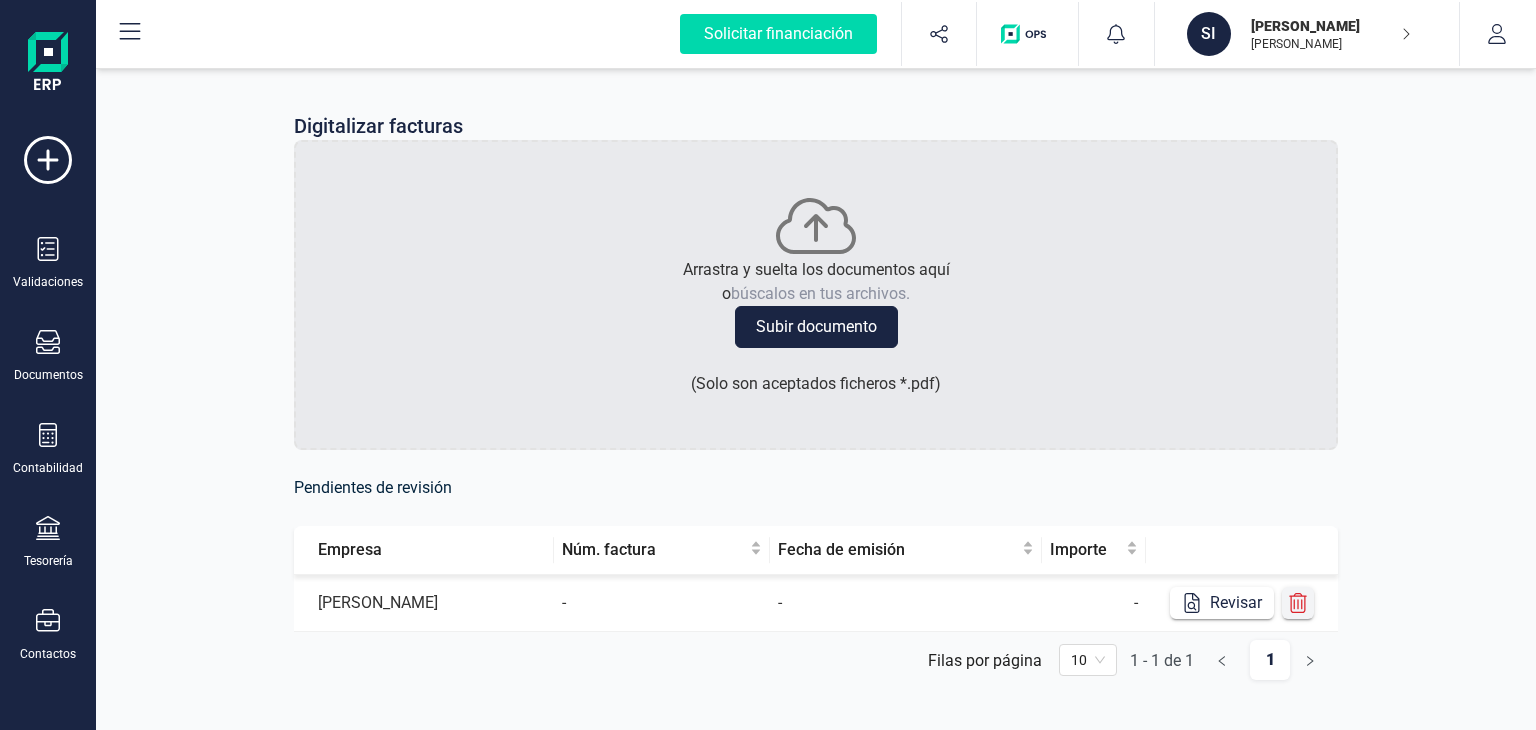 click 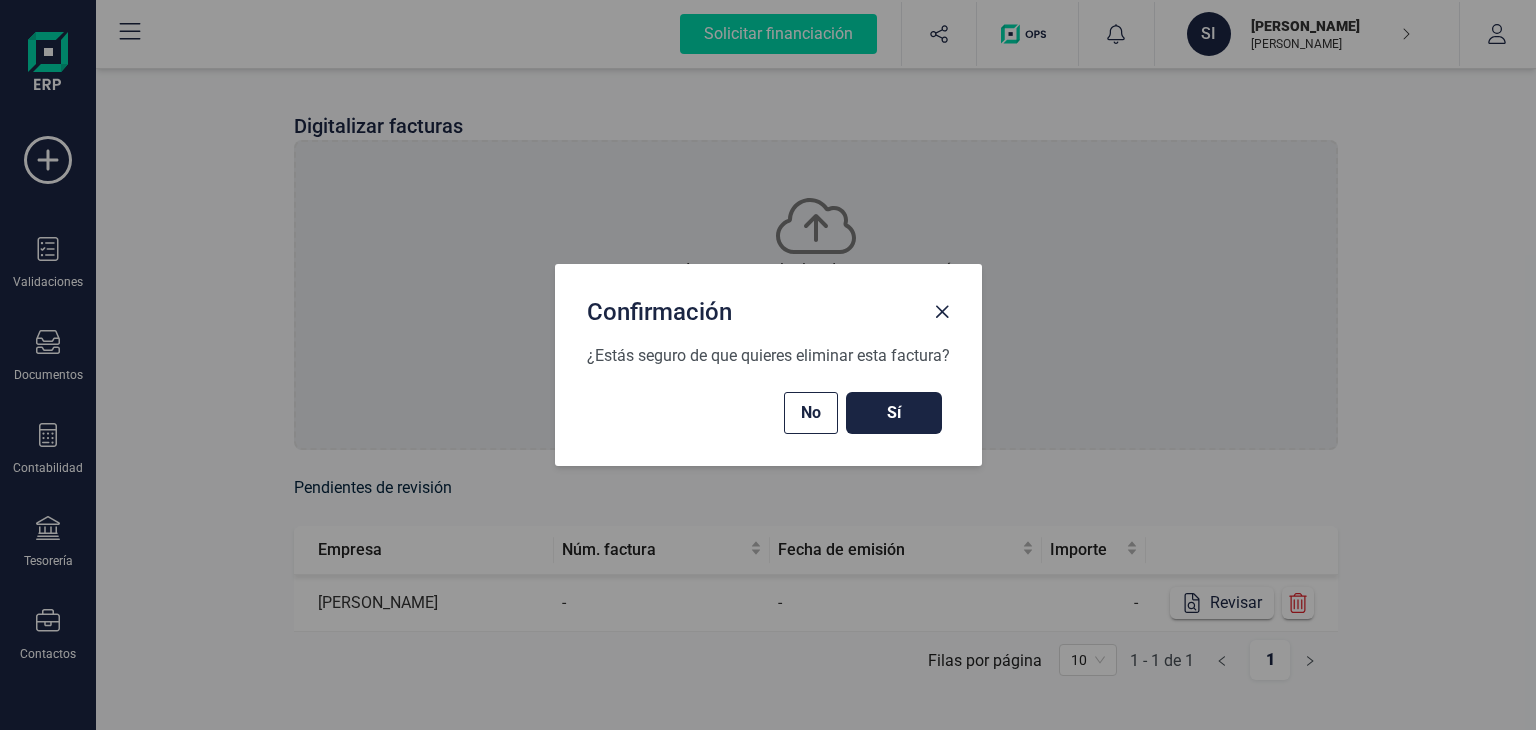 click on "Sí" at bounding box center (894, 413) 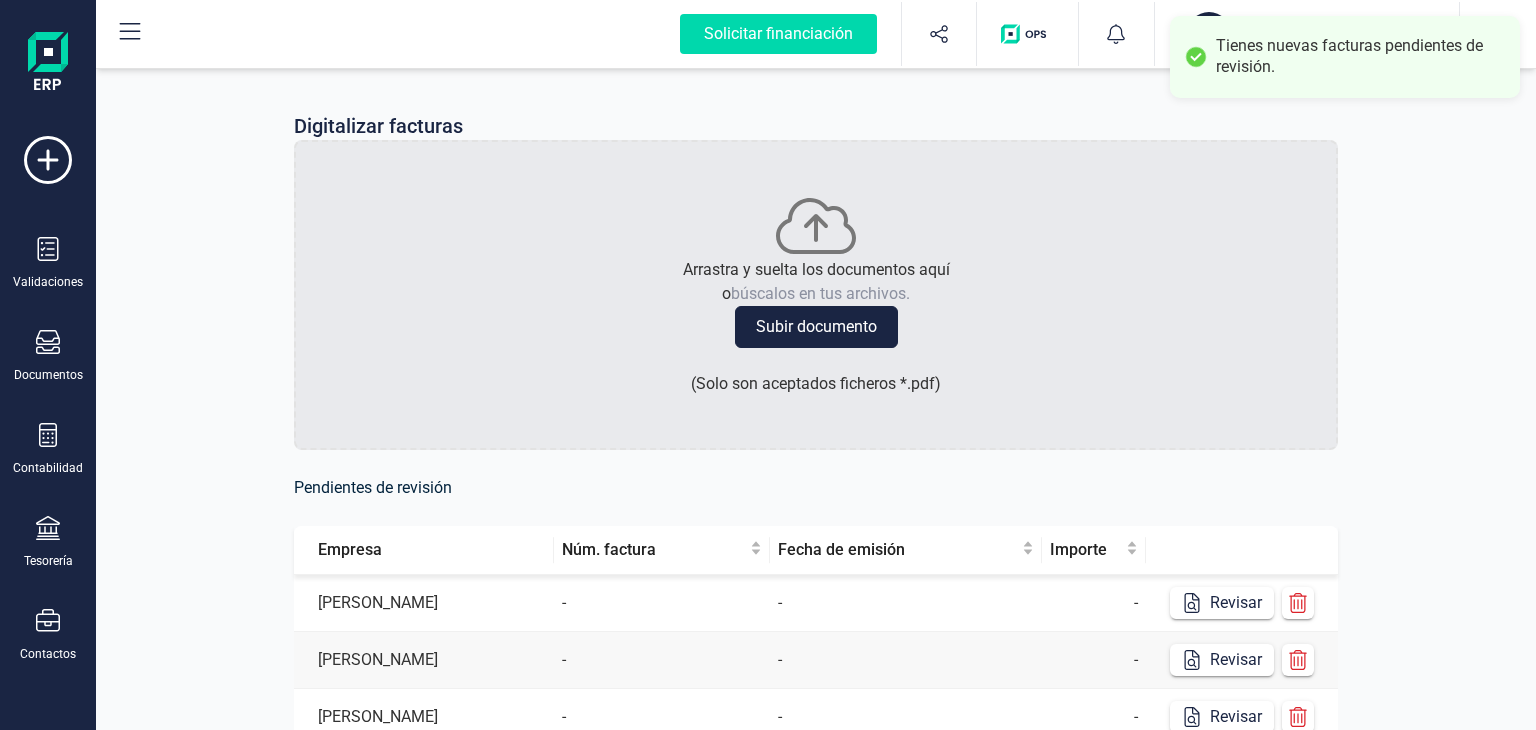 click on "Digitalizar facturas Arrastra y suelta los documentos aquí o  búscalos en tus archivos. Subir documento ( Solo son aceptados ficheros * .pdf ) Pendientes de revisión Empresa Núm. factura Fecha de emisión [PERSON_NAME] - - - Revisar [PERSON_NAME] - - - Revisar [PERSON_NAME] - - - Revisar [PERSON_NAME] - - - Revisar [PERSON_NAME] - - - Revisar [PERSON_NAME] - - - Revisar [PERSON_NAME] - - - Revisar [PERSON_NAME] - - - Revisar [PERSON_NAME] - - - Revisar Filas por página 1 - 9
de 9 1 10" at bounding box center [816, 640] 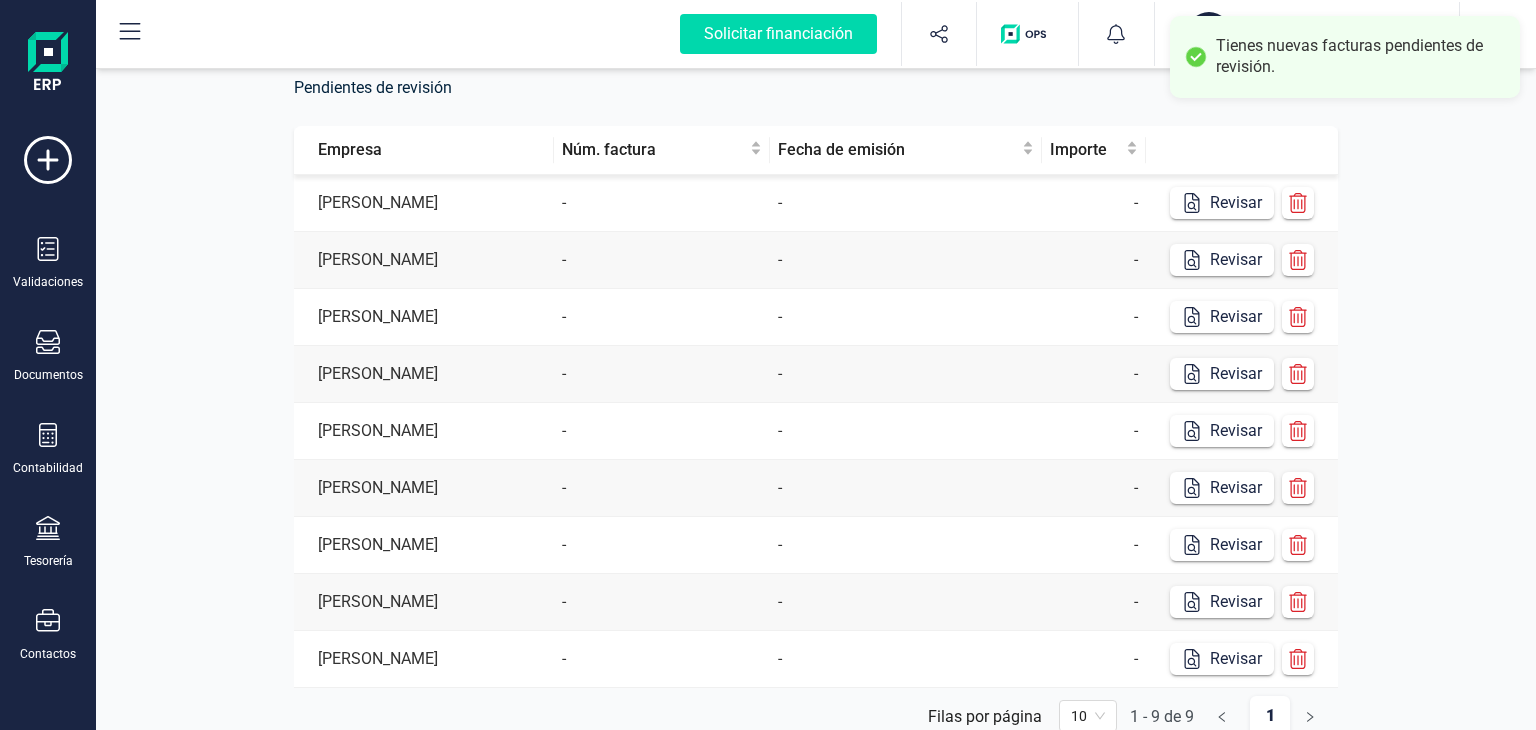 scroll, scrollTop: 440, scrollLeft: 0, axis: vertical 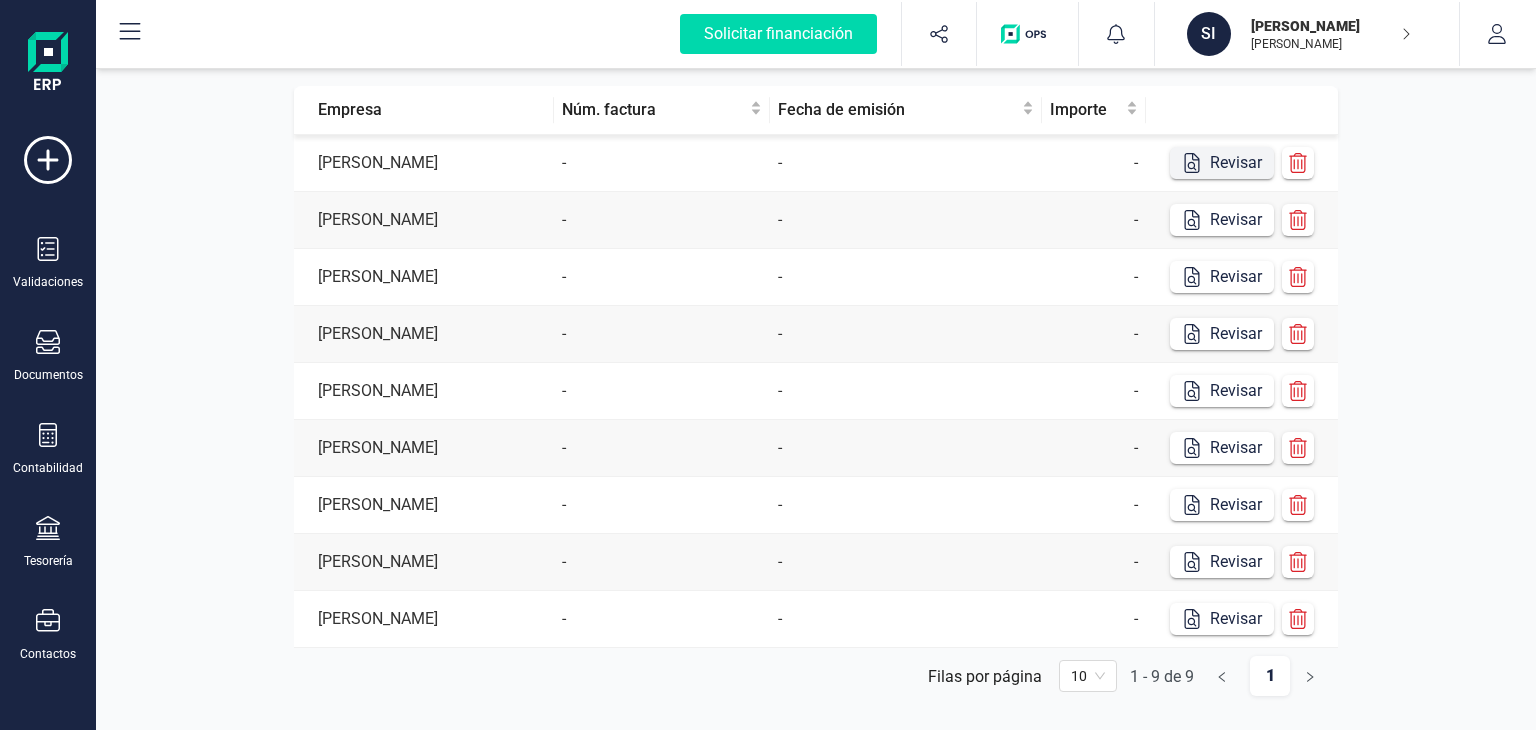click on "Revisar" at bounding box center [1222, 163] 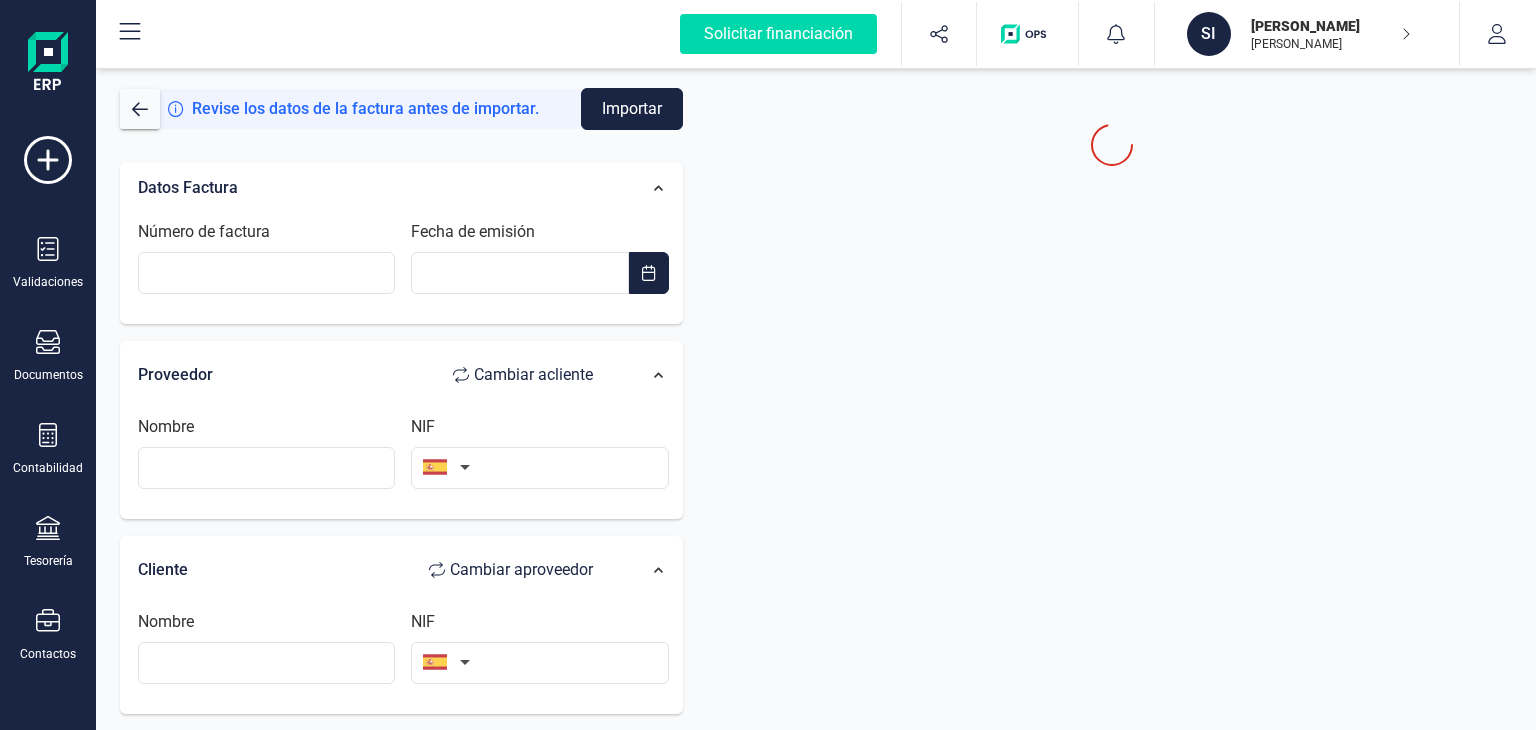 scroll, scrollTop: 0, scrollLeft: 0, axis: both 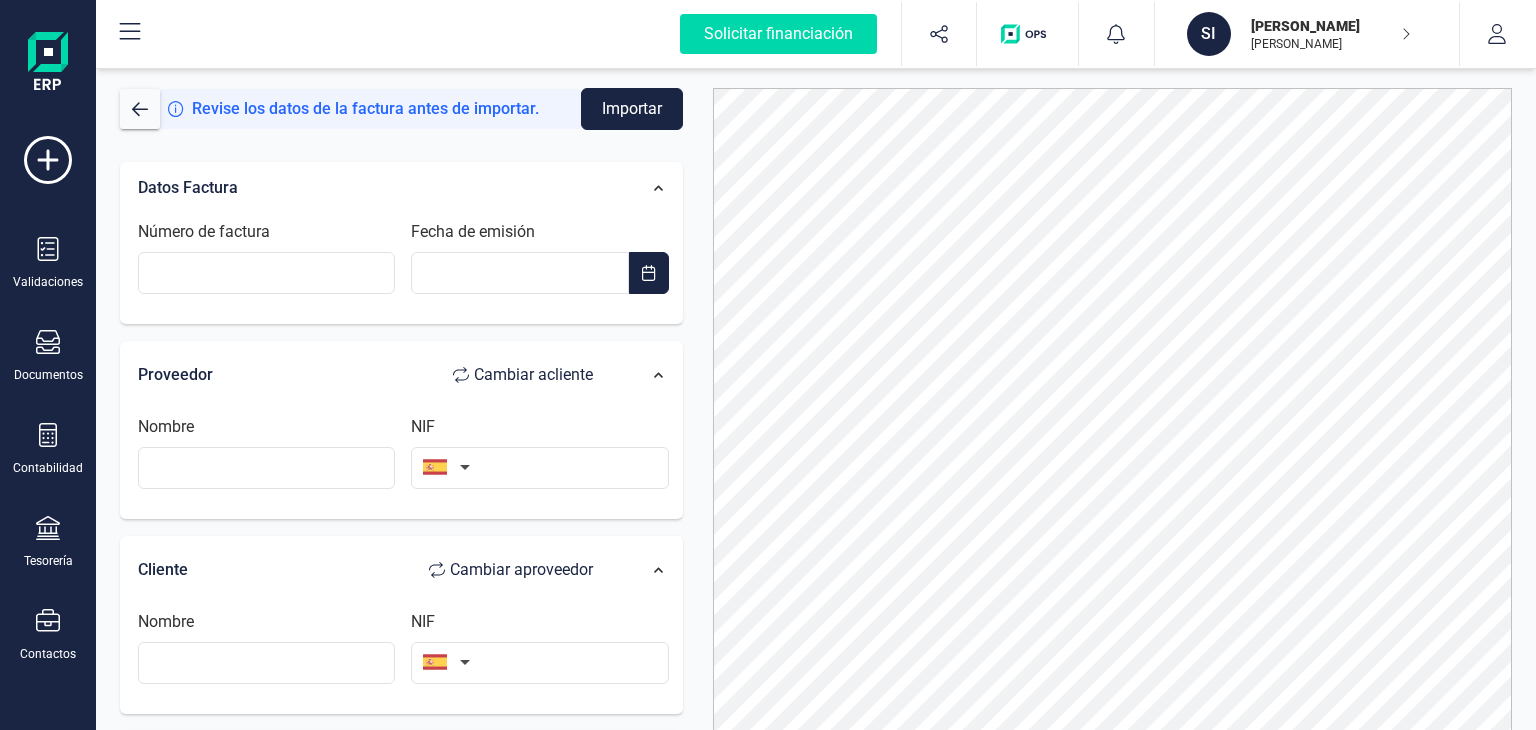 click on "Datos Factura Número de factura Fecha de emisión   Proveedor Cambiar a   cliente Nombre NIF Cliente Cambiar a   proveedor Nombre NIF Importe Impuestos Base imponible % IVA Cuota IVA Seleccione un % Seleccione un % Añadir impuesto Retenciones Base imponible Porcentaje Total retención Añadir retención Total base imponible 0,00 € Total importe" at bounding box center (401, 734) 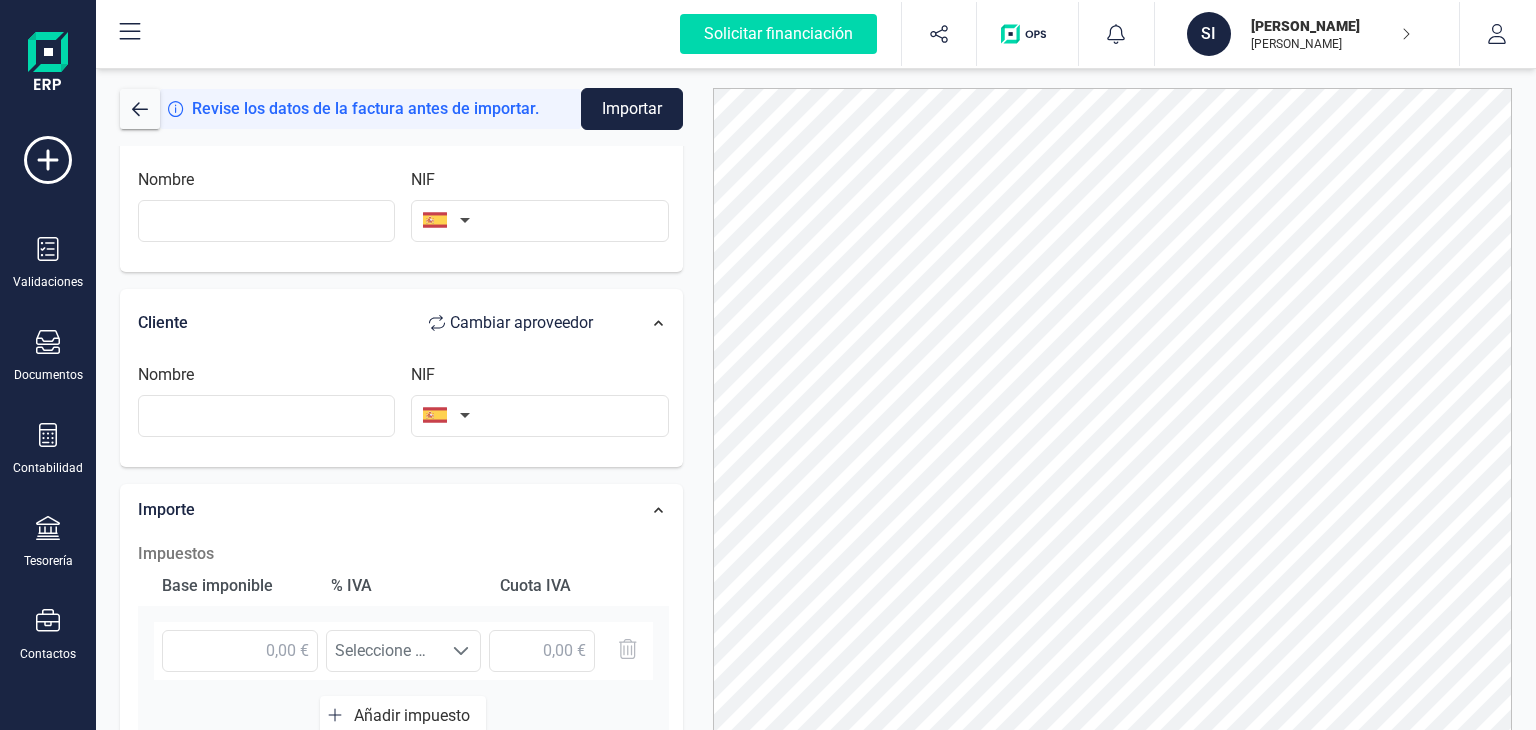 scroll, scrollTop: 566, scrollLeft: 0, axis: vertical 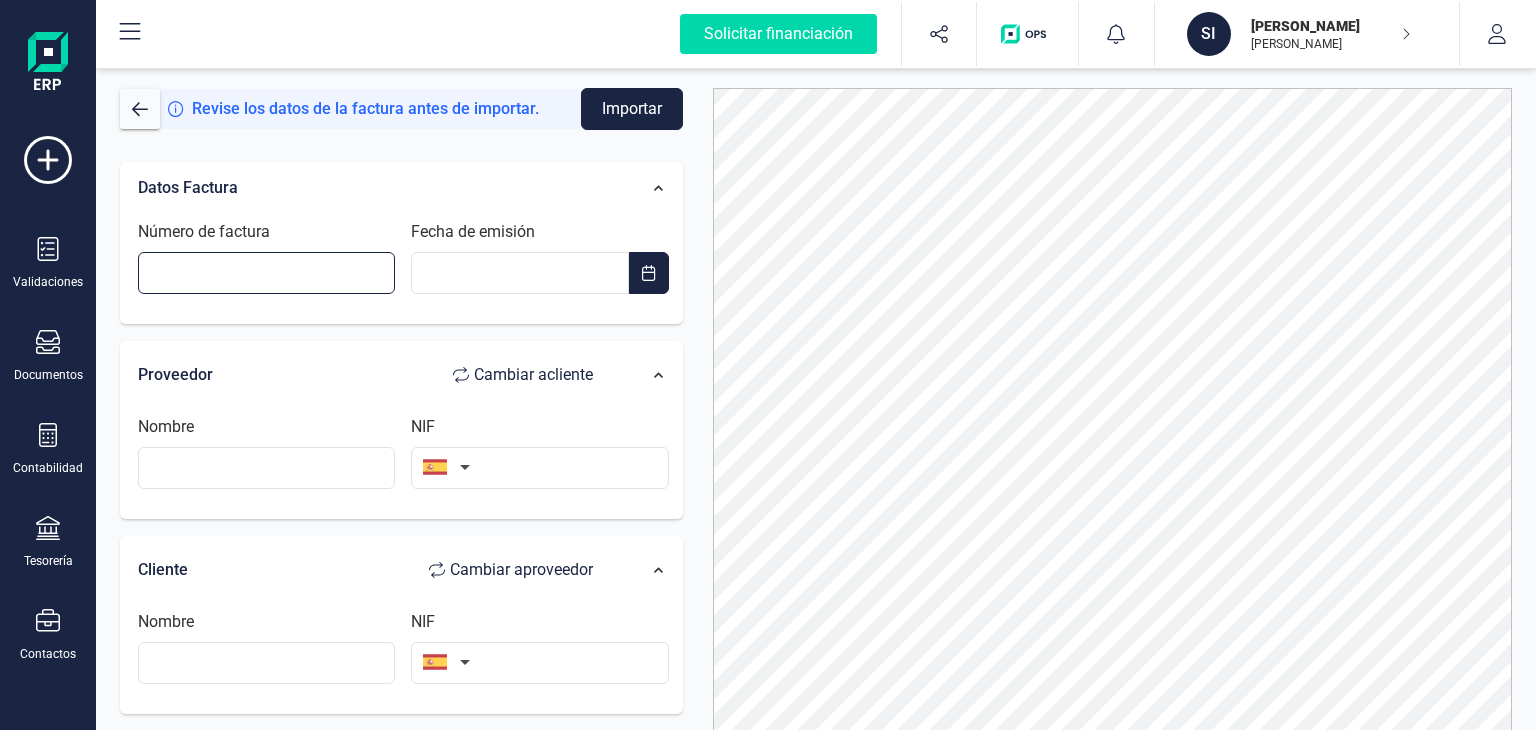 click on "Número de factura" at bounding box center (266, 273) 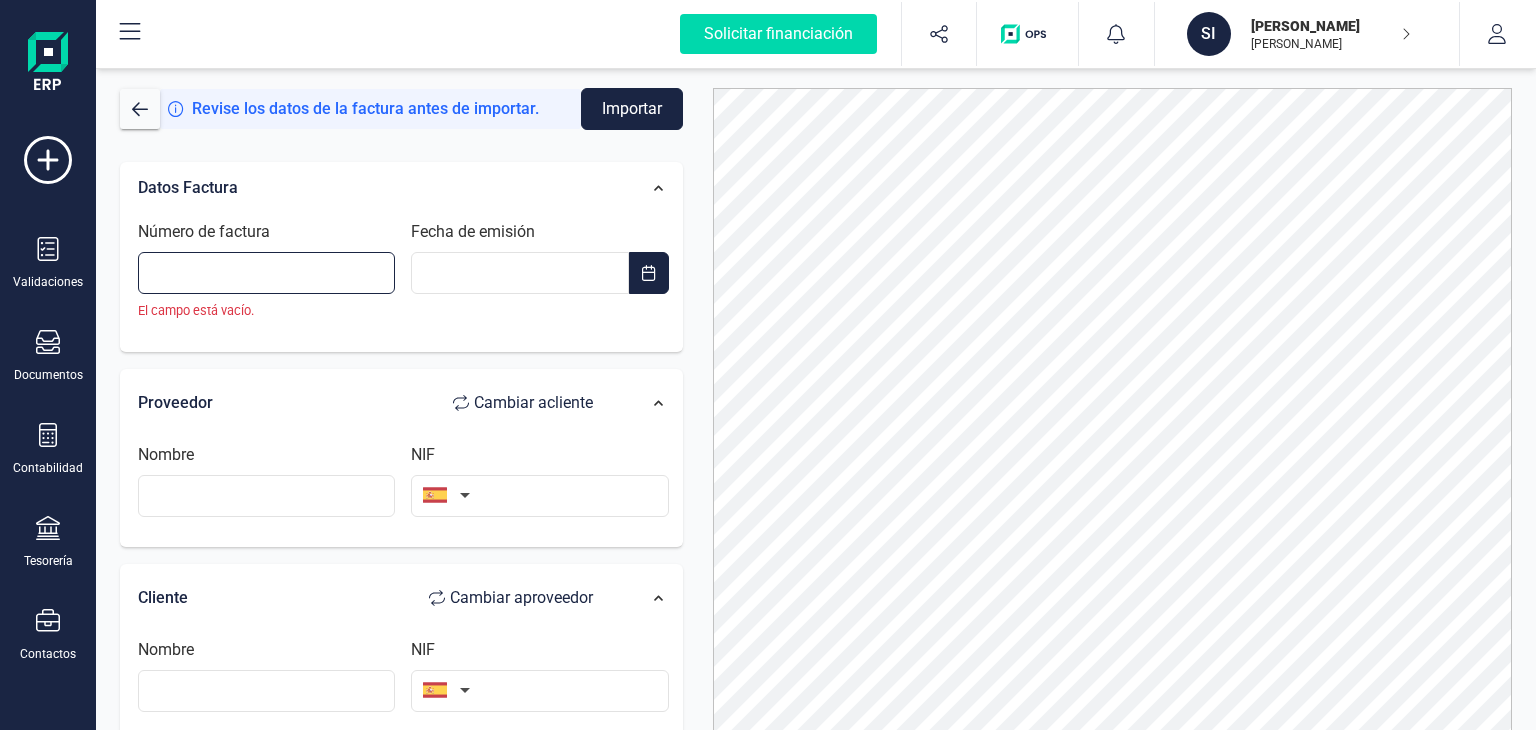 click on "Número de factura" at bounding box center [266, 273] 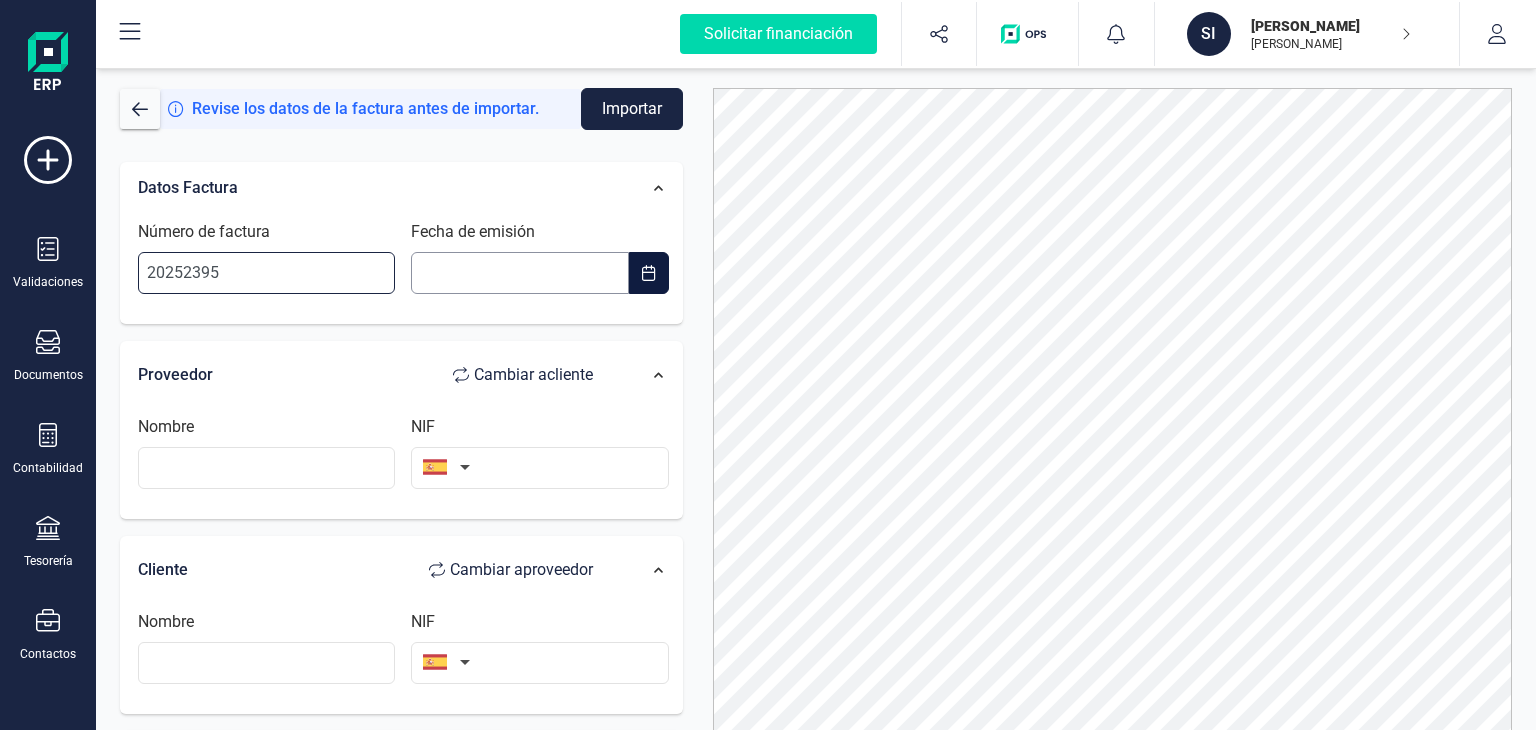 type on "20252395" 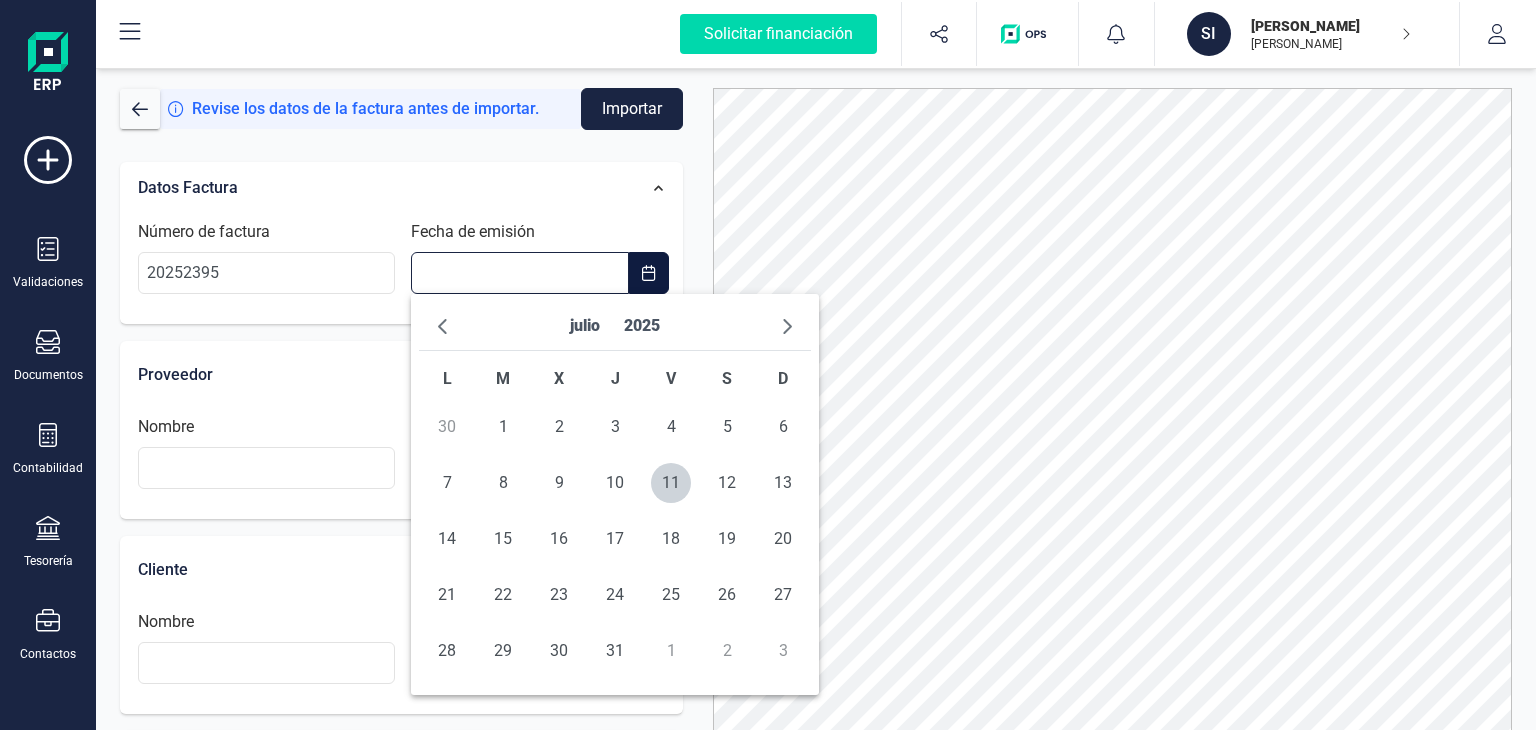 type on "__/__/____" 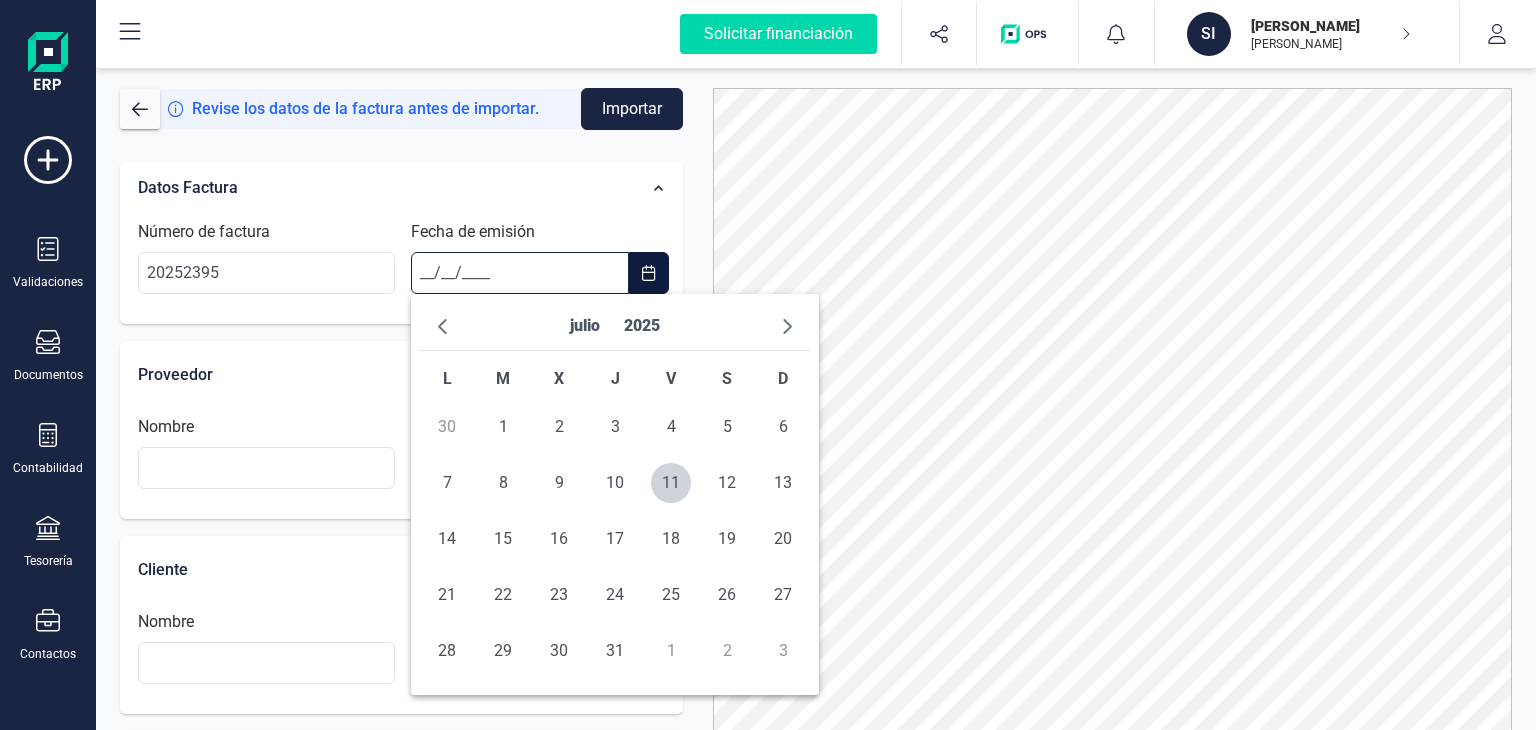 click on "__/__/____" at bounding box center (519, 273) 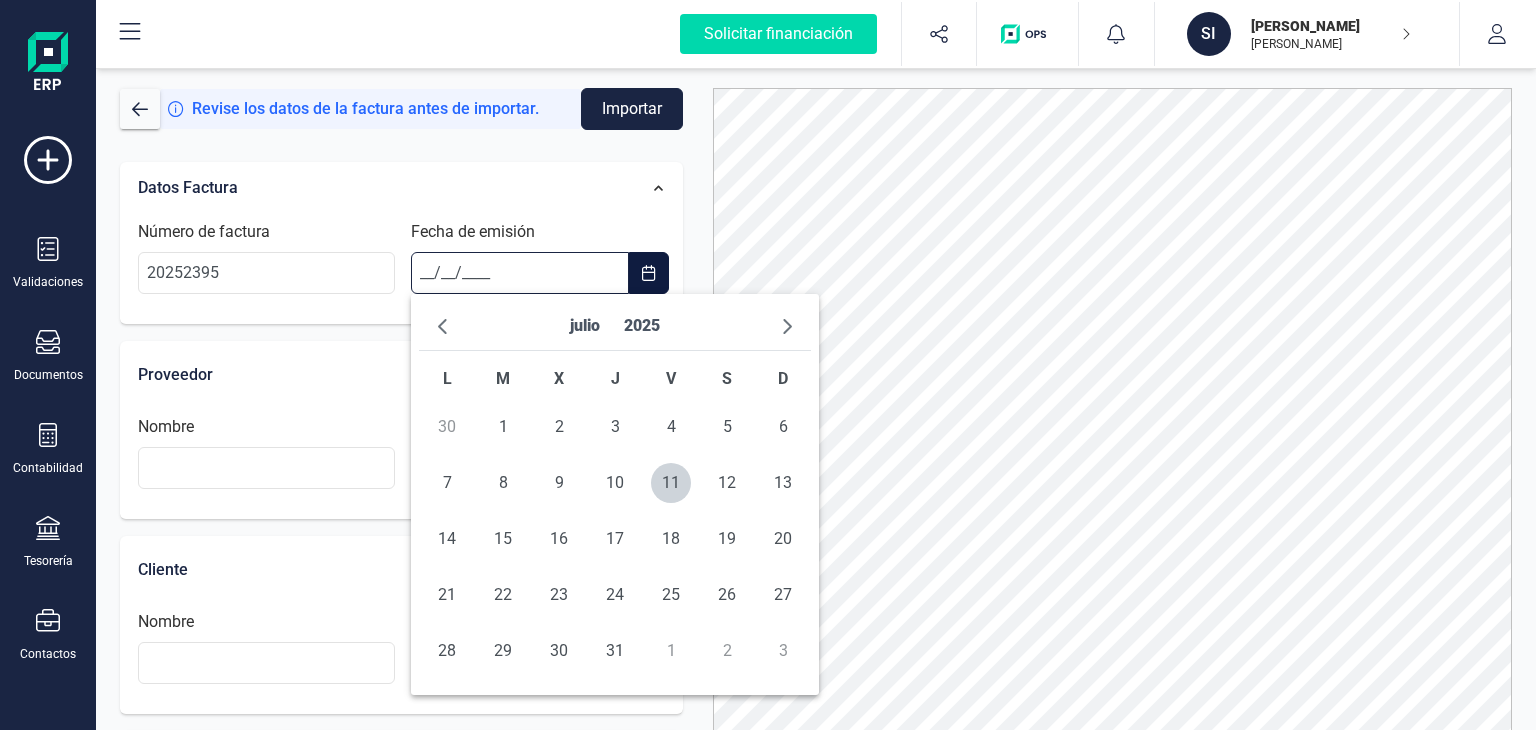 scroll, scrollTop: 0, scrollLeft: 0, axis: both 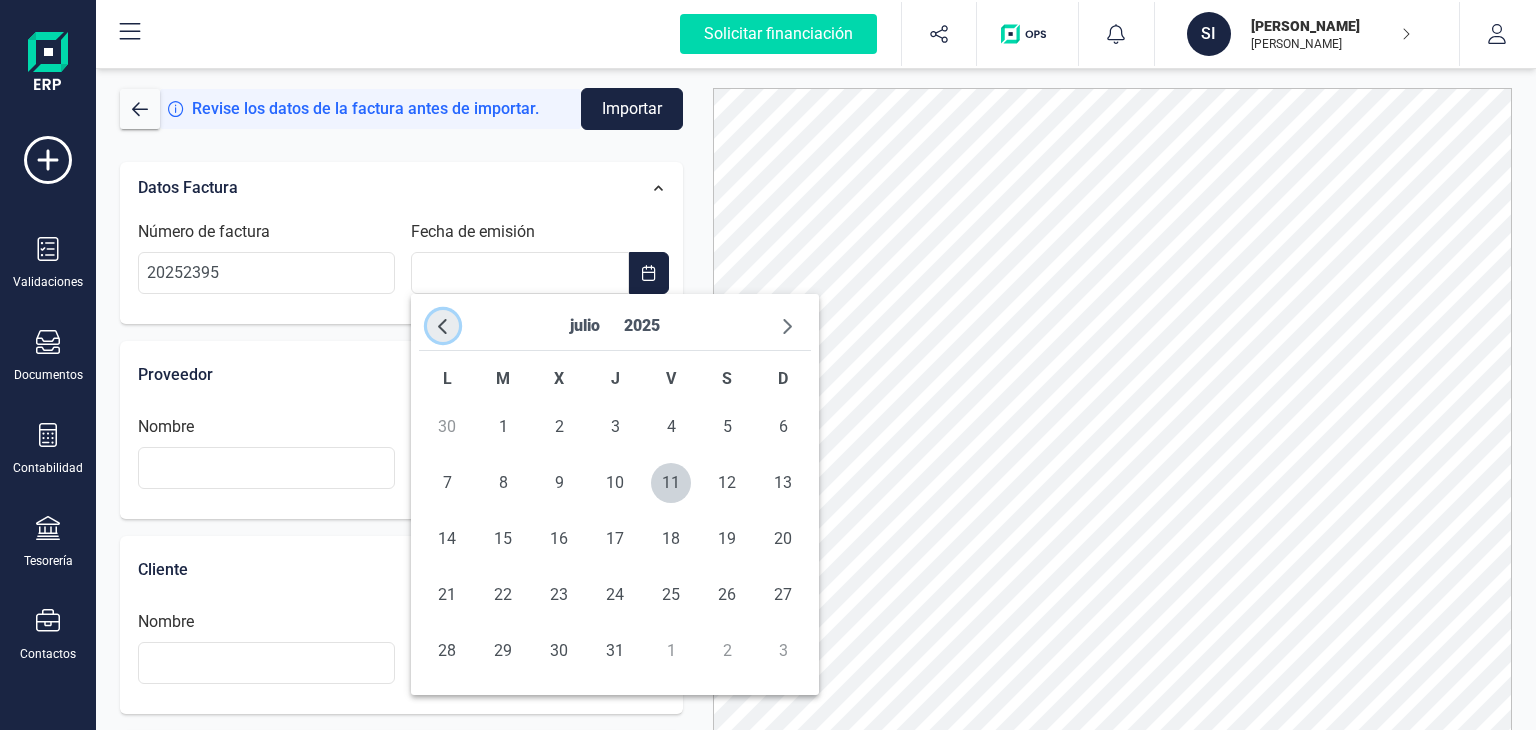 click at bounding box center (443, 326) 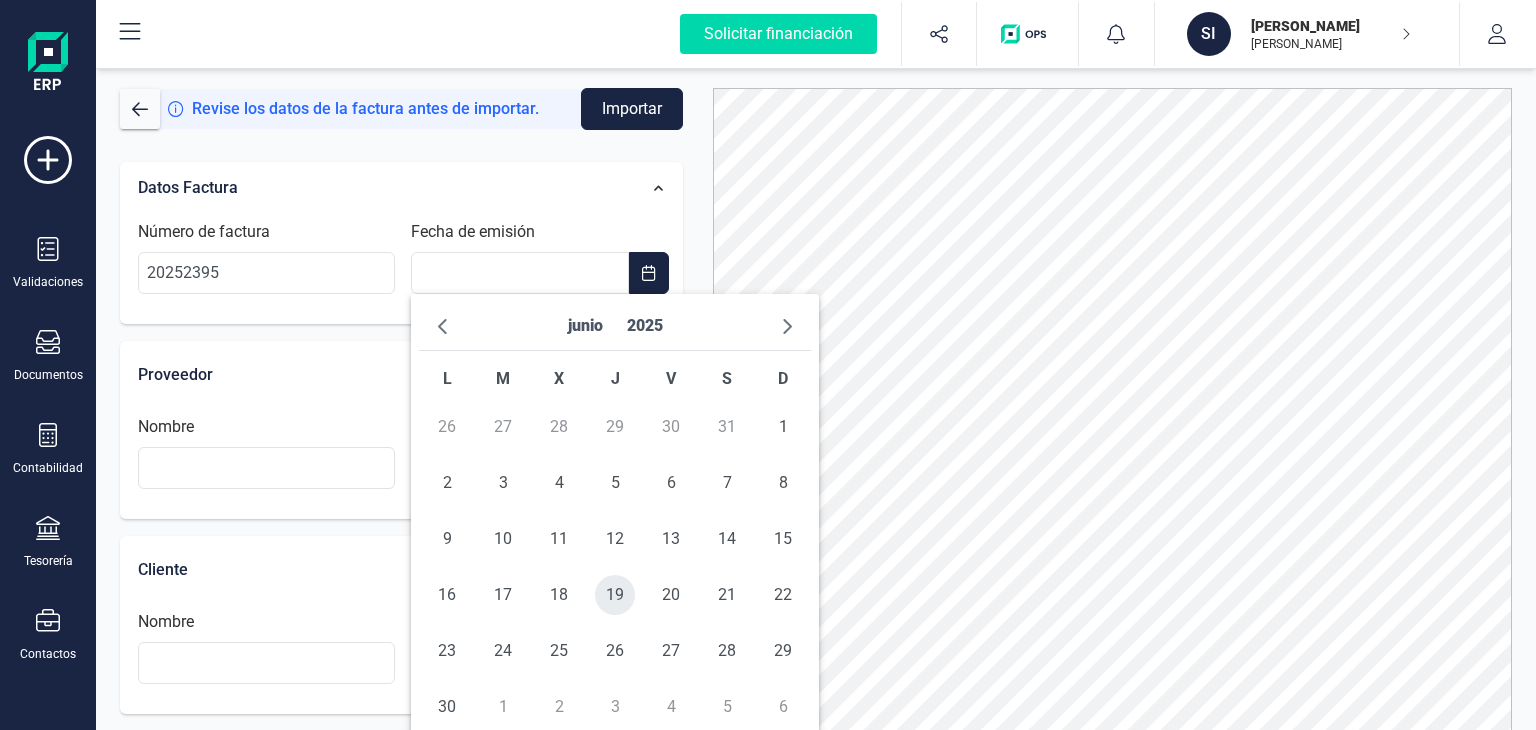 click on "19" at bounding box center [615, 595] 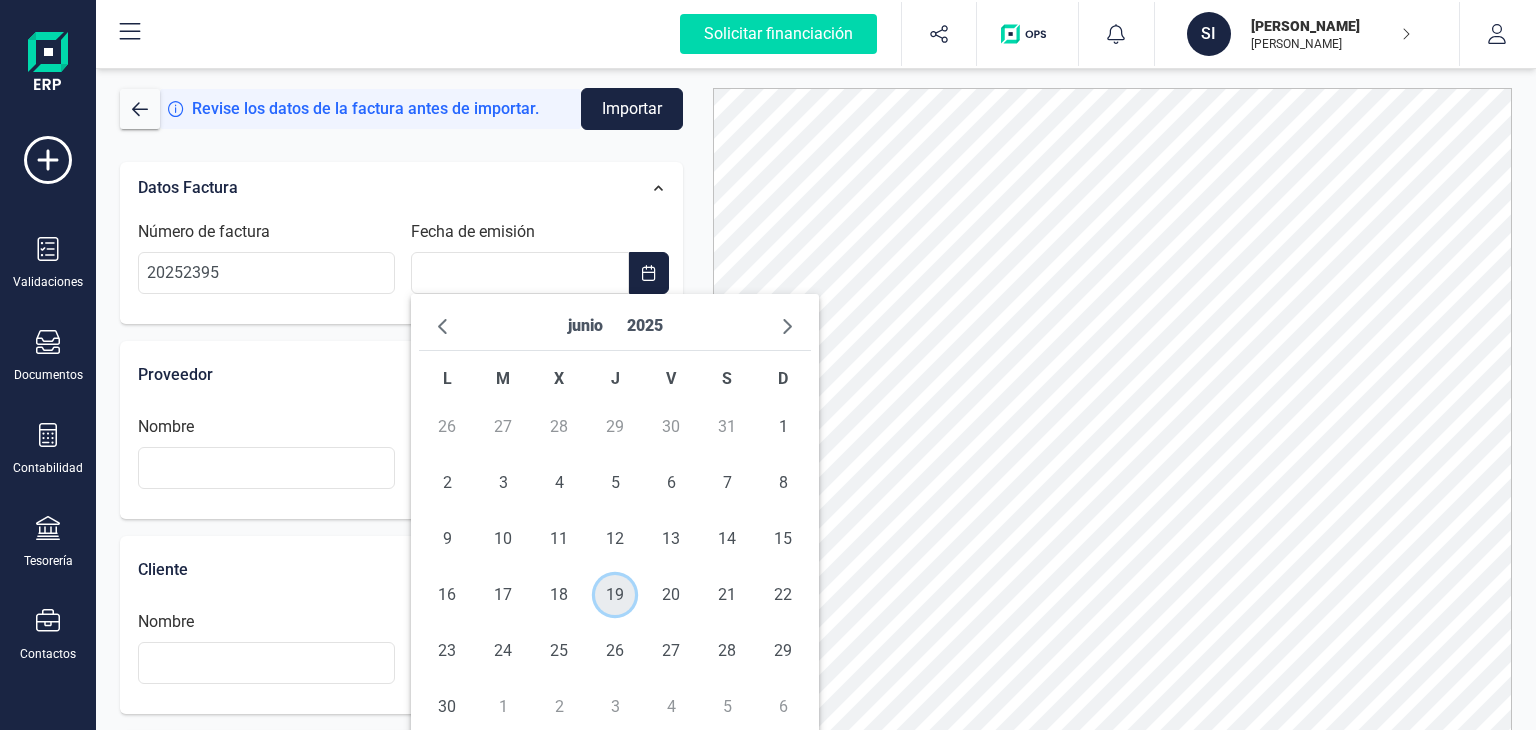 type on "[DATE]" 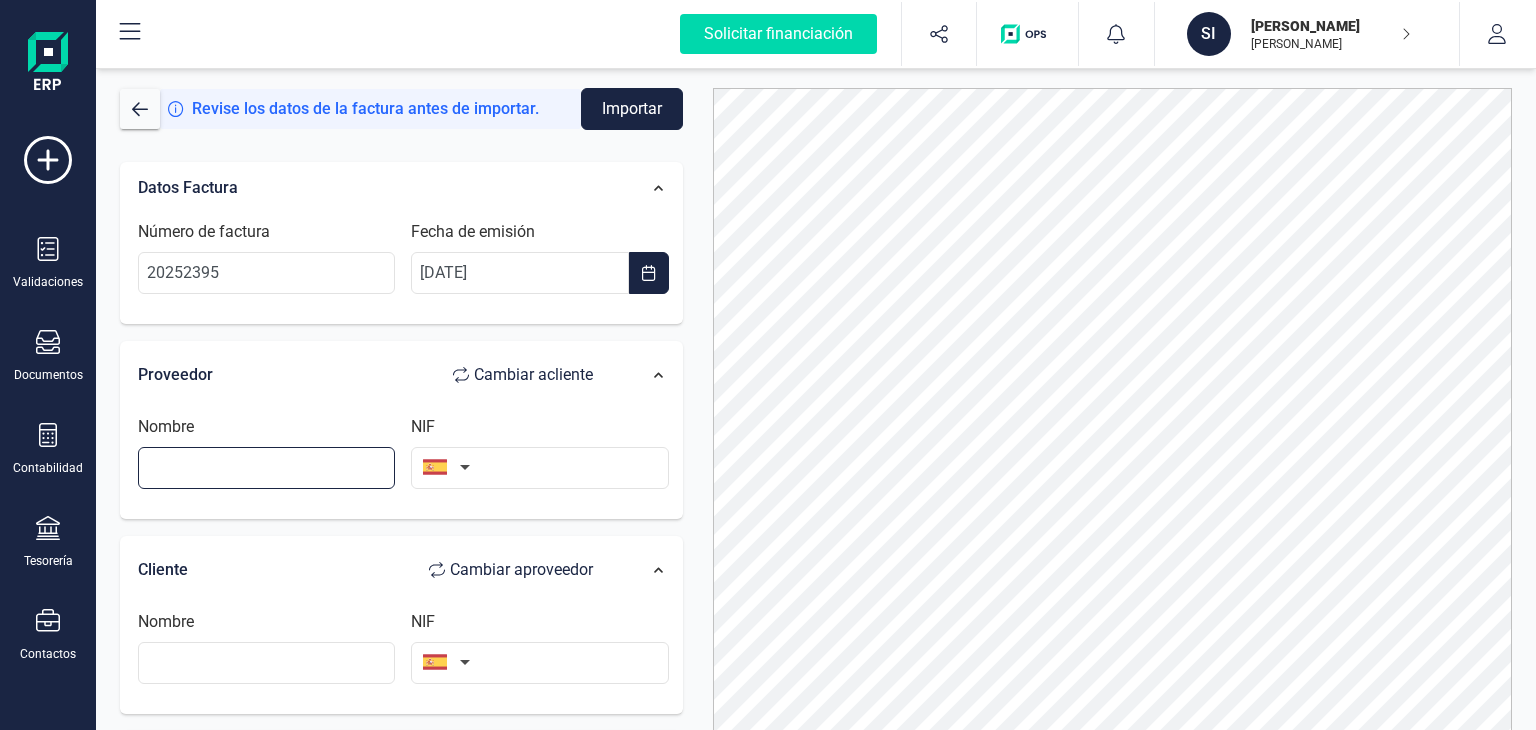 click at bounding box center (266, 468) 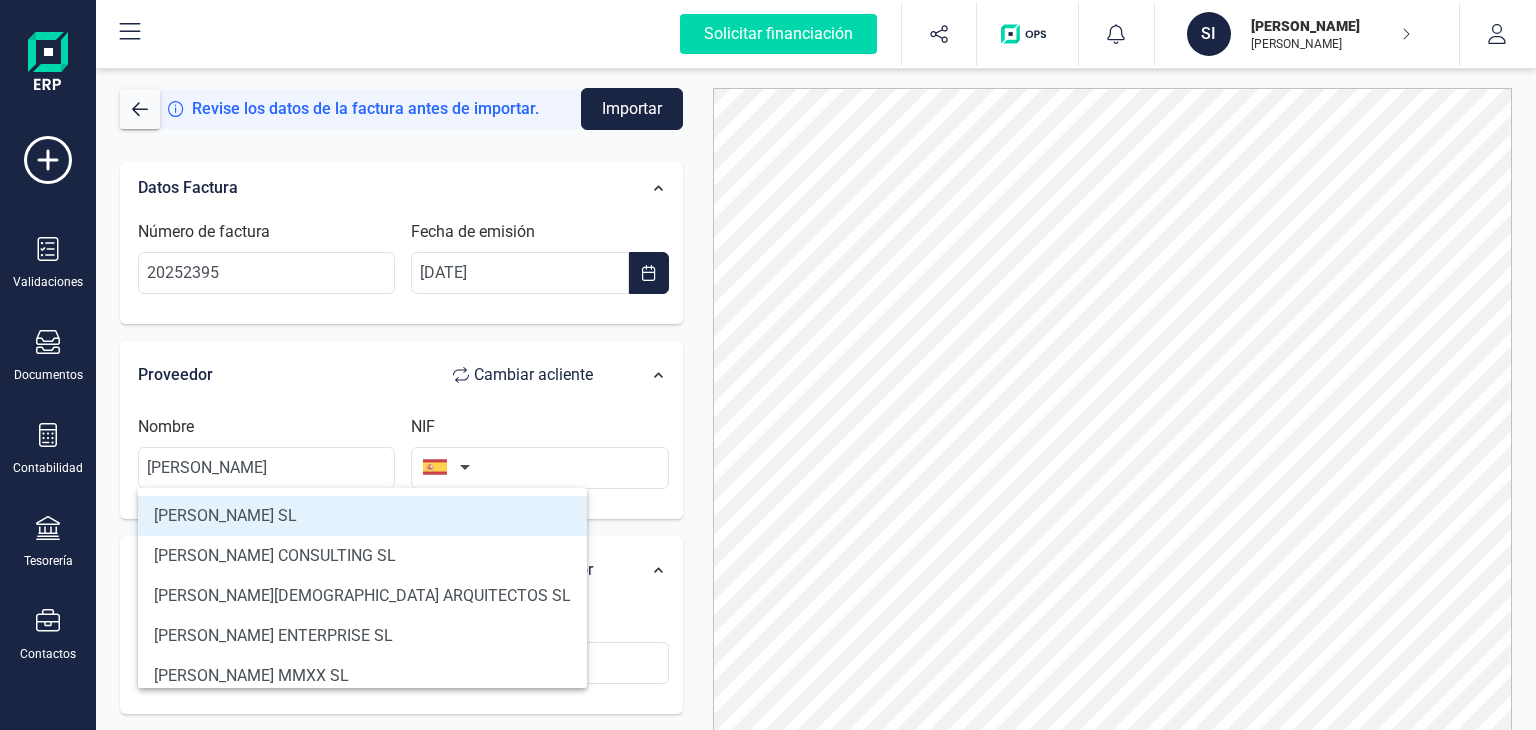 click on "[PERSON_NAME] SL" at bounding box center [362, 516] 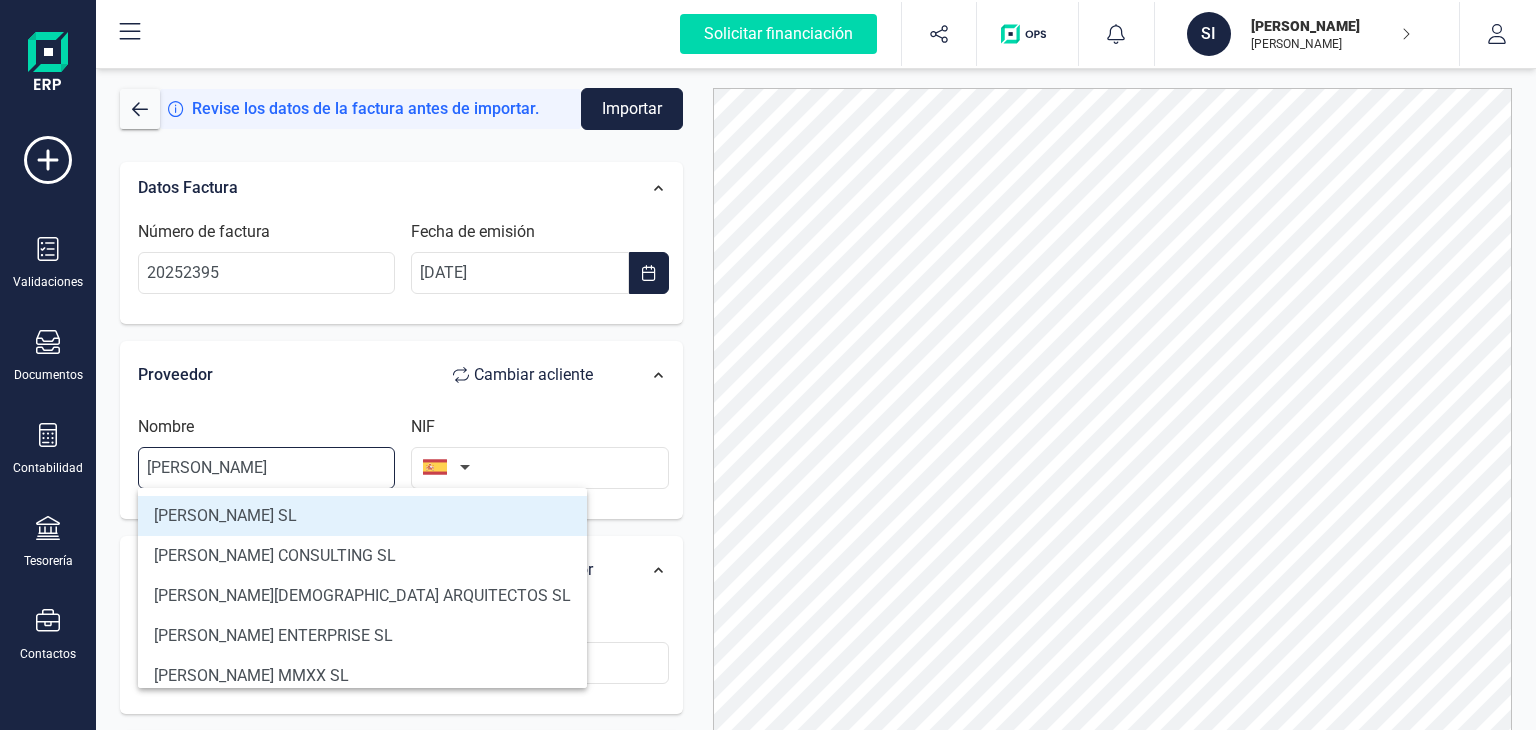 type on "[PERSON_NAME] SL" 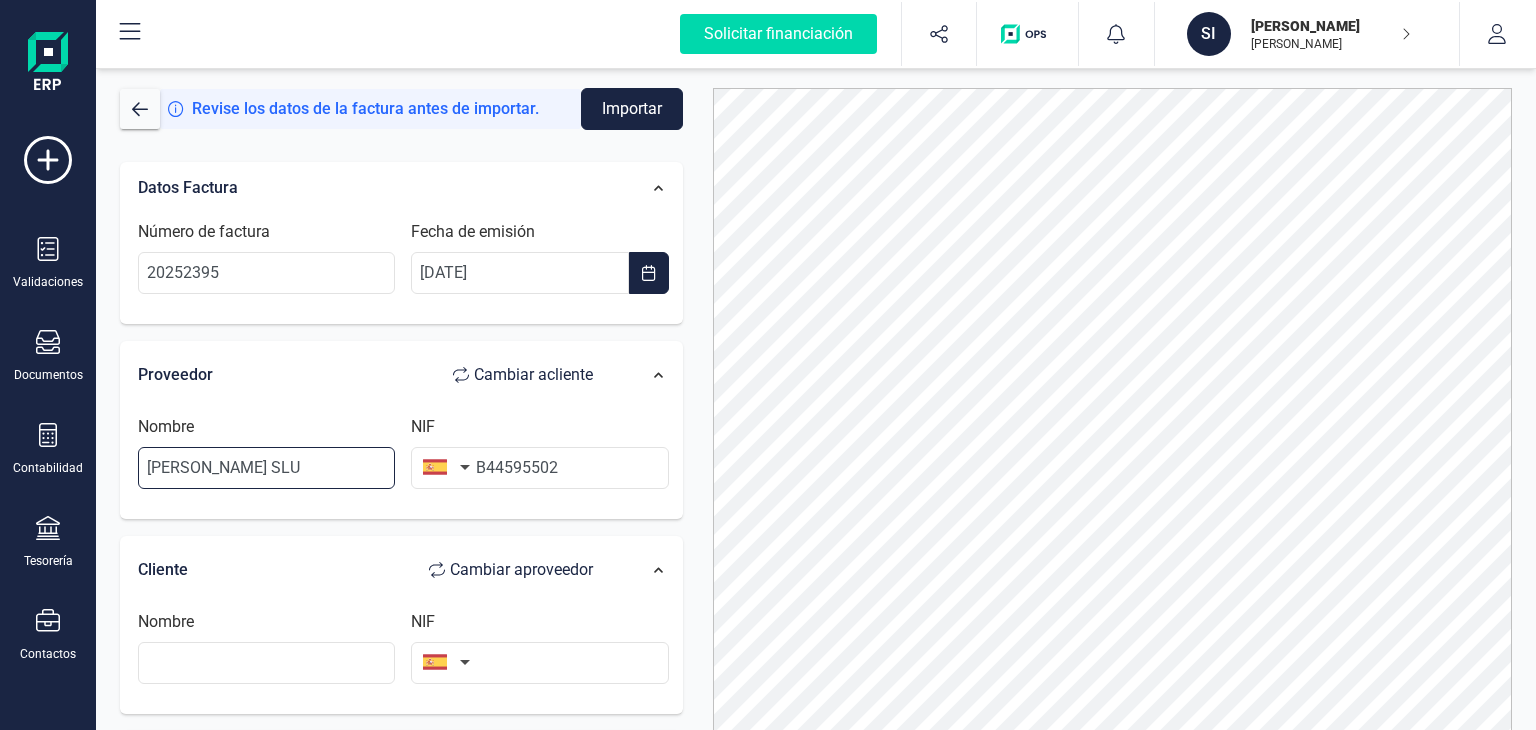 type on "[PERSON_NAME] SLU" 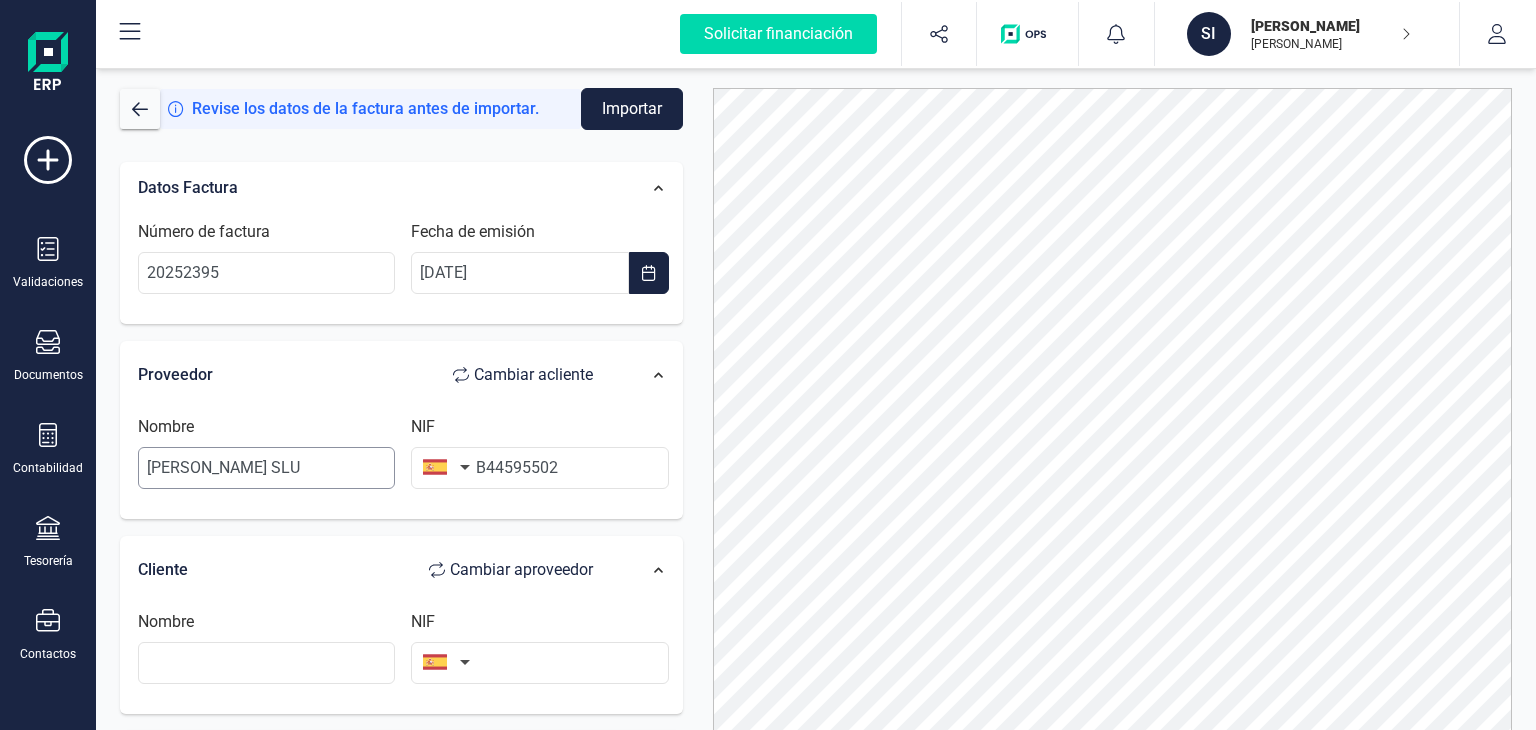 type 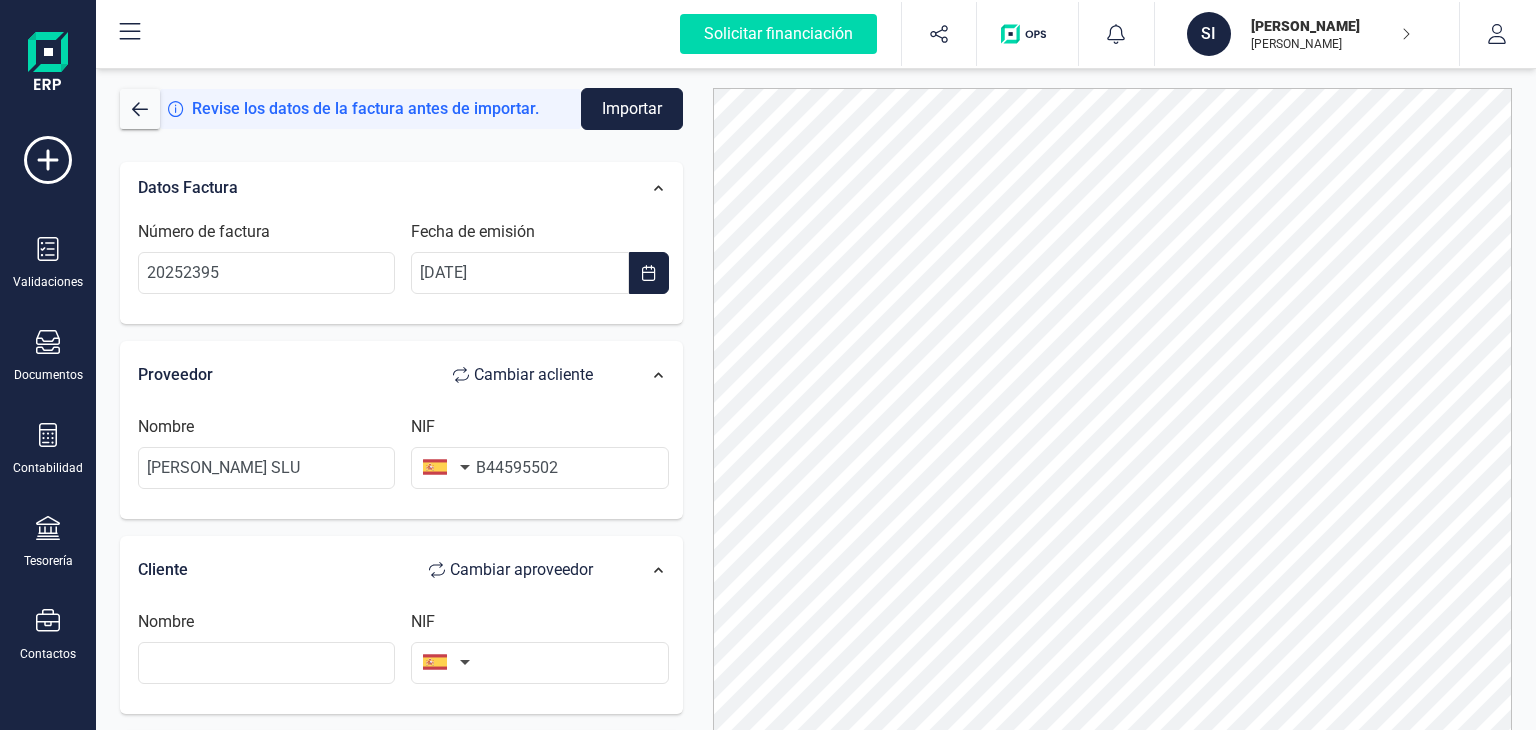 click on "Cliente Cambiar a   proveedor" at bounding box center (375, 570) 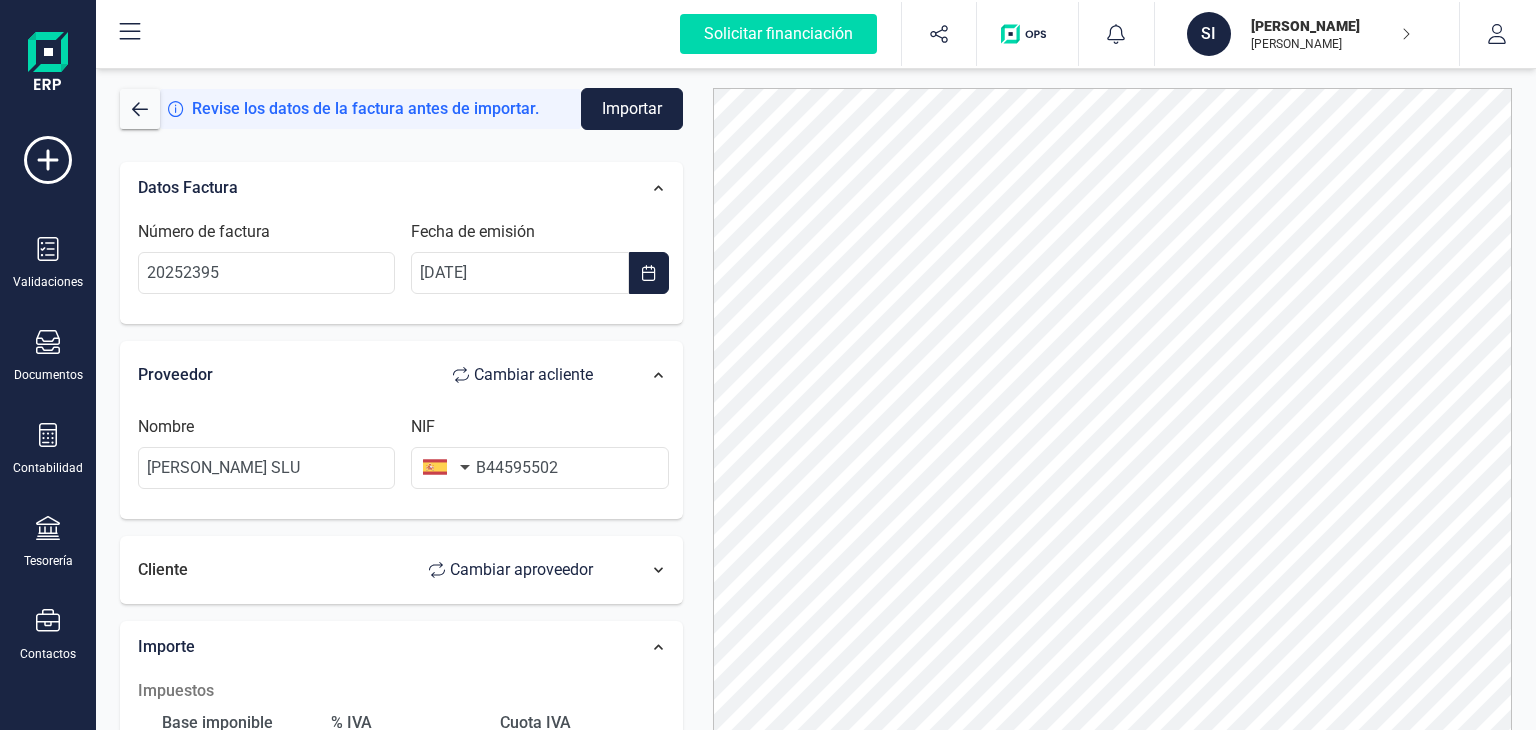 click on "Datos Factura Número de factura 20252395 Fecha de emisión [DATE]   Proveedor Cambiar a   cliente Nombre [PERSON_NAME] MODA SLU NIF B44595502 Cliente Cambiar a   proveedor Importe Impuestos Base imponible % IVA Cuota IVA Seleccione un % Seleccione un % Añadir impuesto Retenciones Base imponible Porcentaje Total retención Añadir retención Total base imponible 0,00 € Total importe" at bounding box center [401, 682] 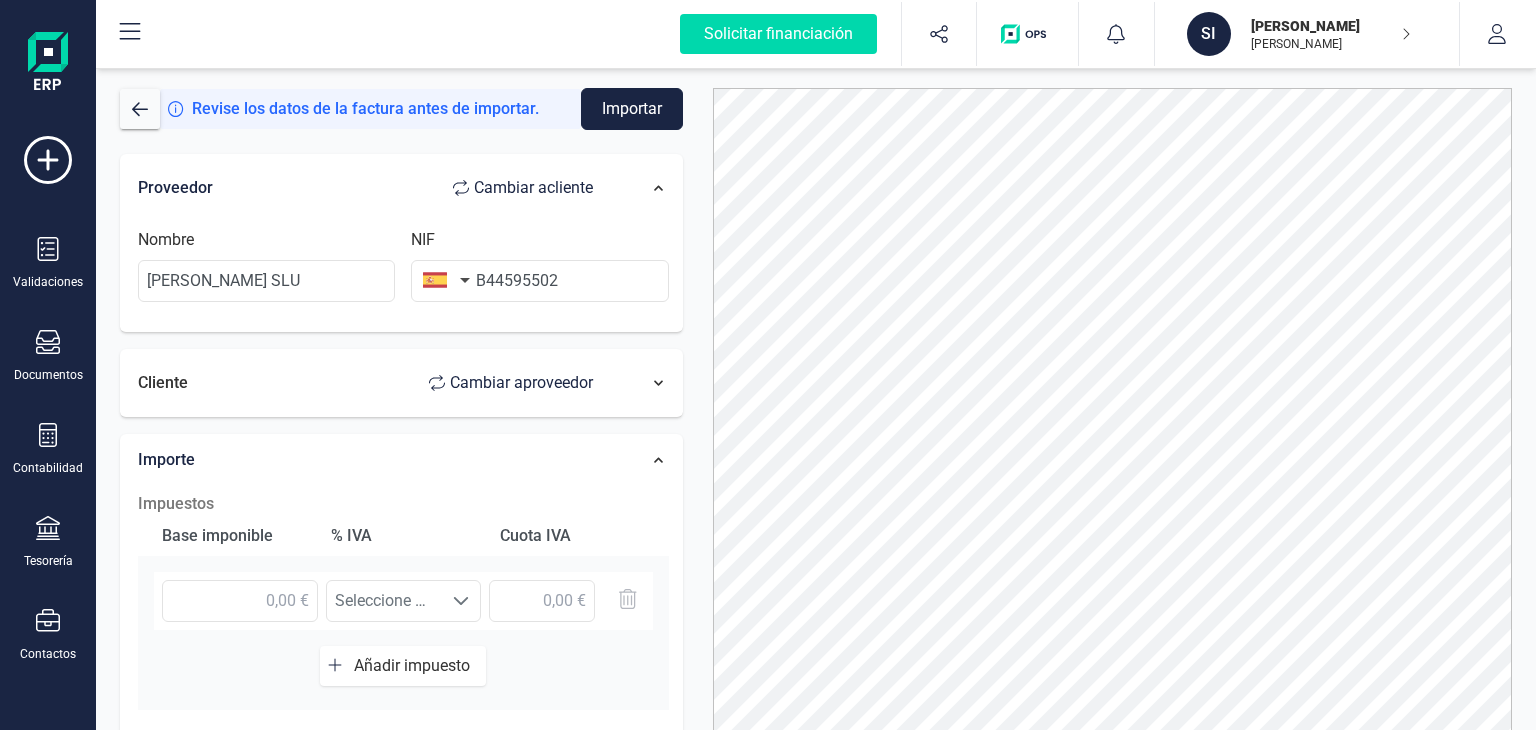 scroll, scrollTop: 120, scrollLeft: 0, axis: vertical 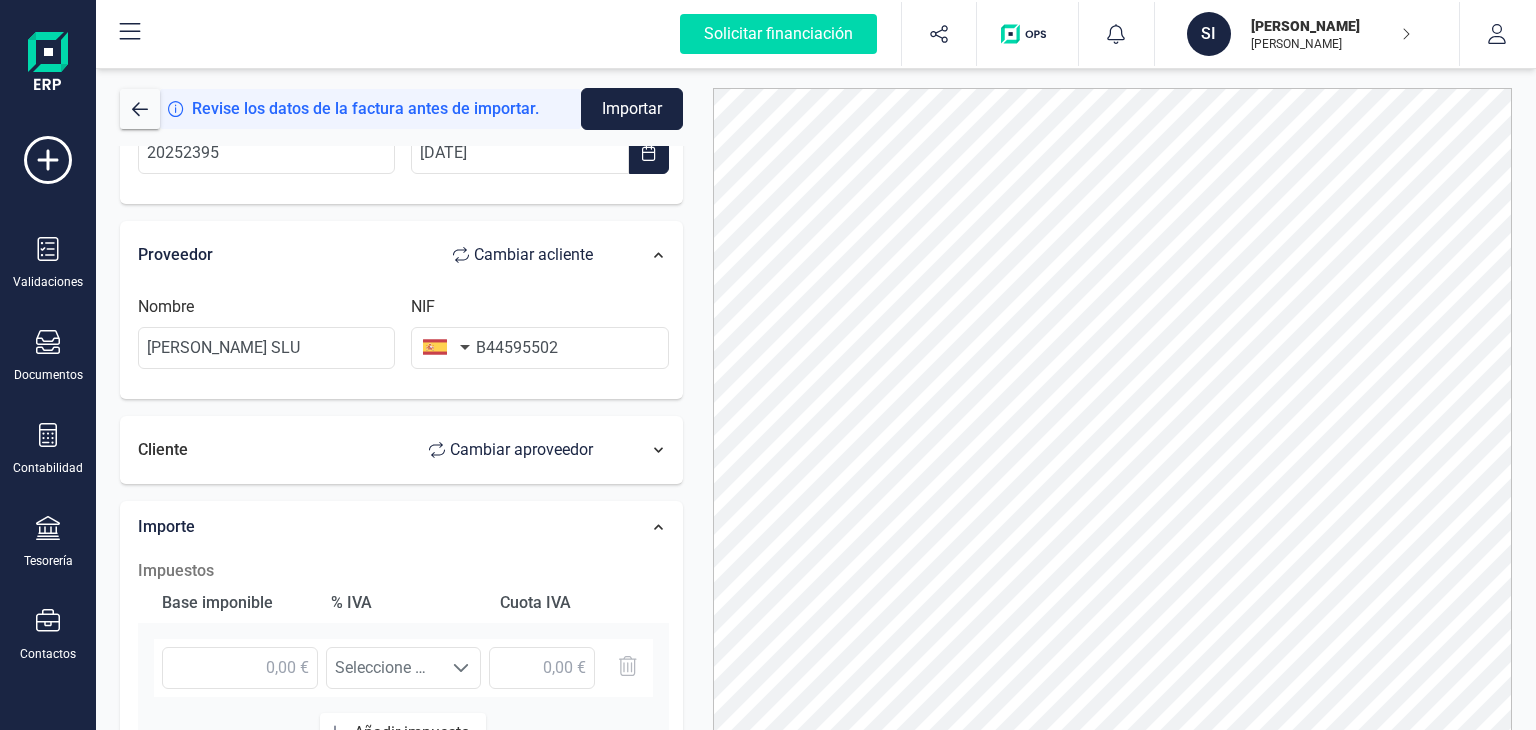 click at bounding box center [650, 450] 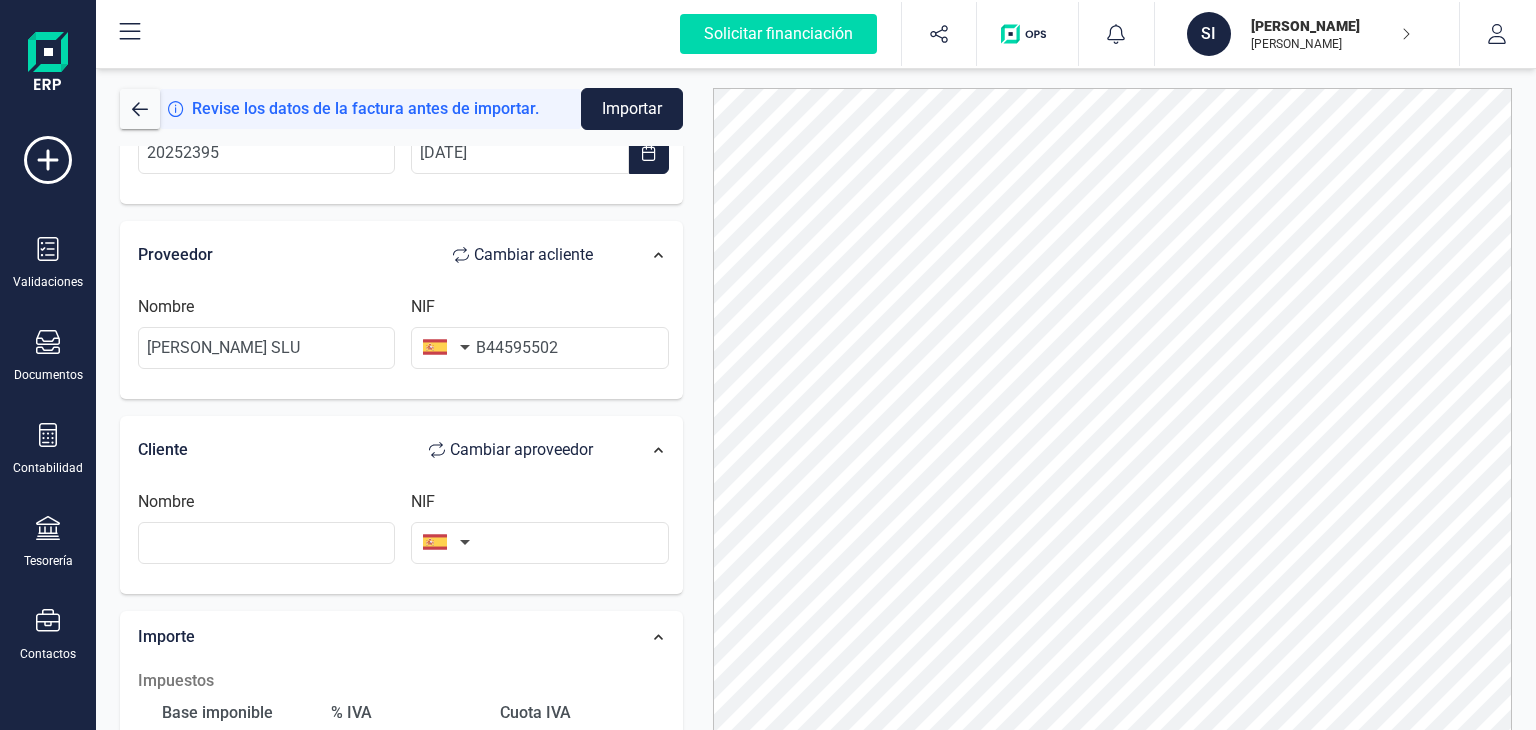 click at bounding box center (650, 450) 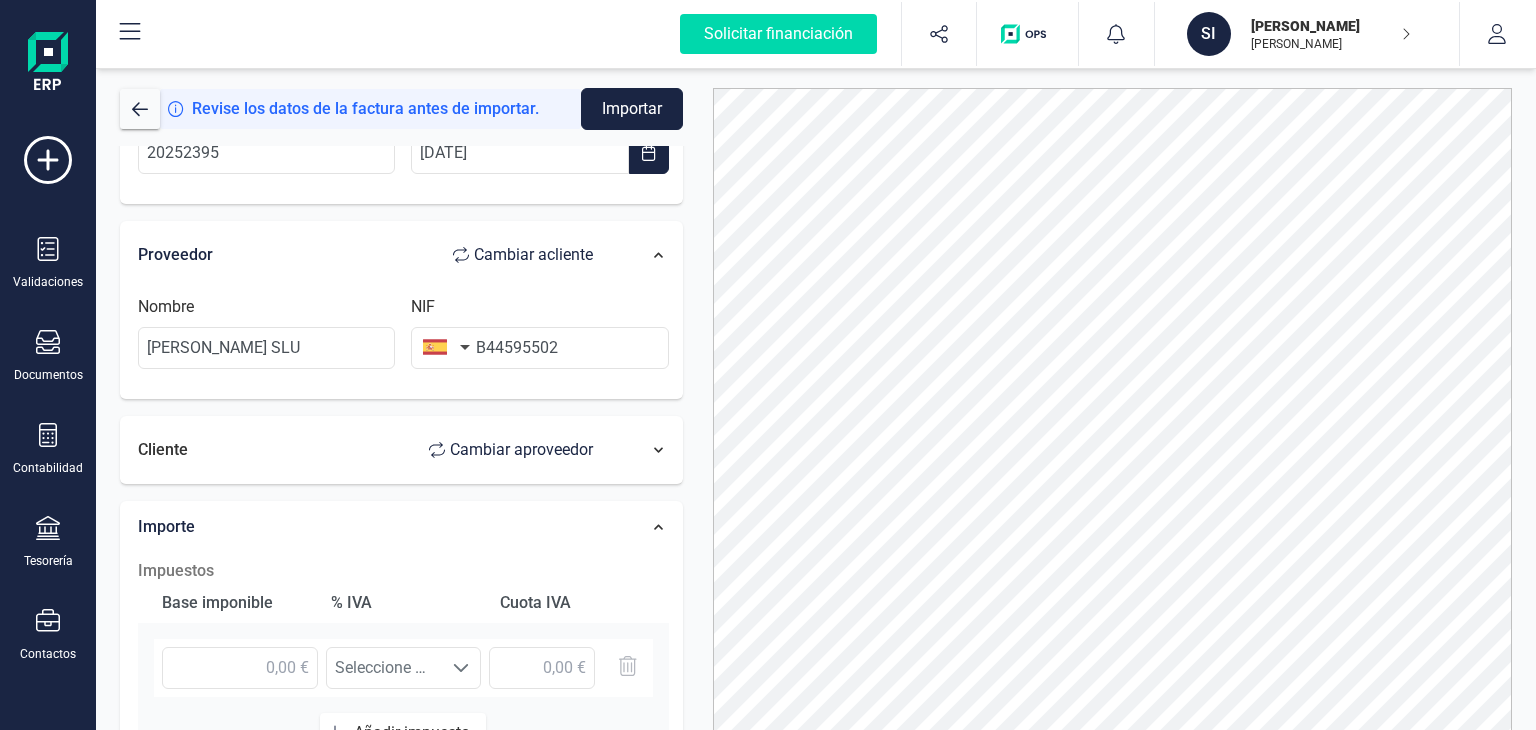 click on "Datos Factura Número de factura 20252395 Fecha de emisión [DATE]   Proveedor Cambiar a   cliente Nombre [PERSON_NAME] MODA SLU NIF B44595502 Cliente Cambiar a   proveedor Importe Impuestos Base imponible % IVA Cuota IVA Seleccione un % Seleccione un % Añadir impuesto Retenciones Base imponible Porcentaje Total retención Añadir retención Total base imponible 0,00 € Total importe" at bounding box center (401, 562) 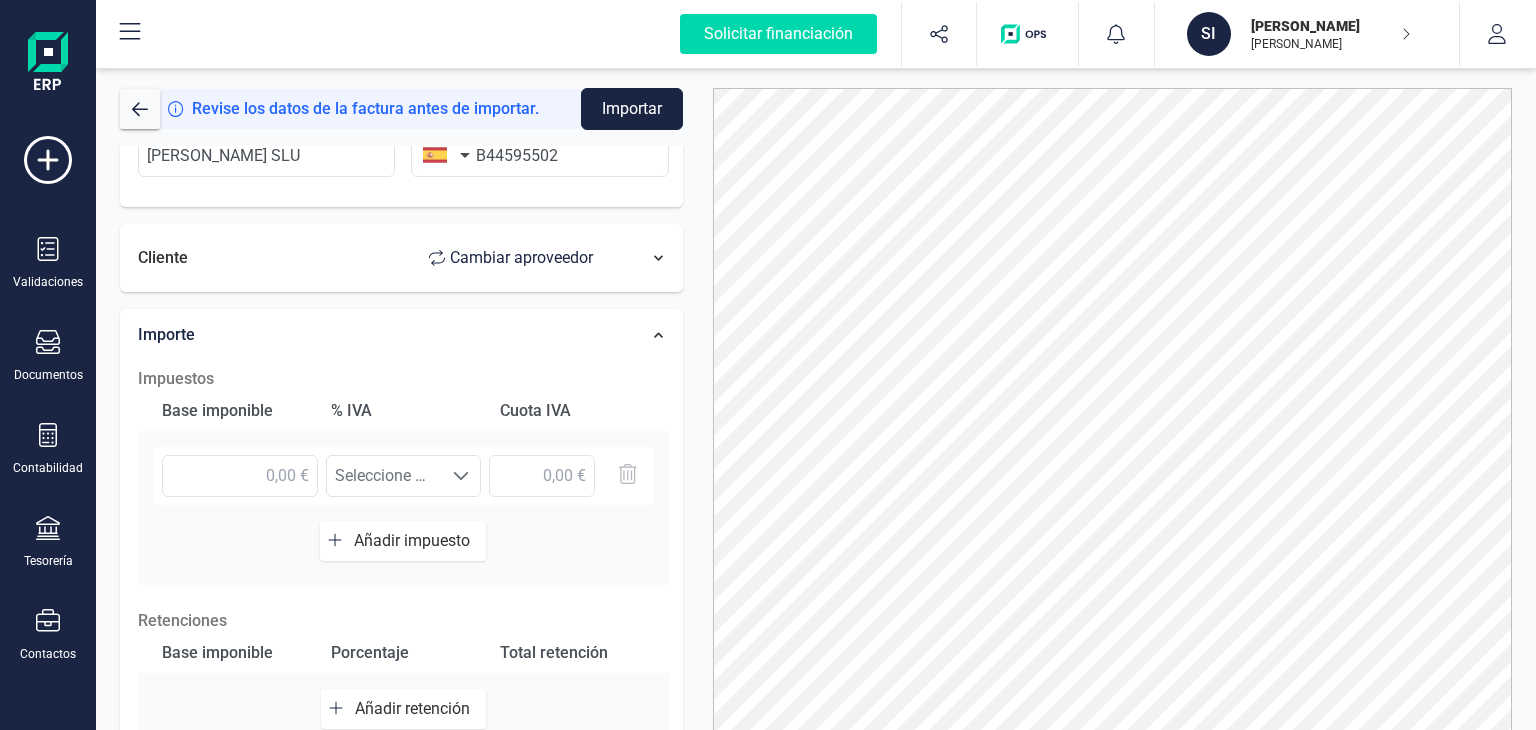 scroll, scrollTop: 360, scrollLeft: 0, axis: vertical 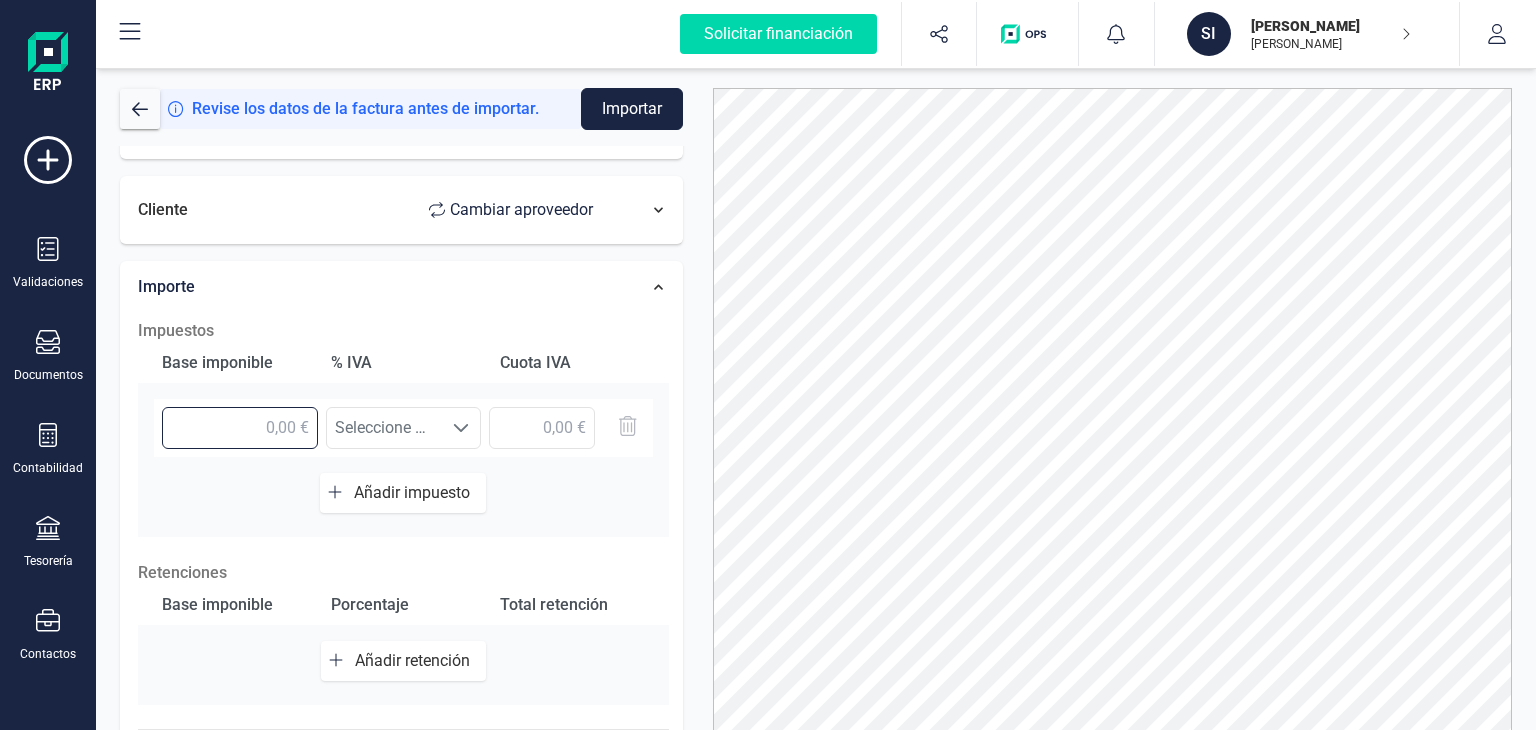 click at bounding box center (240, 428) 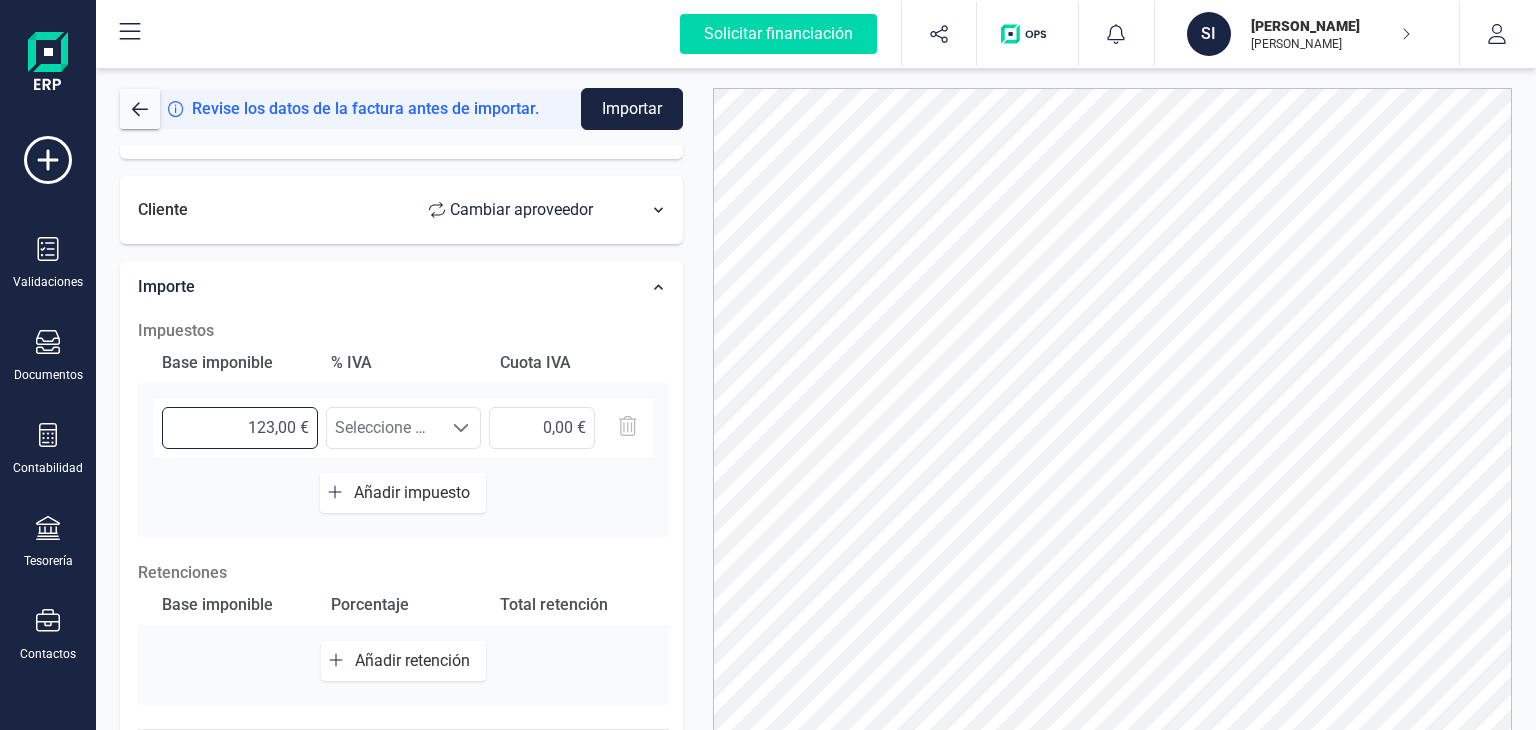 type on "123,50 €" 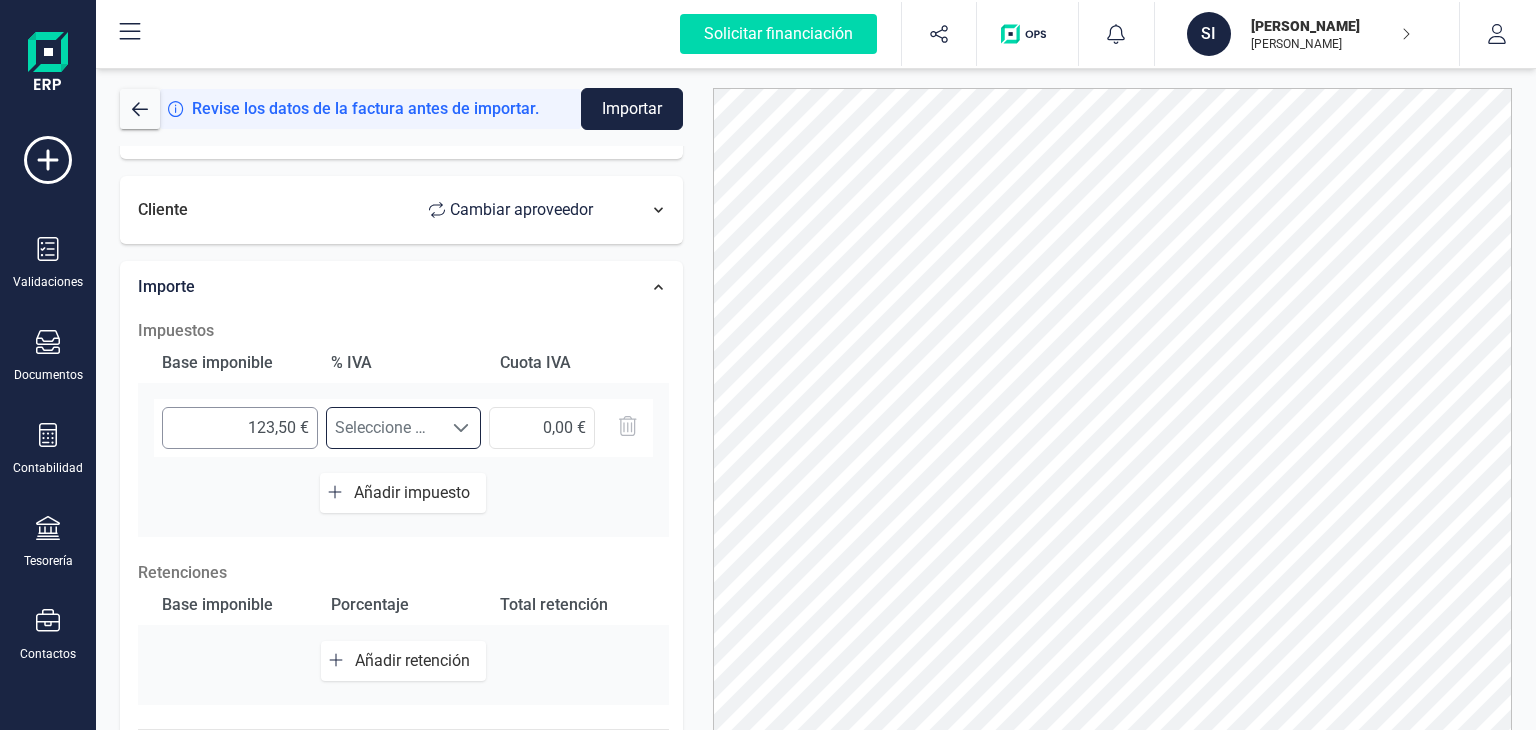 scroll, scrollTop: 12, scrollLeft: 87, axis: both 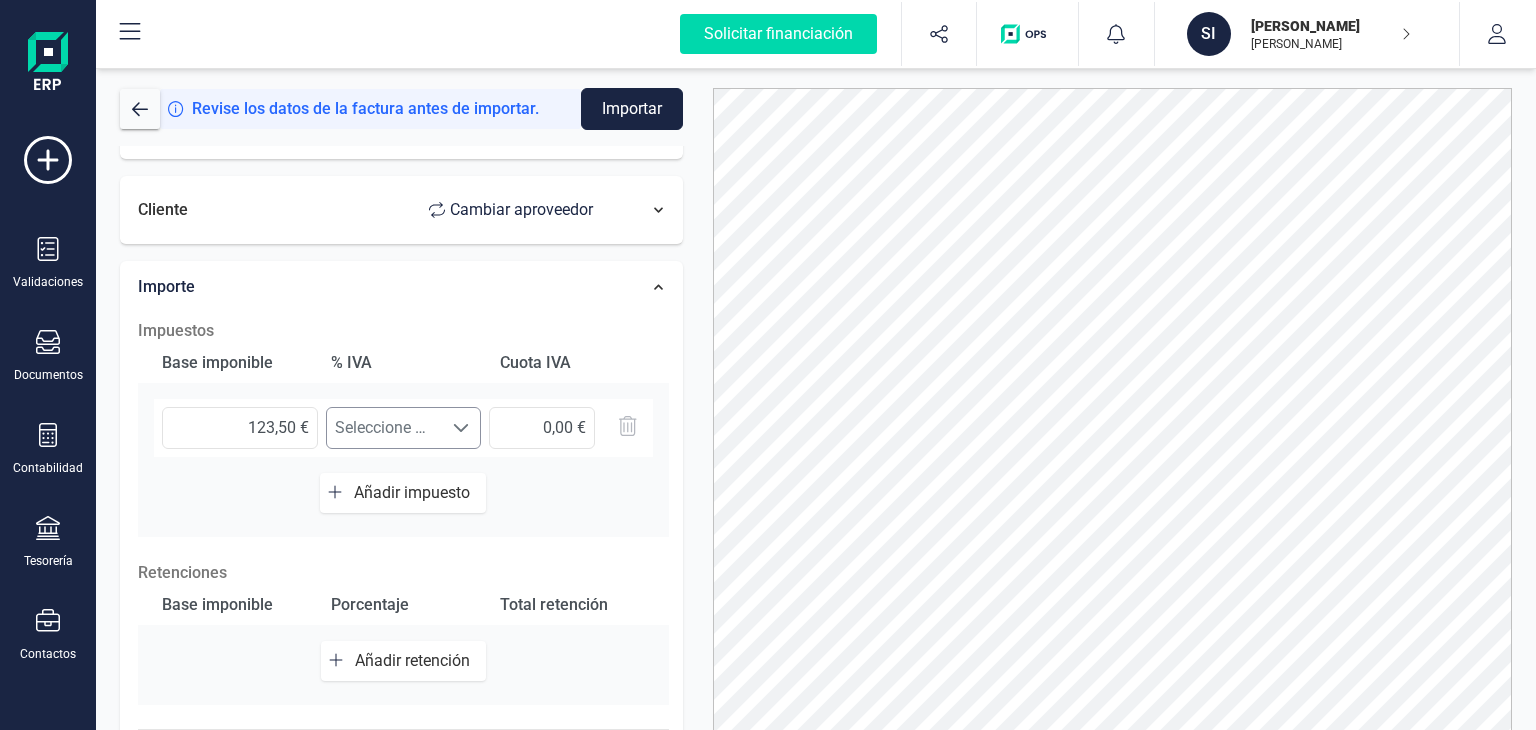 click on "Seleccione un %" at bounding box center (385, 428) 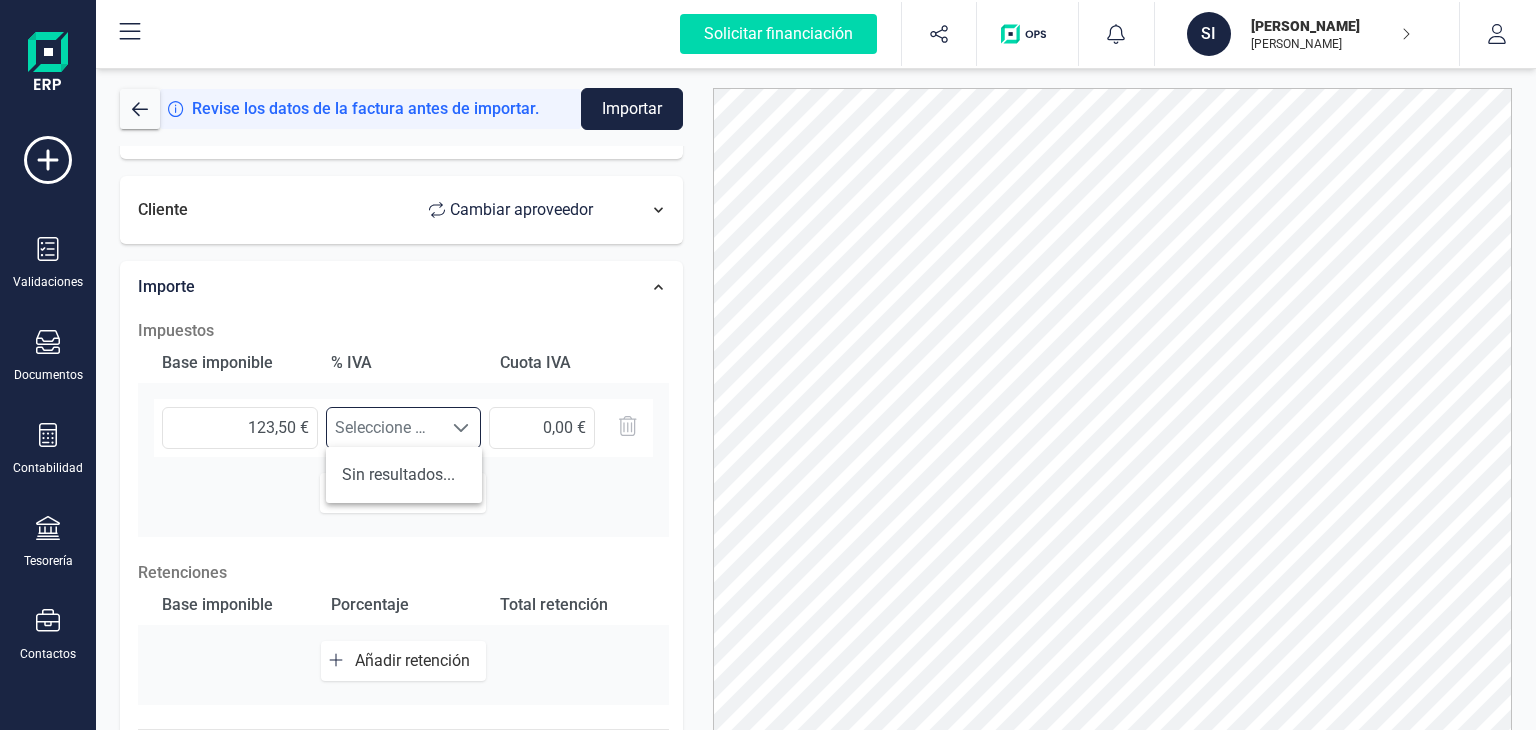 click on "Seleccione un %" at bounding box center (385, 428) 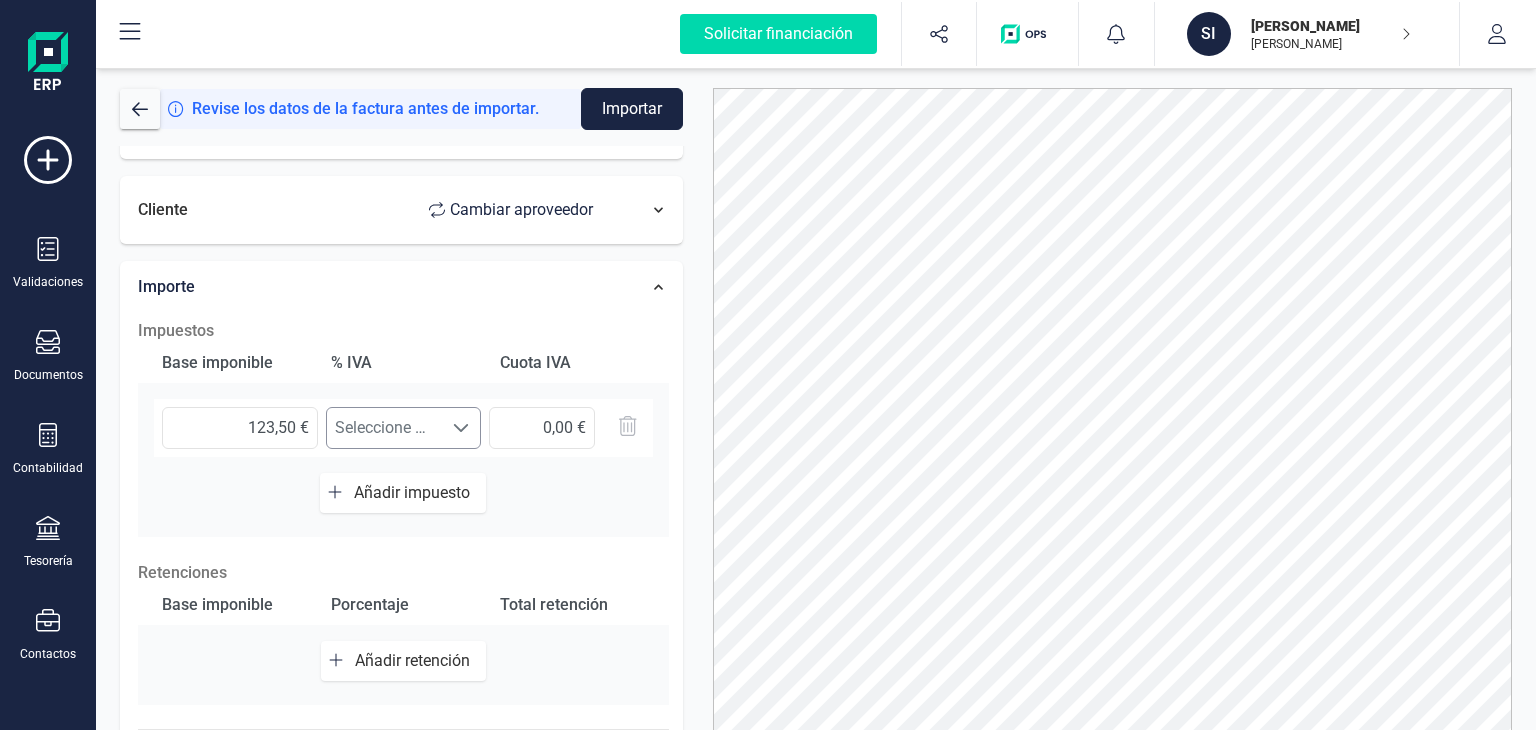 click at bounding box center [461, 428] 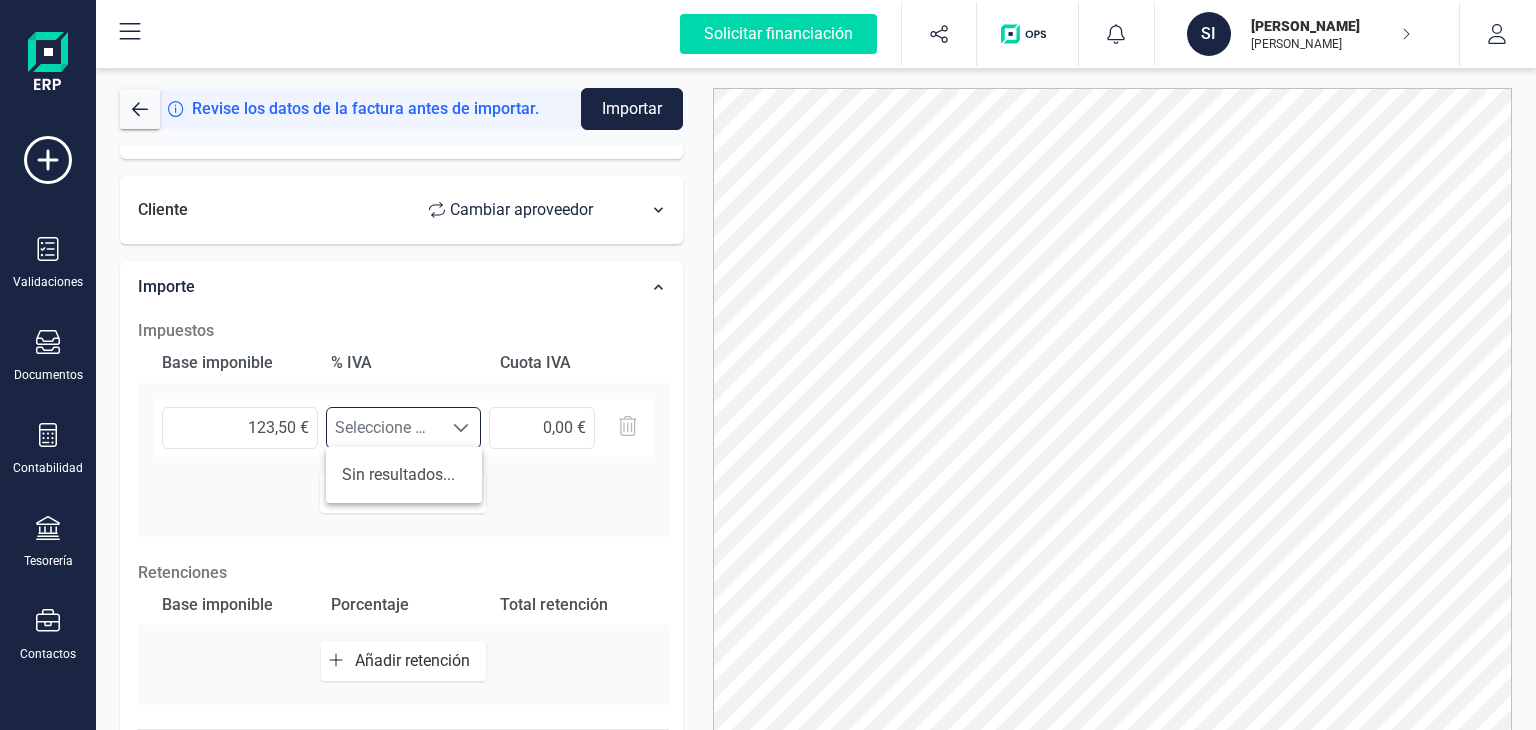drag, startPoint x: 468, startPoint y: 422, endPoint x: 607, endPoint y: 486, distance: 153.02614 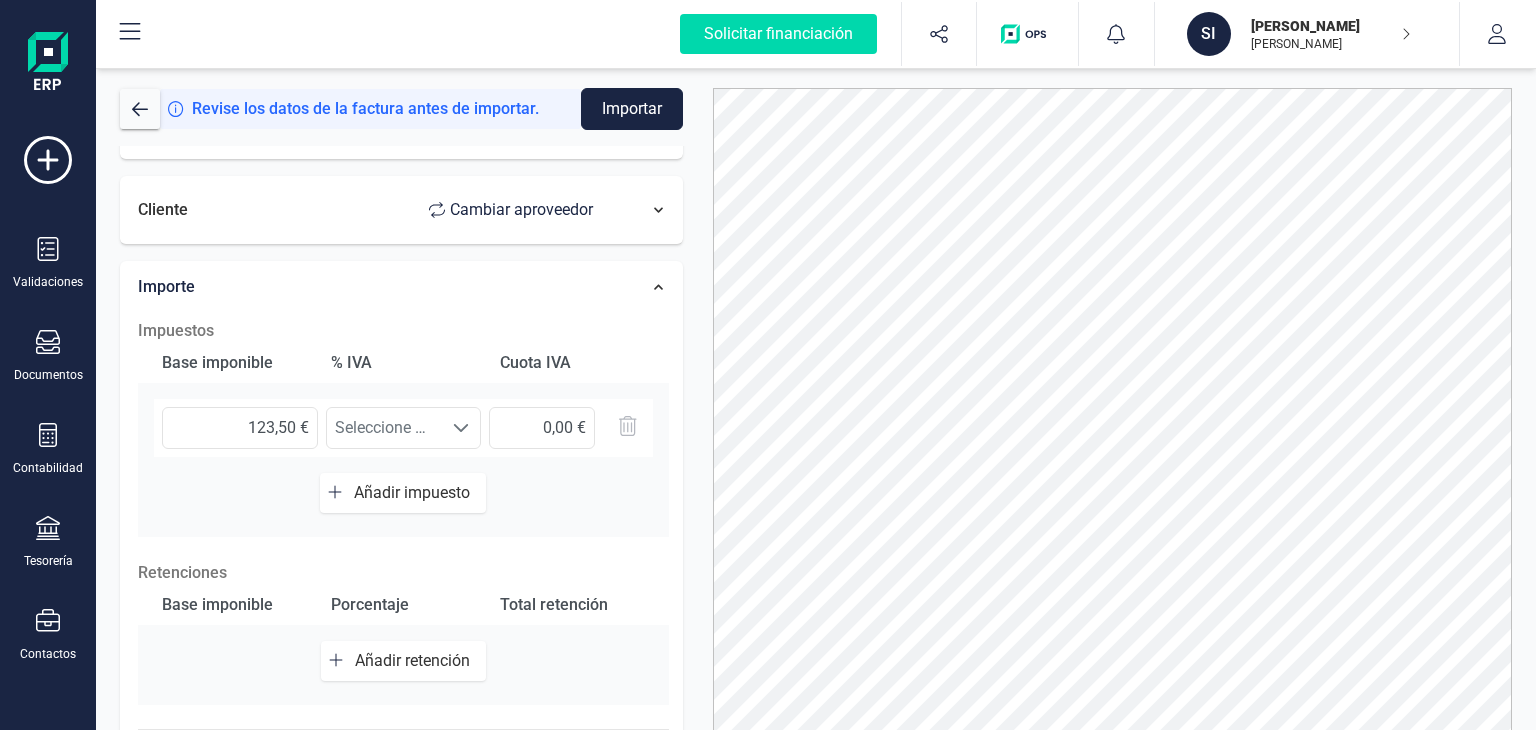 click on "Base imponible % IVA Cuota IVA 123,50 € Seleccione un % Seleccione un % Añadir impuesto" at bounding box center (403, 440) 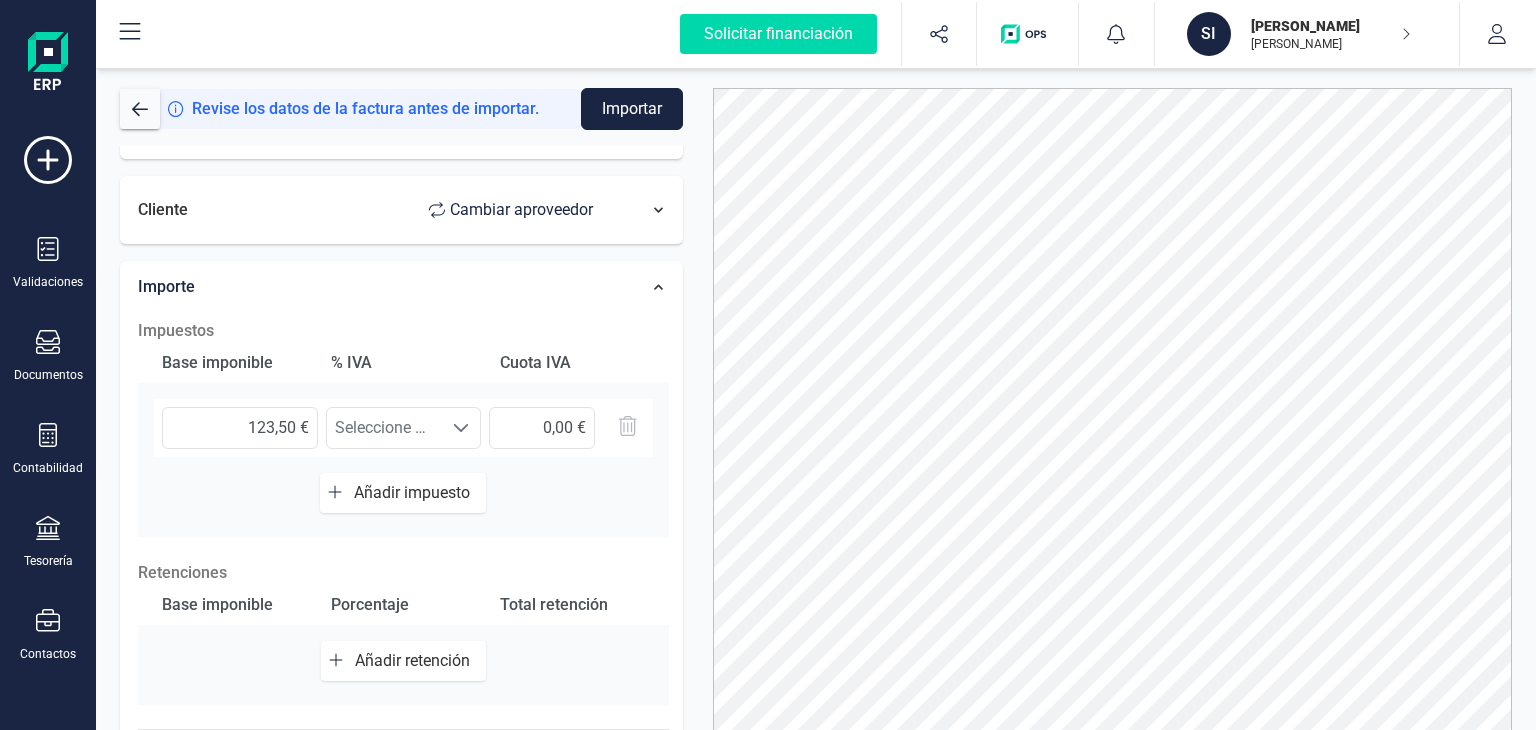 click on "Base imponible % IVA Cuota IVA 123,50 € Seleccione un % Seleccione un % Añadir impuesto" at bounding box center (403, 440) 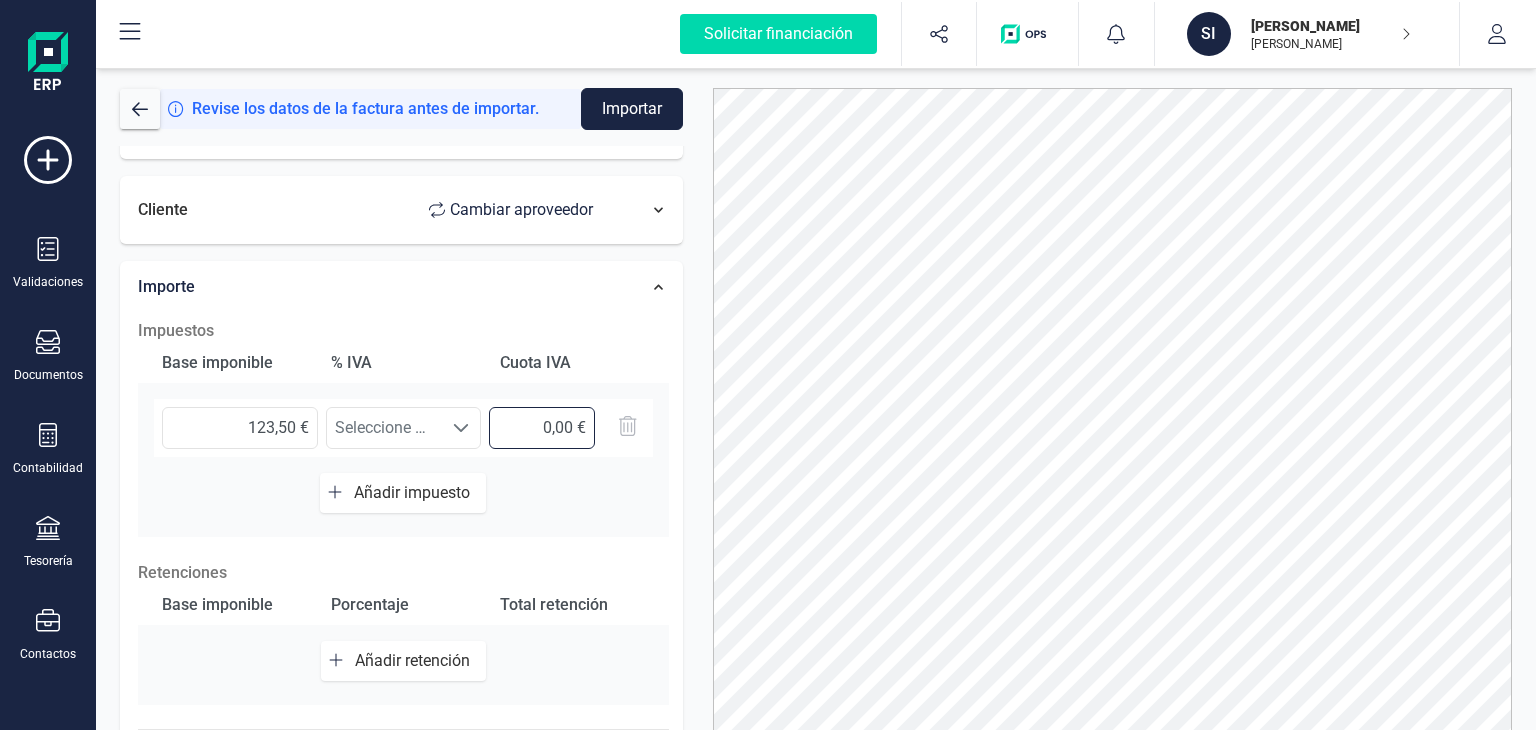 click at bounding box center [542, 428] 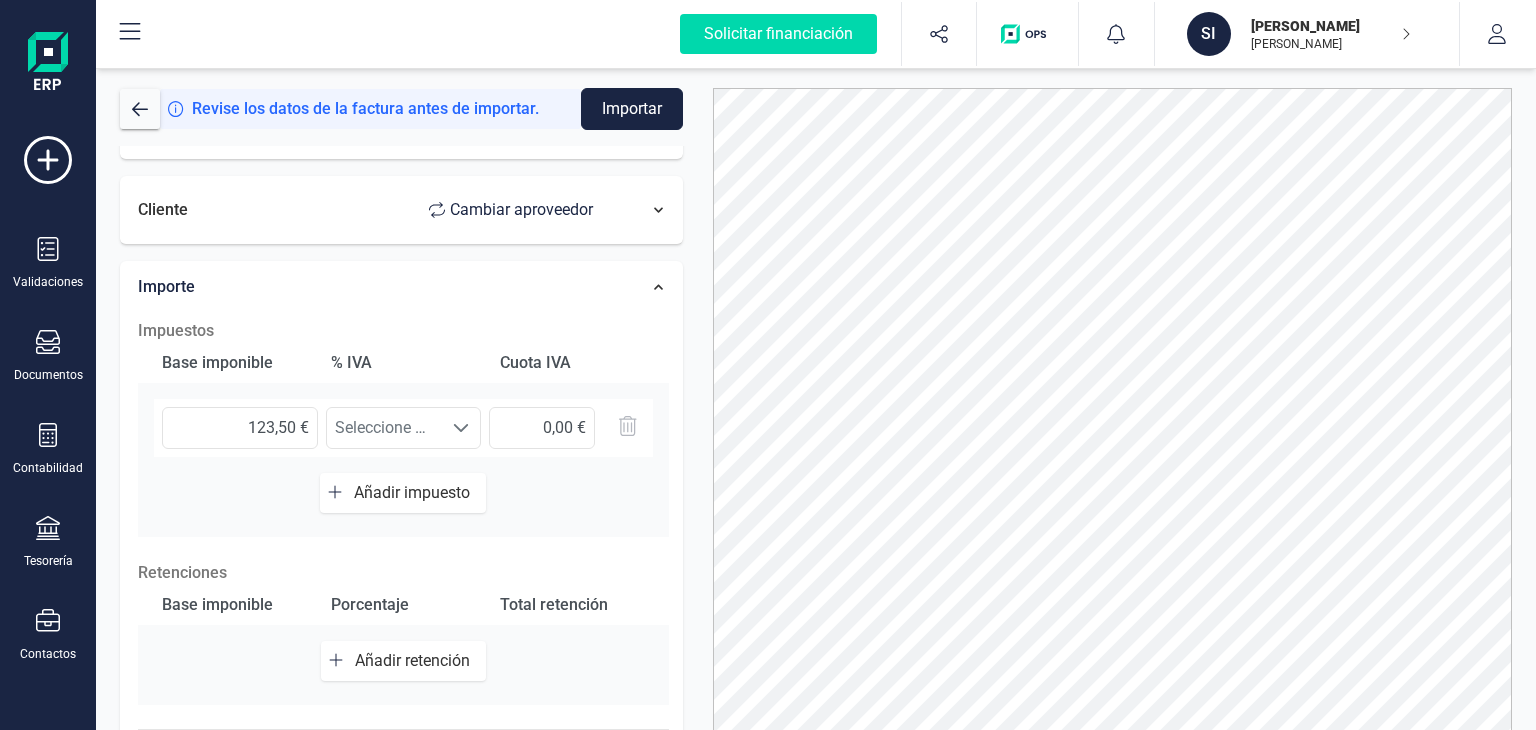 click on "Base imponible % IVA Cuota IVA 123,50 € Seleccione un % Seleccione un % Añadir impuesto" at bounding box center [403, 440] 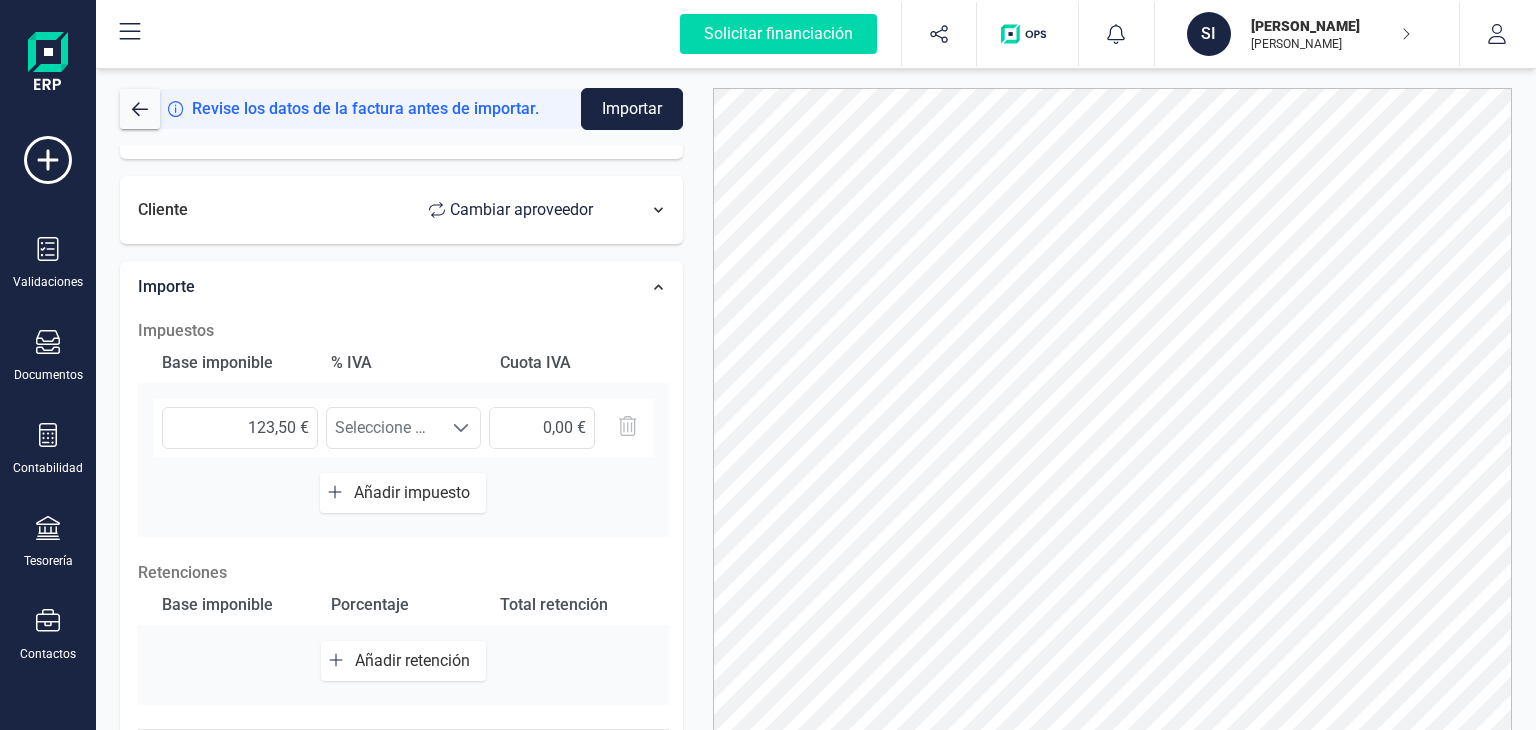 click on "Añadir impuesto" at bounding box center (416, 492) 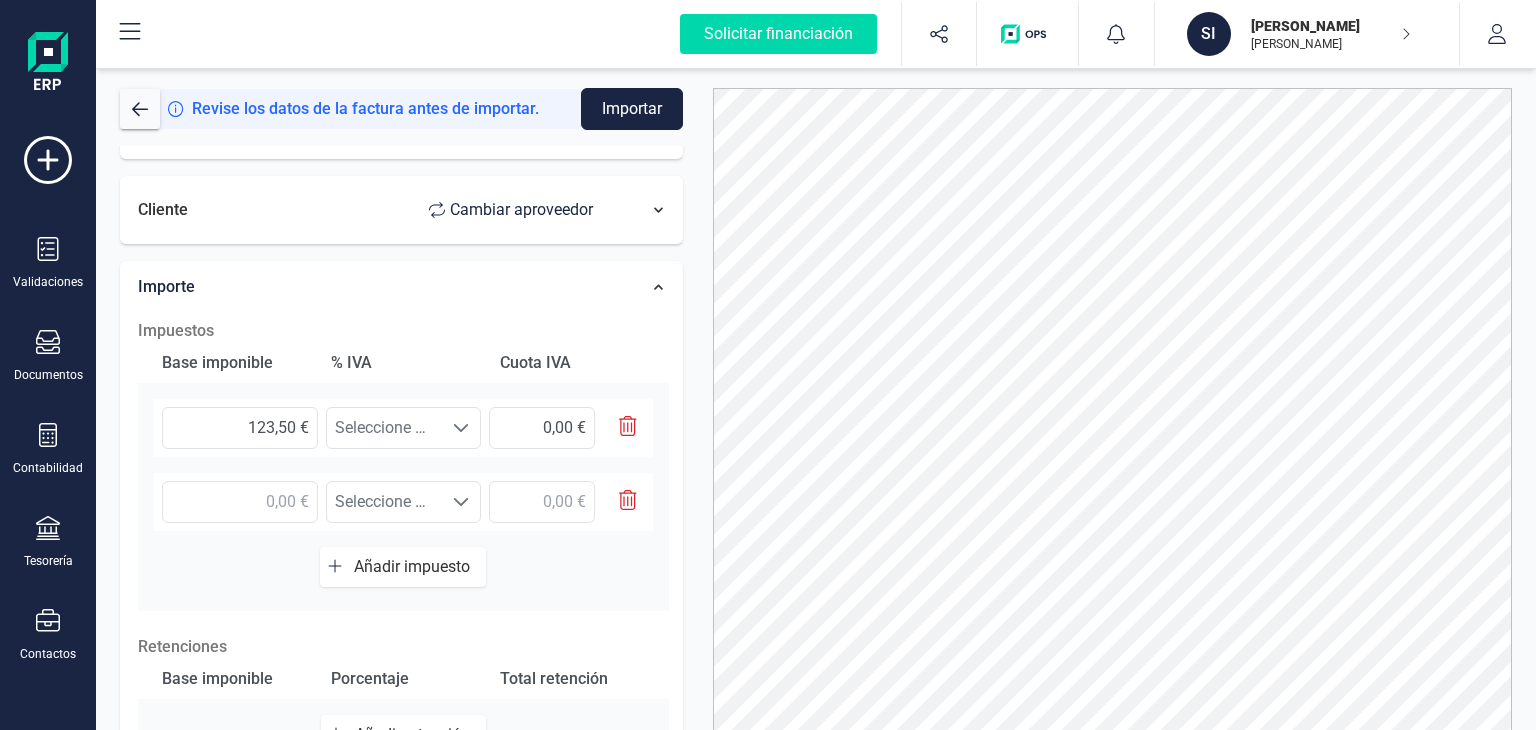 click at bounding box center (620, 502) 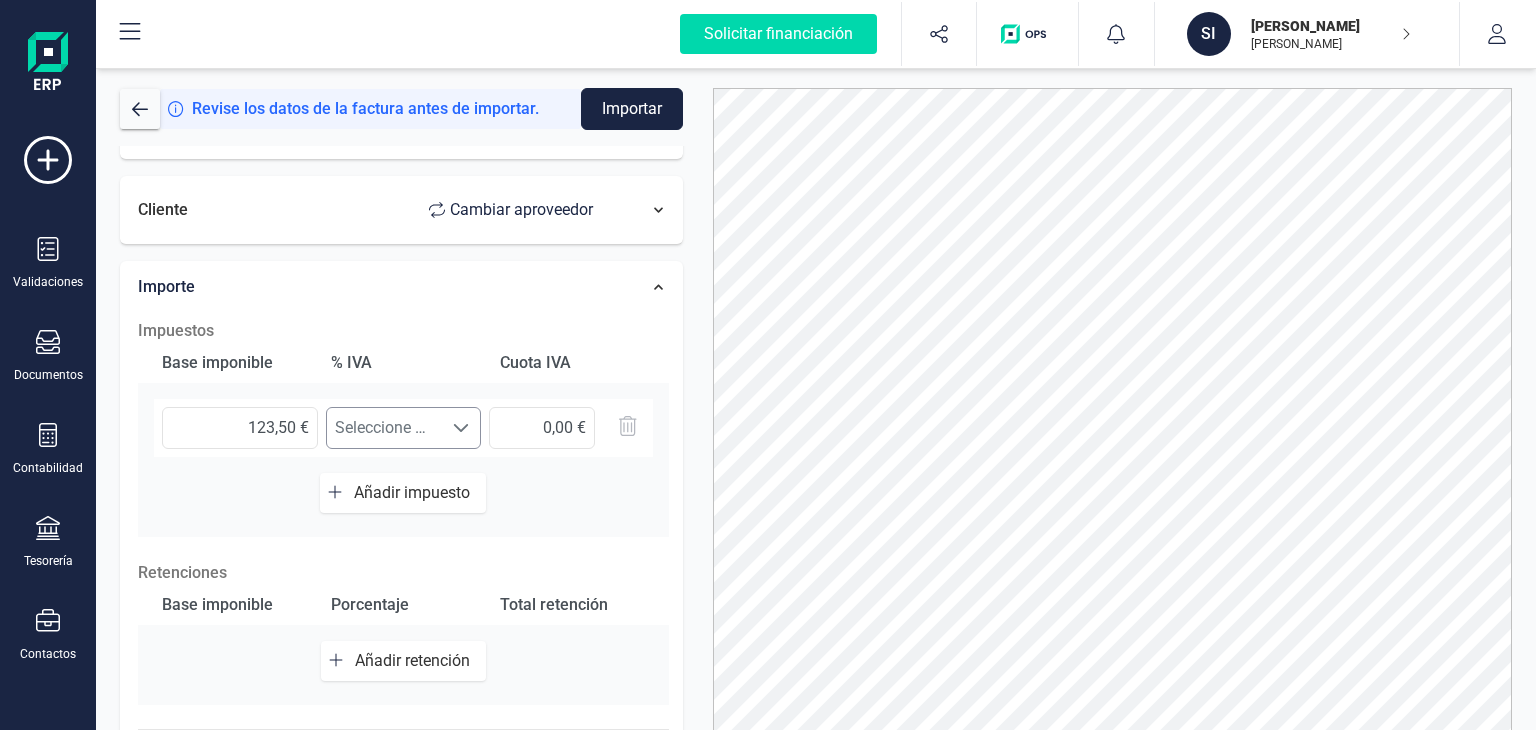 click at bounding box center [461, 428] 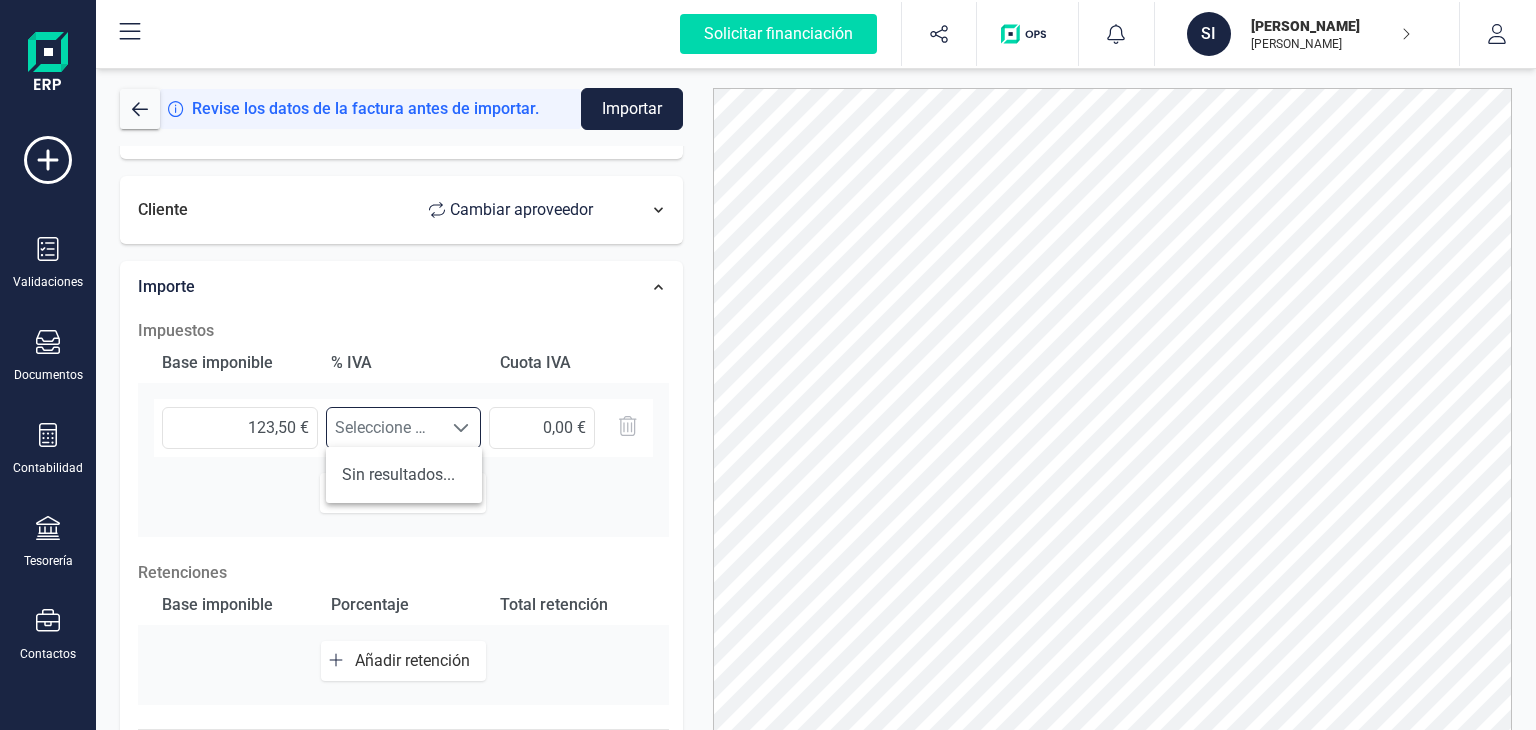 click on "Sin resultados..." at bounding box center (404, 475) 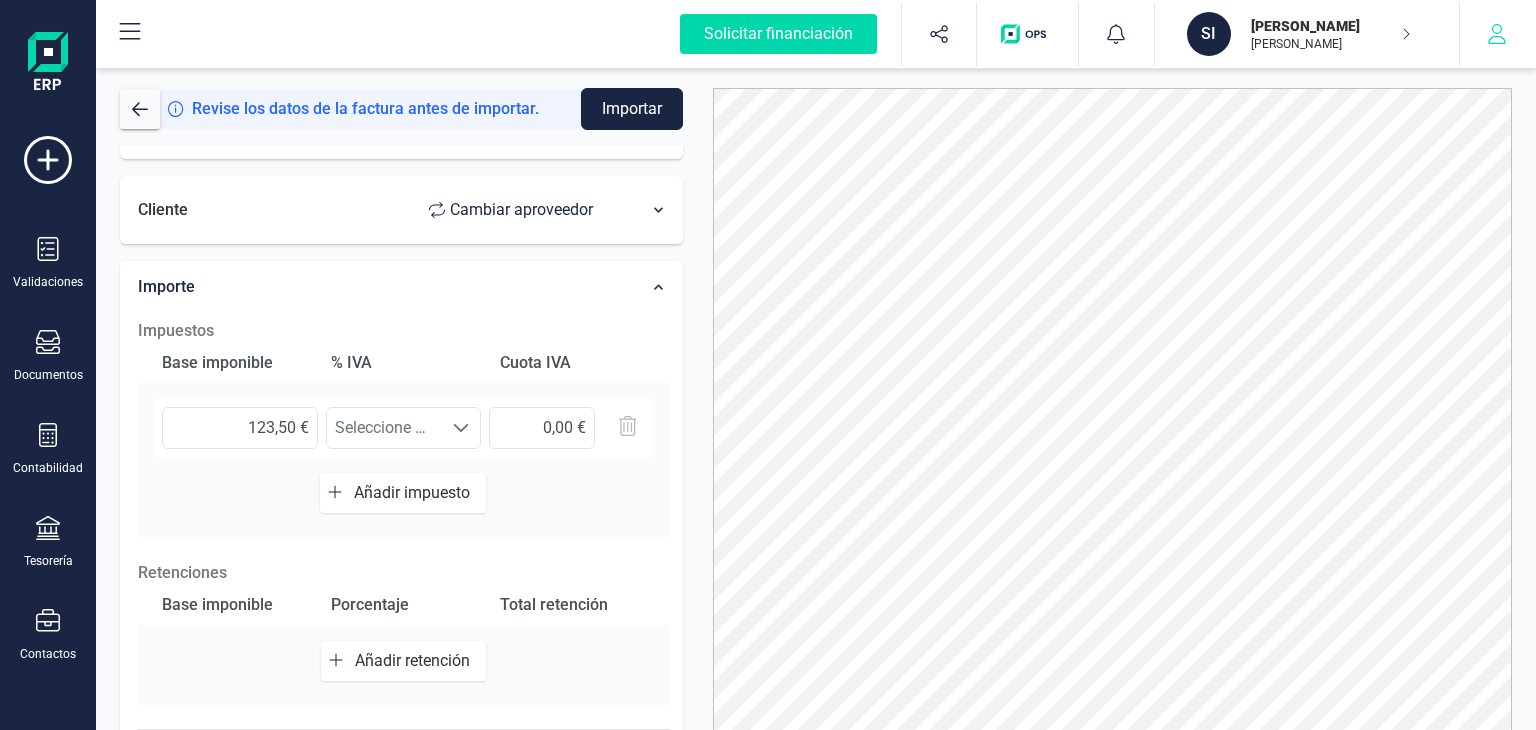 click 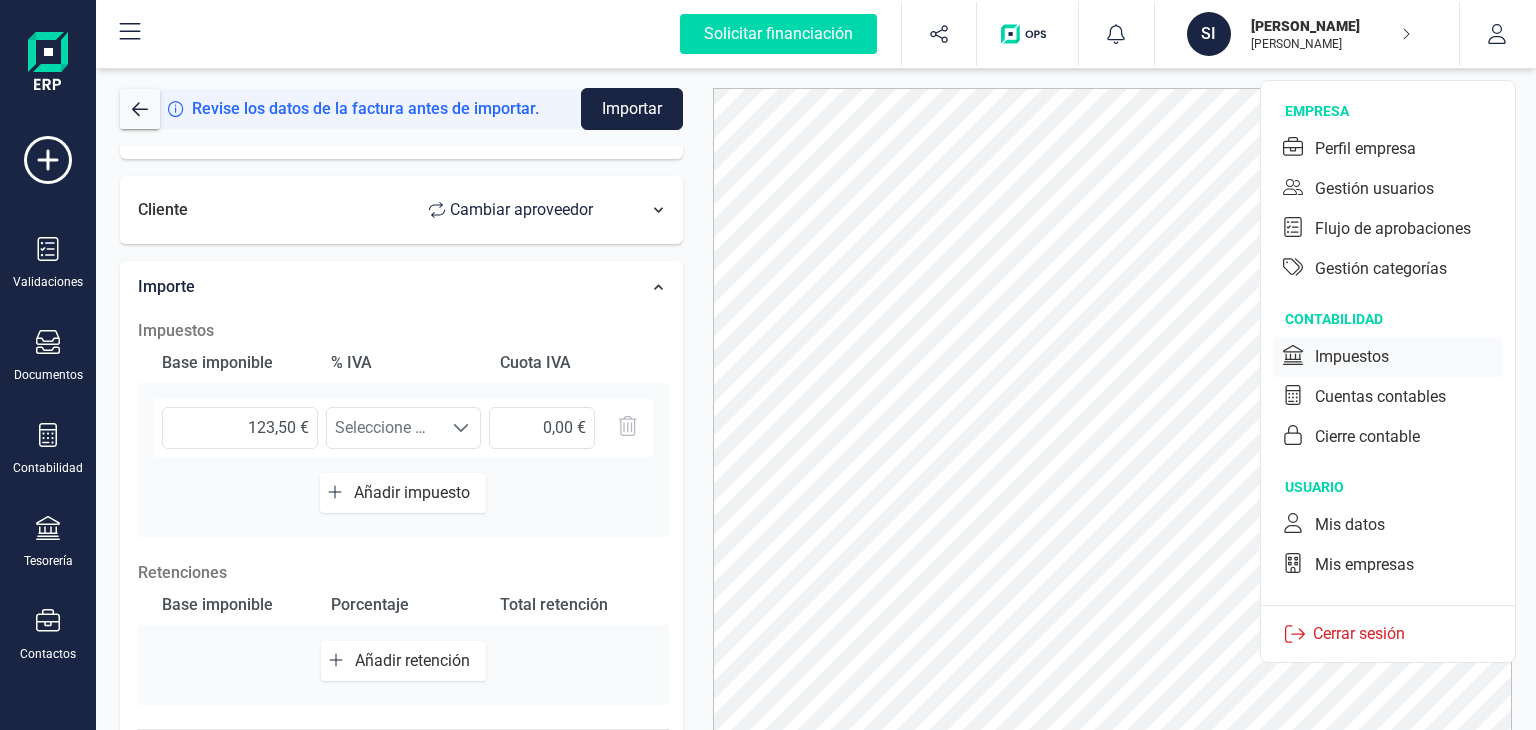 click on "Impuestos" at bounding box center [1352, 357] 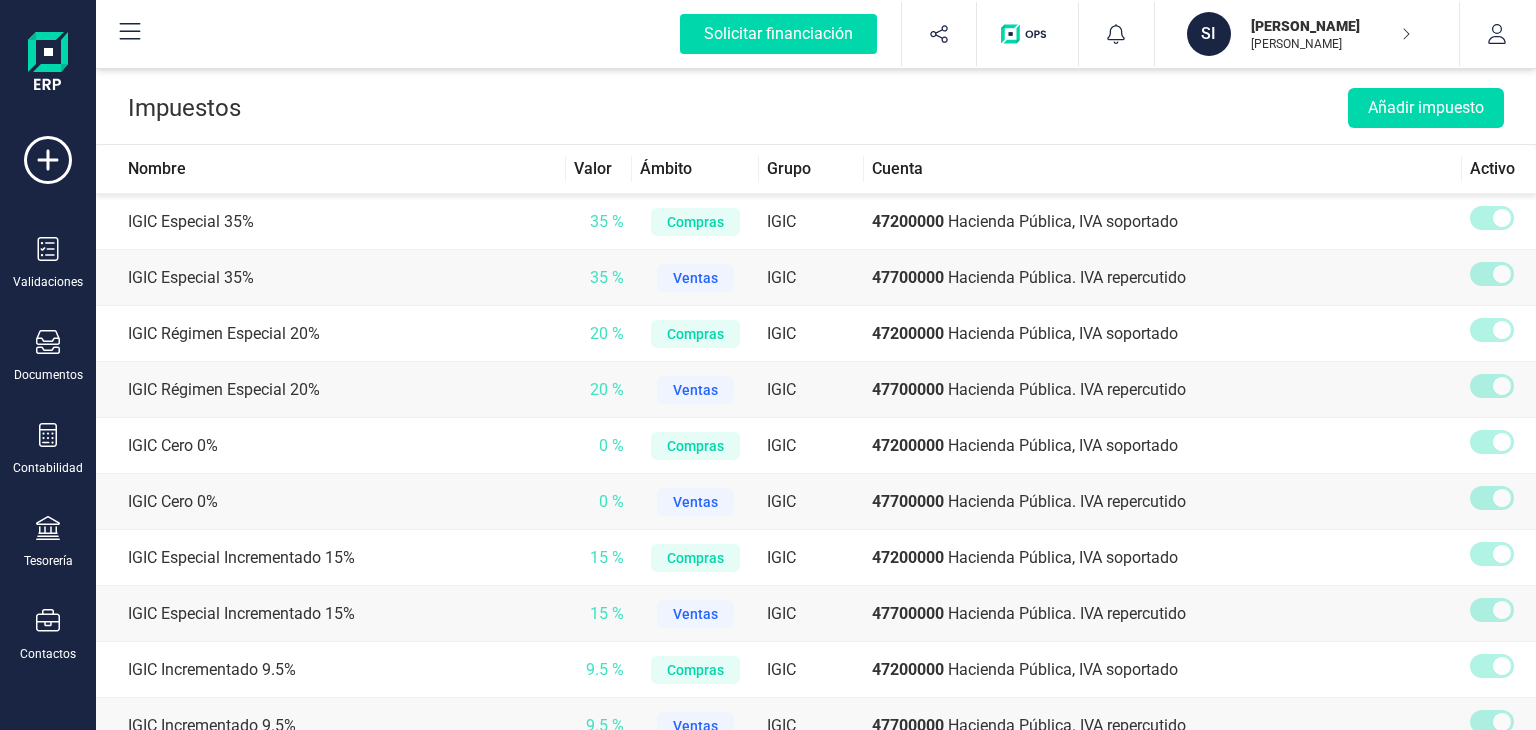 click on "Impuestos Añadir impuesto" at bounding box center [816, 104] 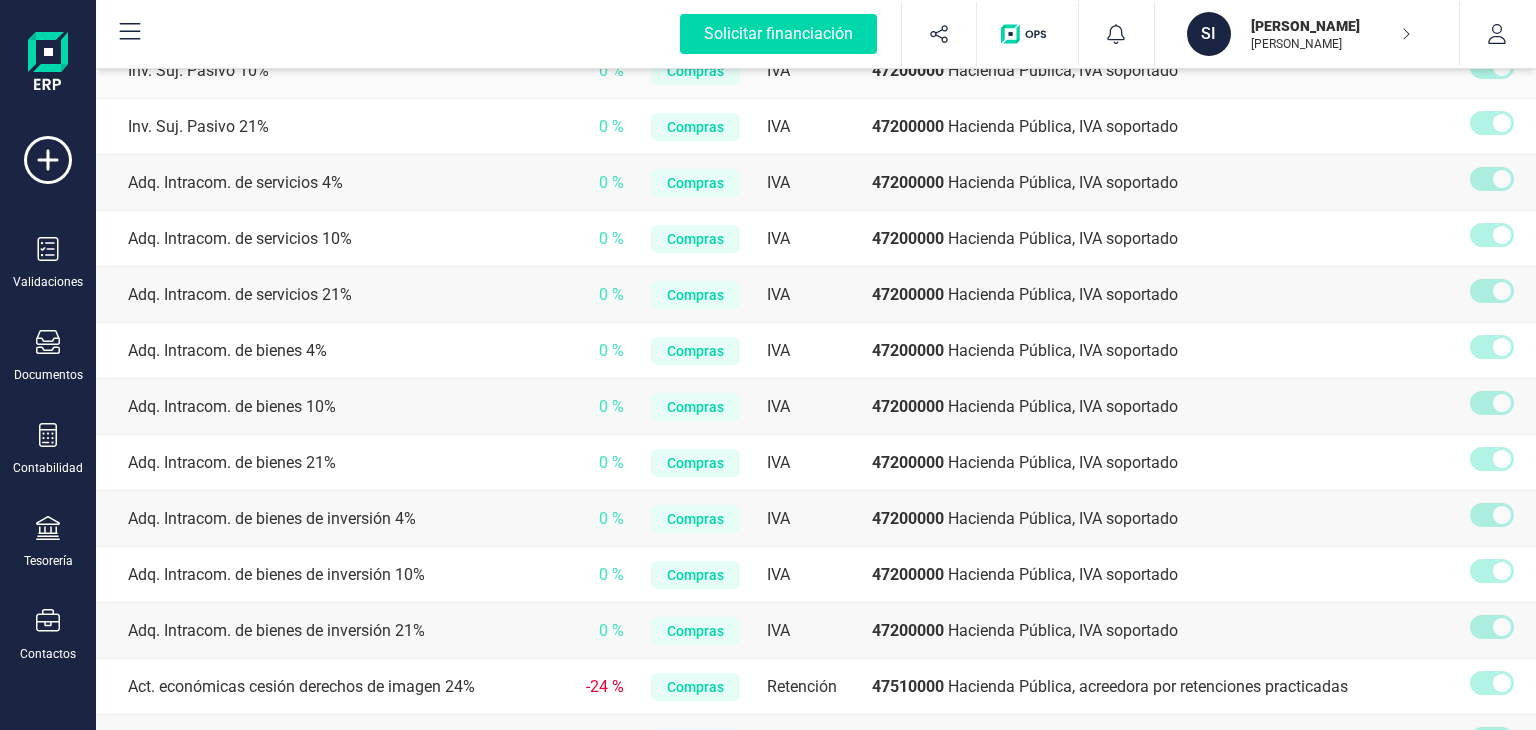 scroll, scrollTop: 1280, scrollLeft: 0, axis: vertical 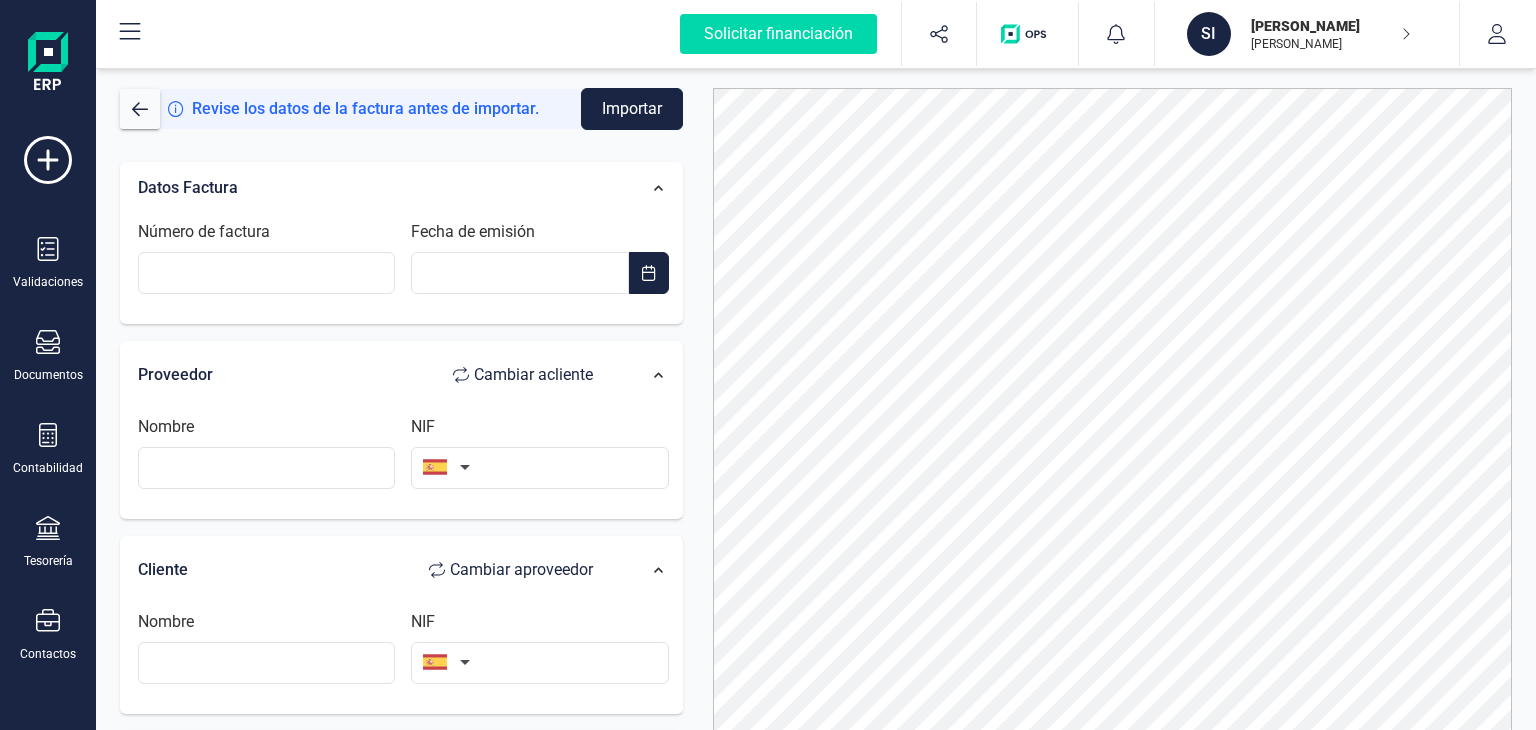 click on "Datos Factura Número de factura Fecha de emisión   Proveedor Cambiar a   cliente Nombre NIF Cliente Cambiar a   proveedor Nombre NIF Importe Impuestos Base imponible % IVA Cuota IVA Seleccione un % Seleccione un % Añadir impuesto Retenciones Base imponible Porcentaje Total retención Añadir retención Total base imponible 0,00 € Total importe" at bounding box center (401, 734) 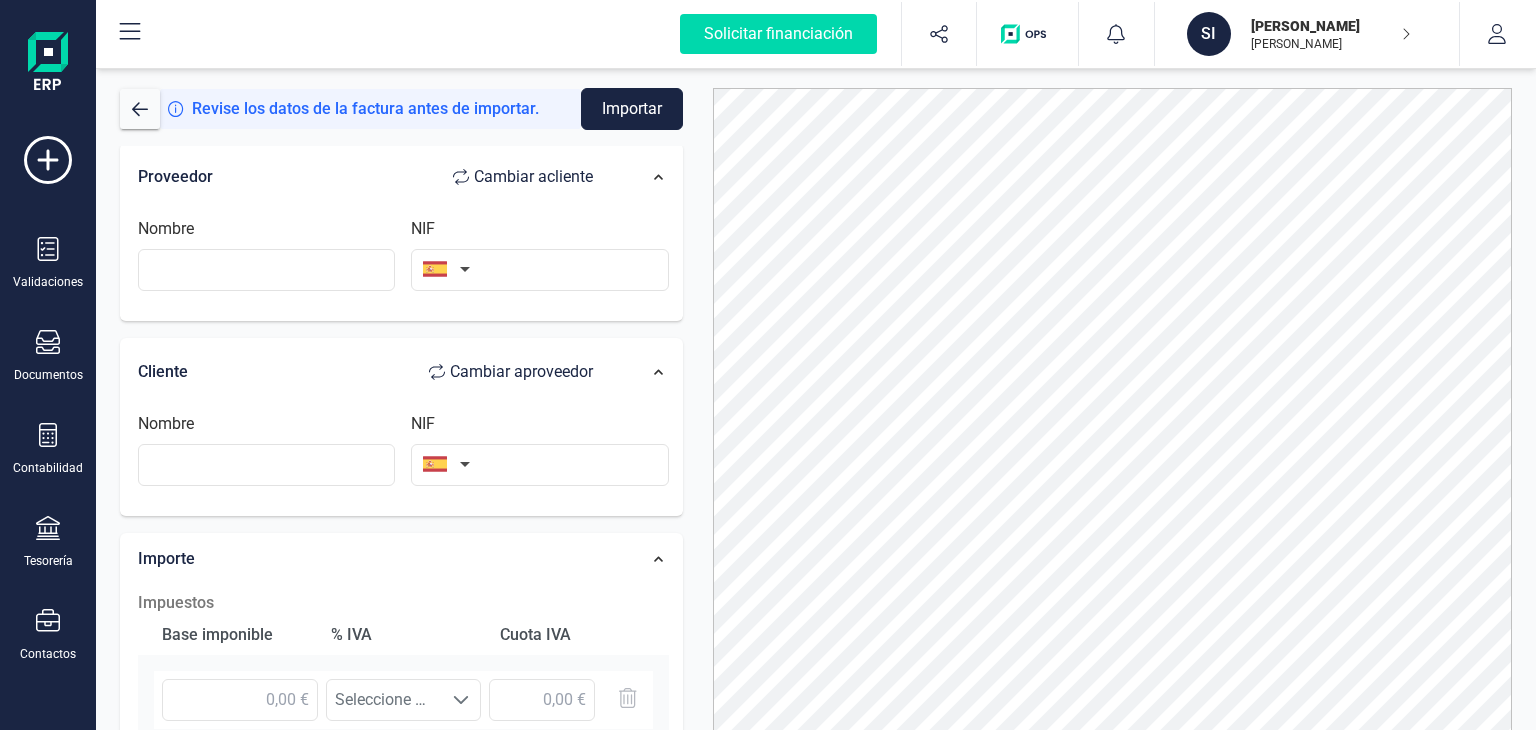 scroll, scrollTop: 200, scrollLeft: 0, axis: vertical 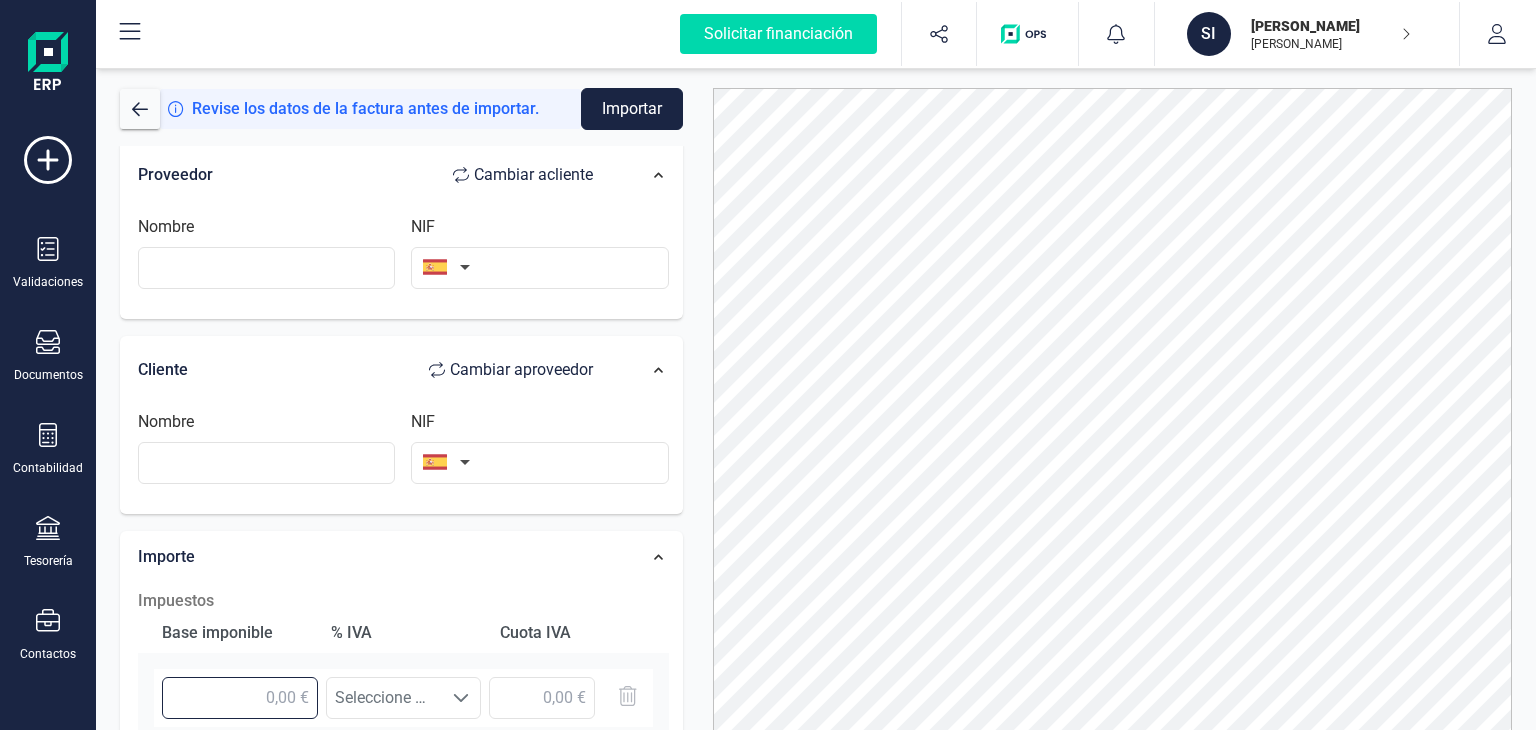 click at bounding box center [240, 698] 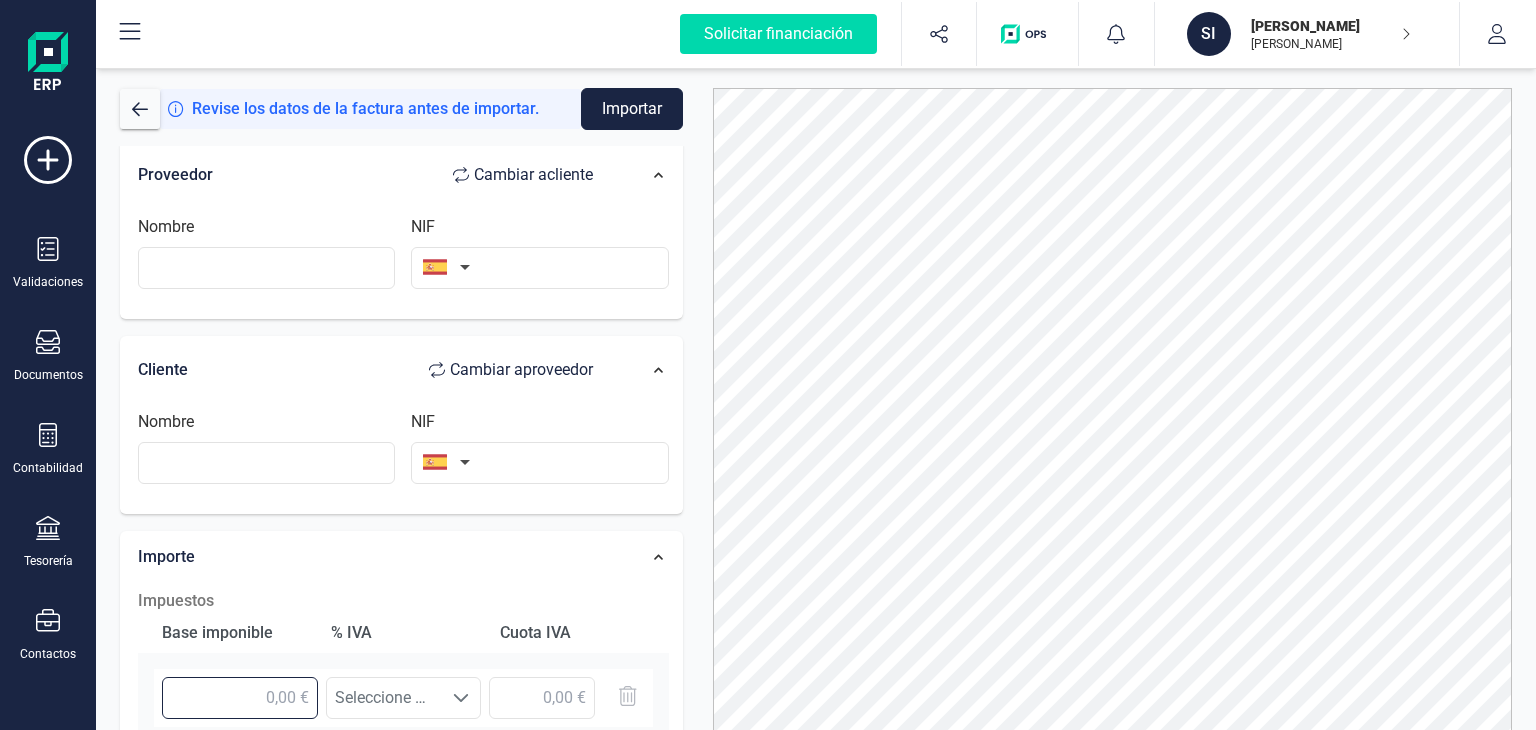 type on "123,50 €" 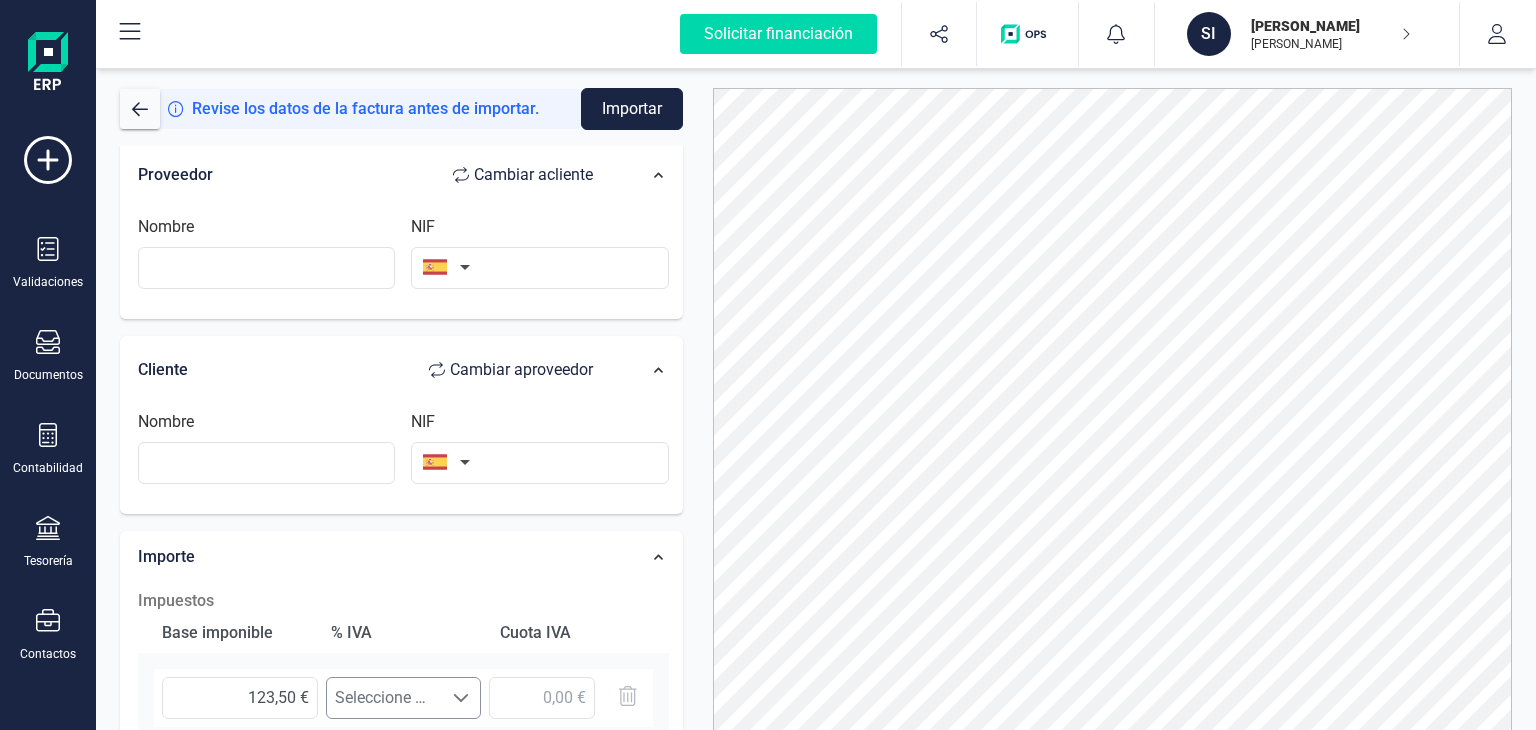 click on "Seleccione un %" at bounding box center [385, 698] 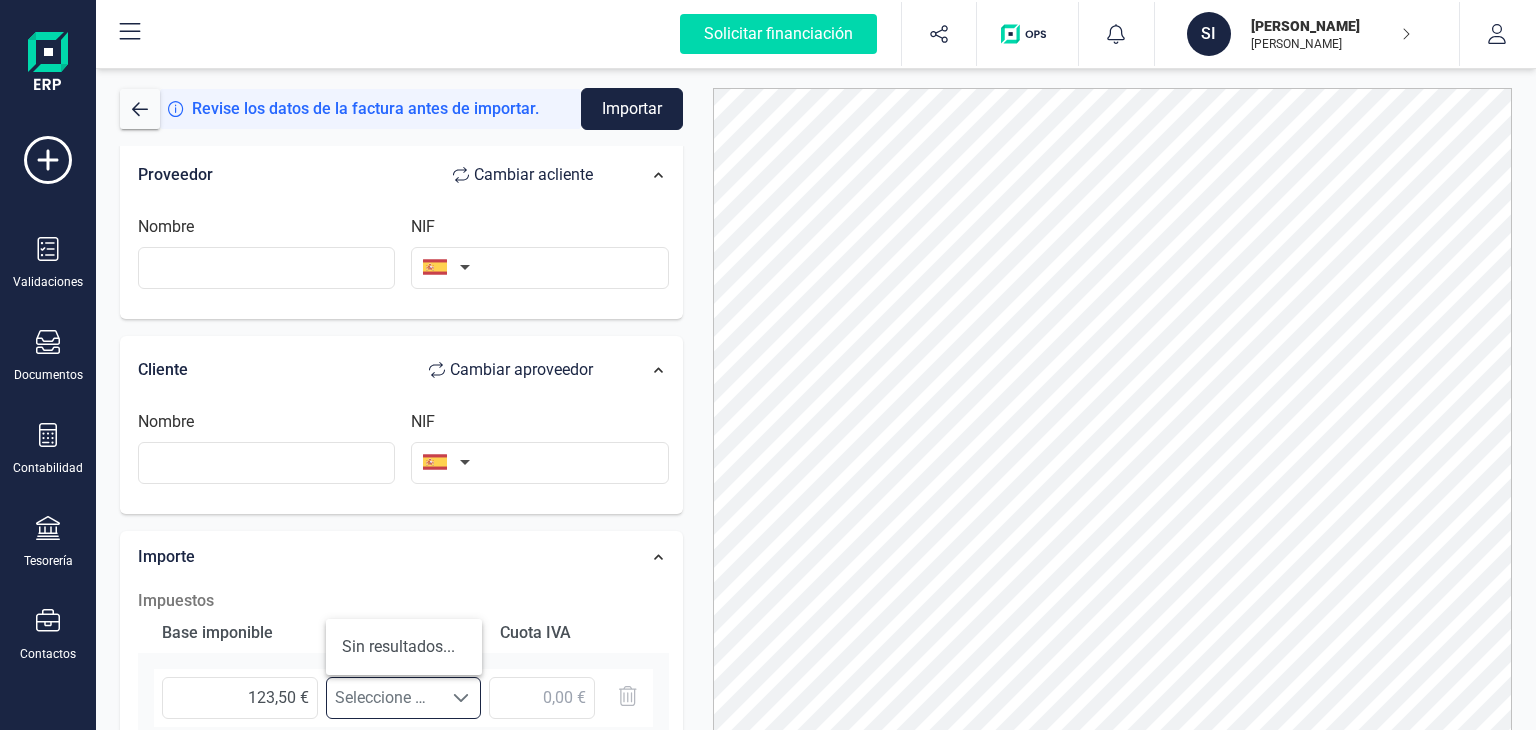 click on "Datos Factura Número de factura Fecha de emisión   Proveedor Cambiar a   cliente Nombre NIF Cliente Cambiar a   proveedor Nombre NIF Importe Impuestos Base imponible % IVA Cuota IVA 123,50 € Seleccione un % Seleccione un % Añadir impuesto Retenciones Base imponible Porcentaje Total retención Añadir retención Total base imponible 0,00 € Total importe" at bounding box center (401, 534) 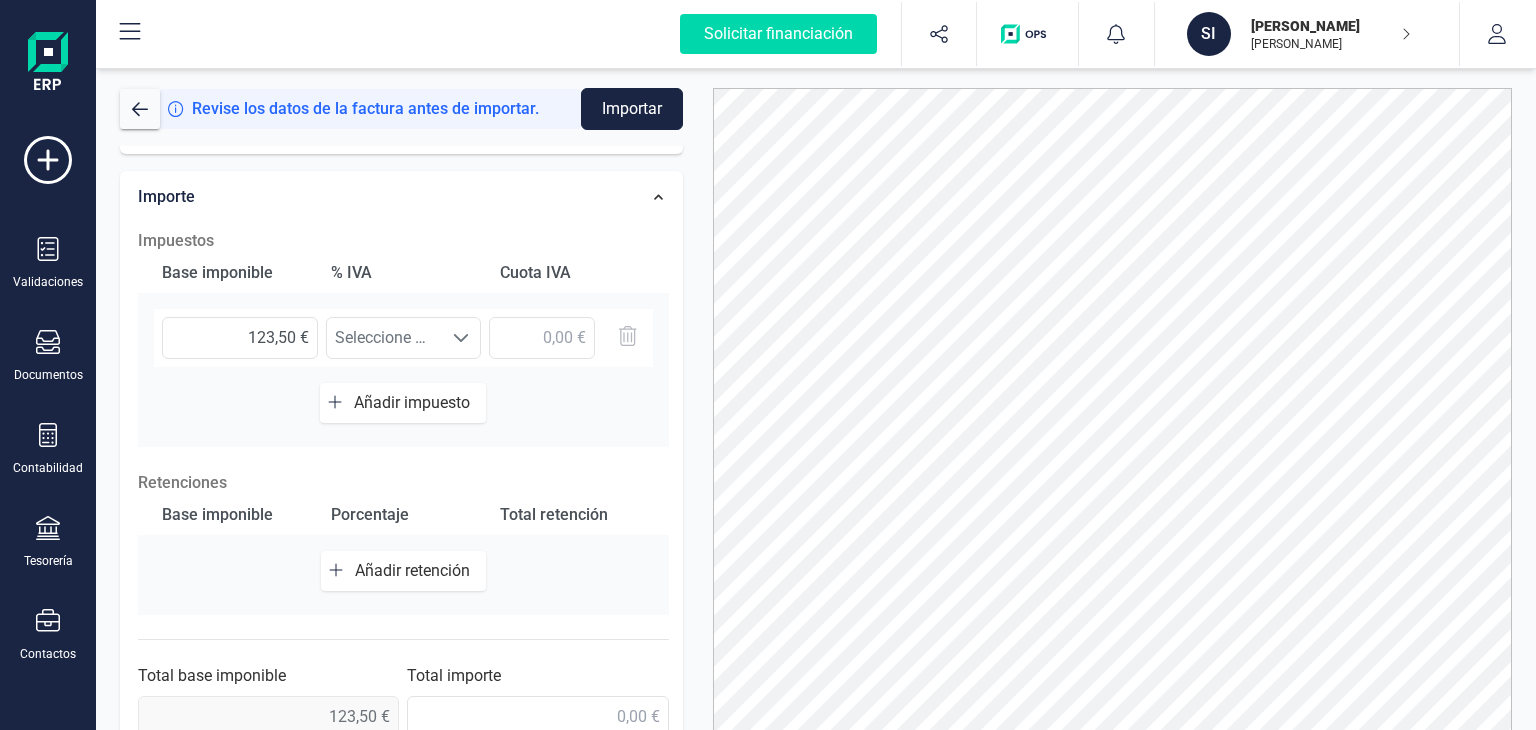 scroll, scrollTop: 581, scrollLeft: 0, axis: vertical 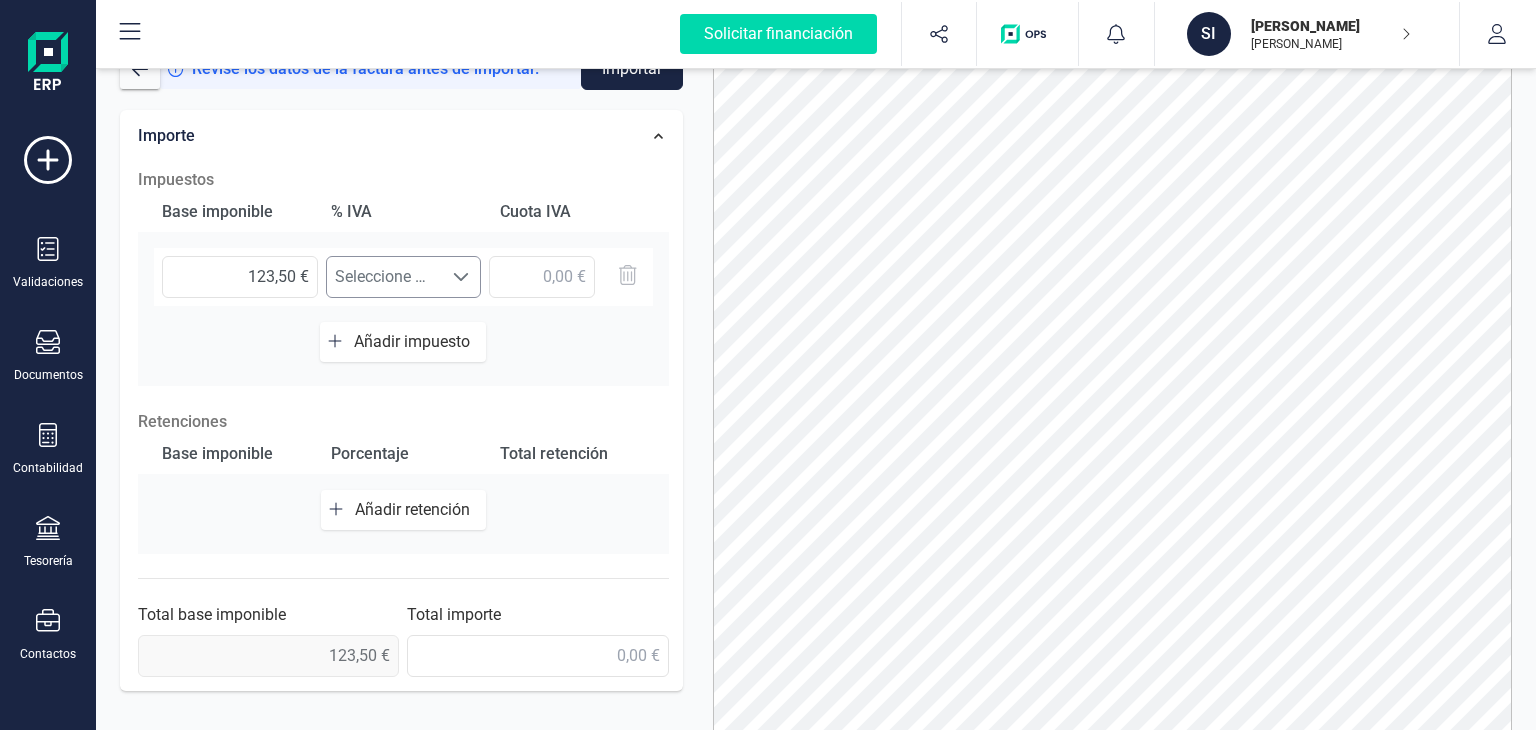 click at bounding box center [461, 277] 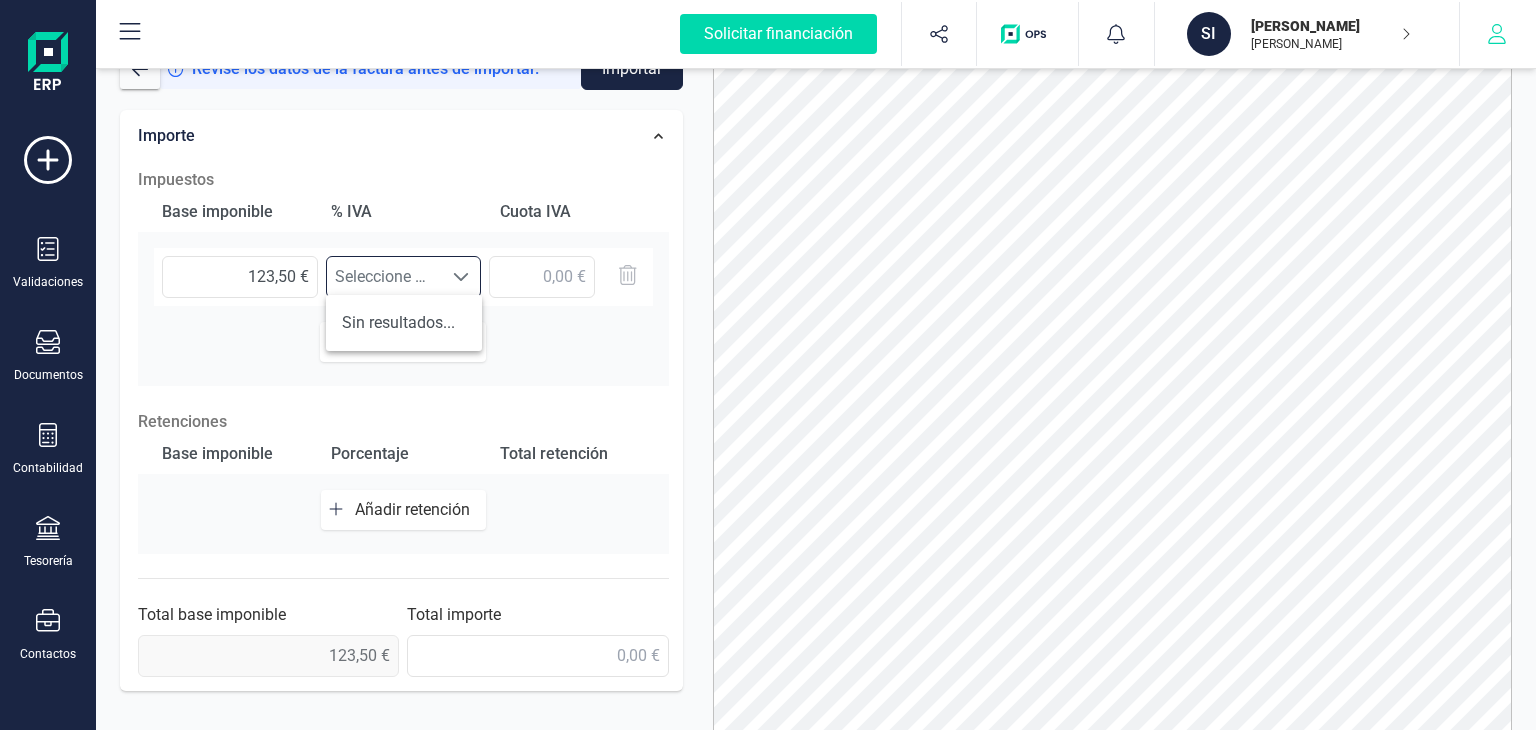 click at bounding box center [1497, 34] 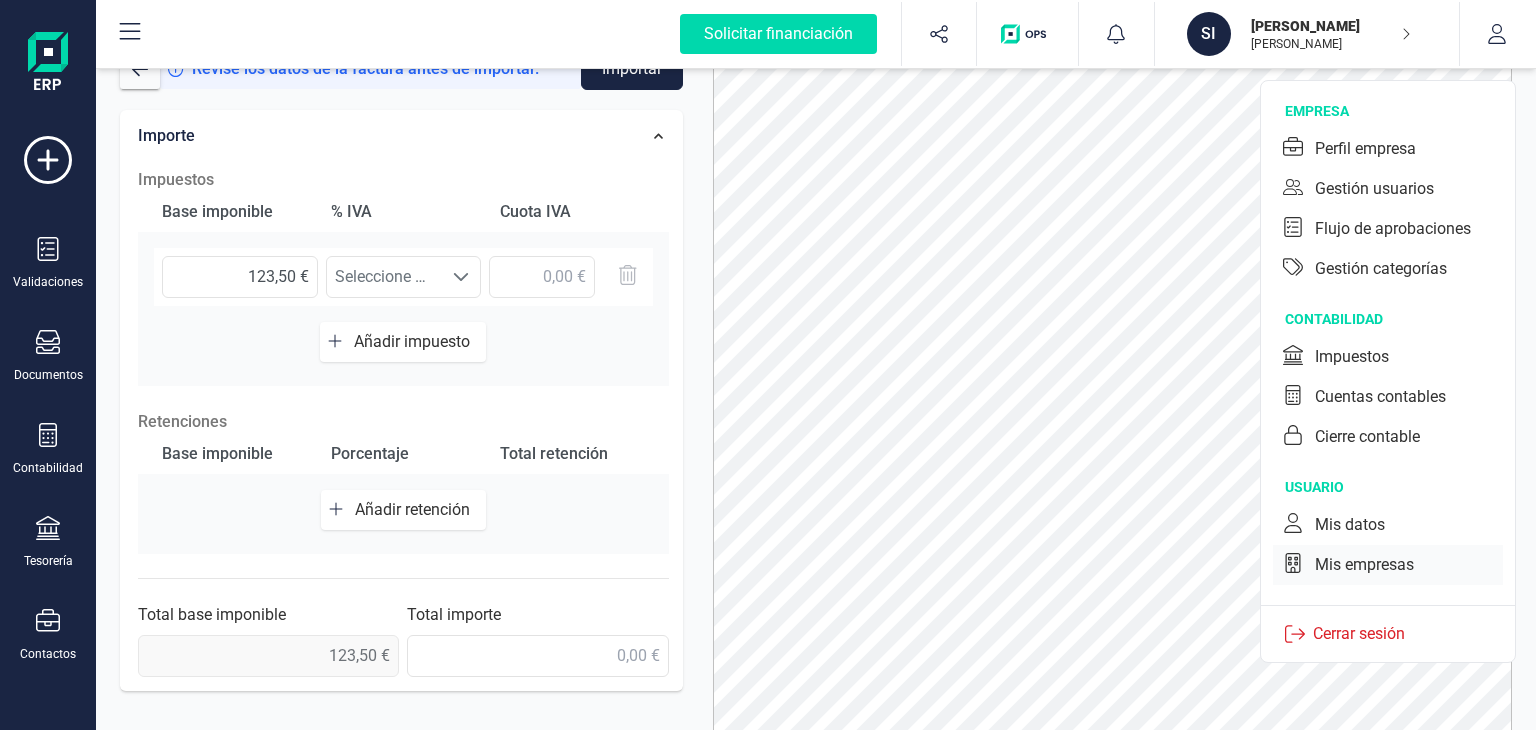 click on "Mis empresas" at bounding box center (1364, 565) 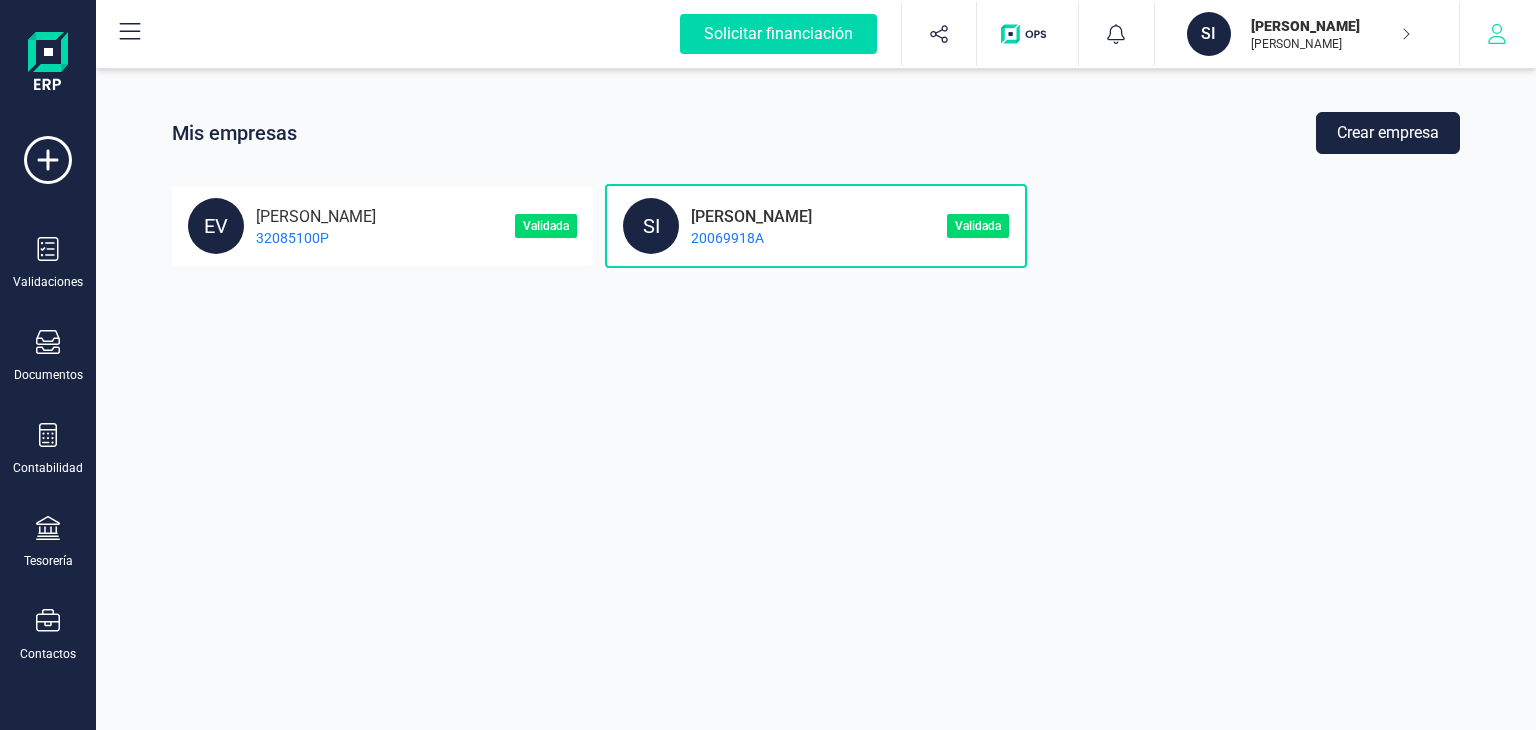 click 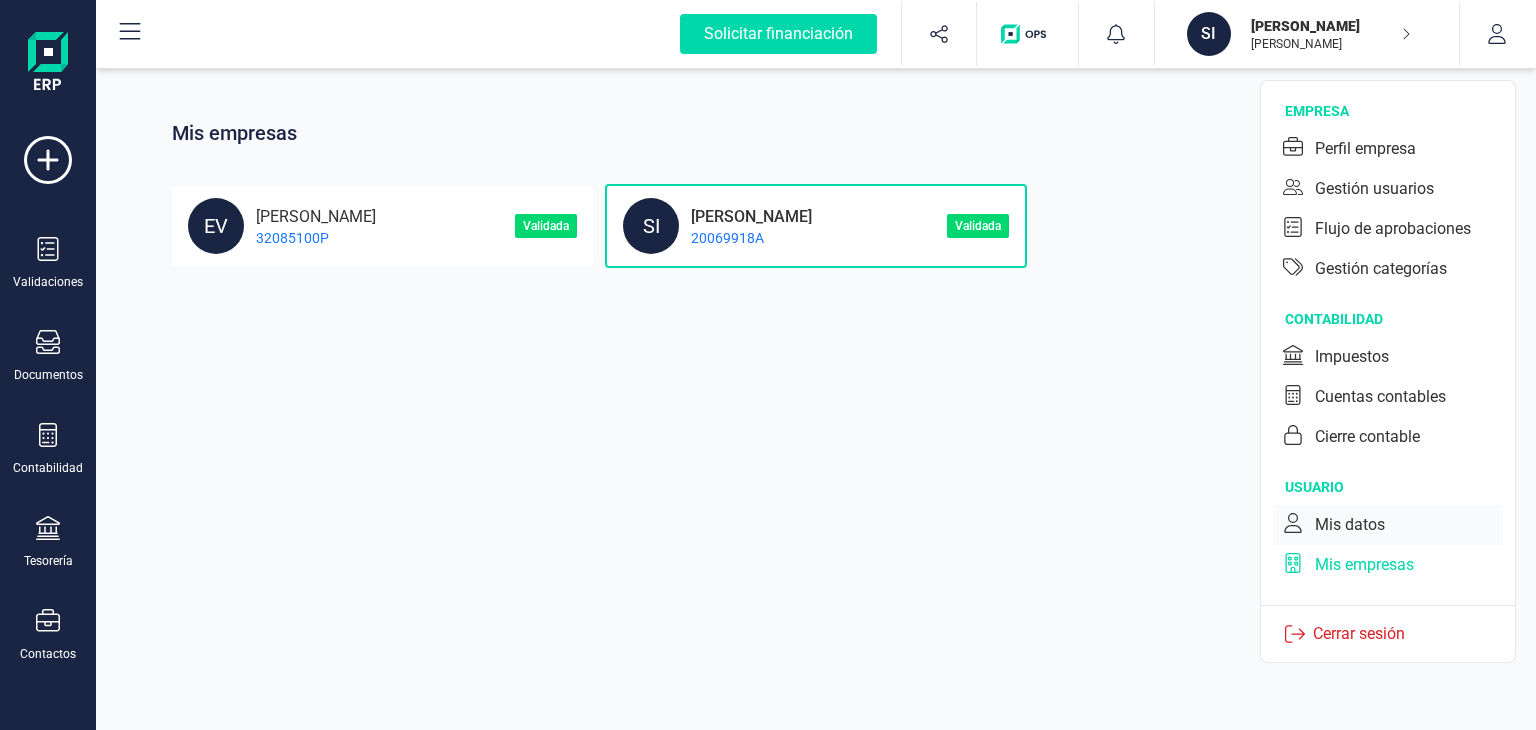 click on "Mis datos" at bounding box center [1388, 525] 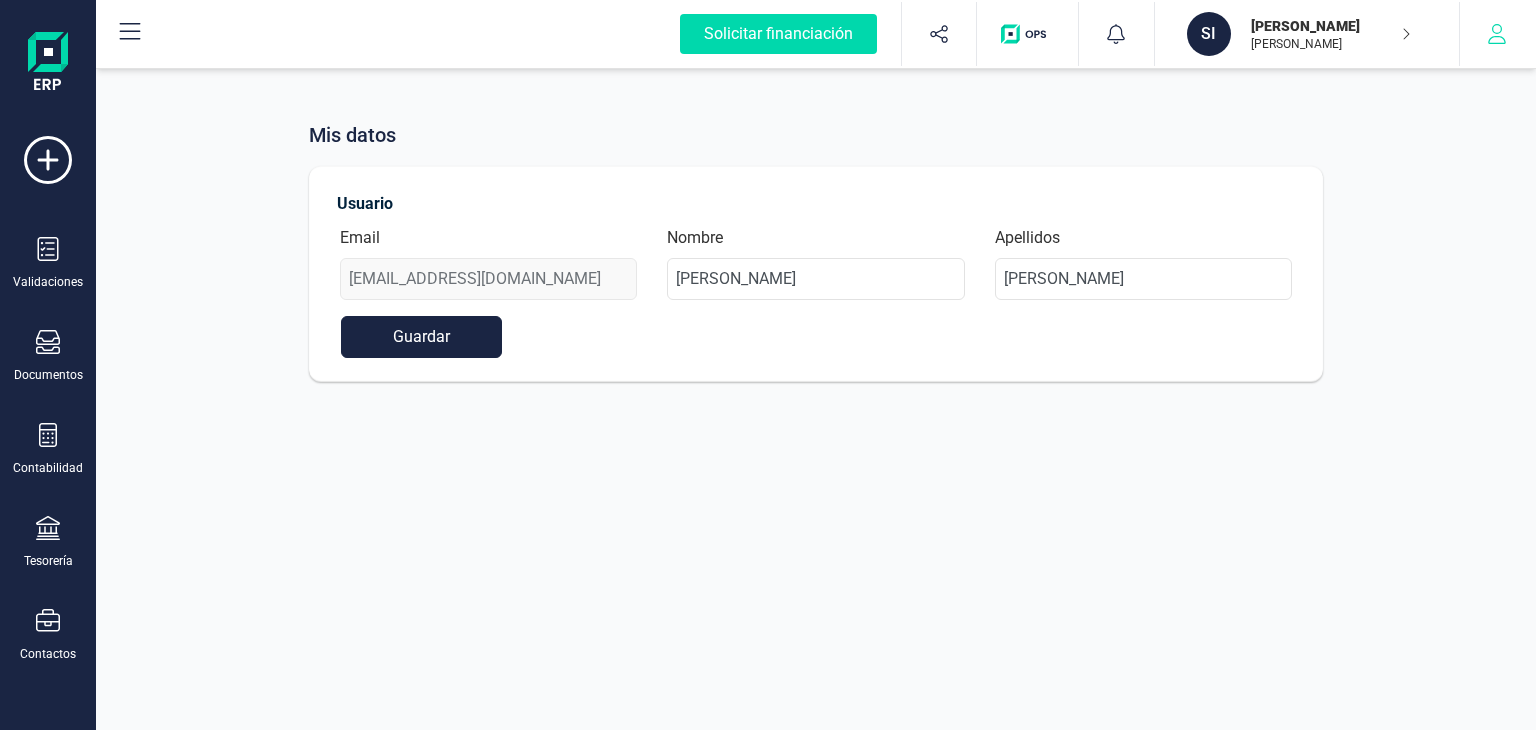 click at bounding box center (1497, 34) 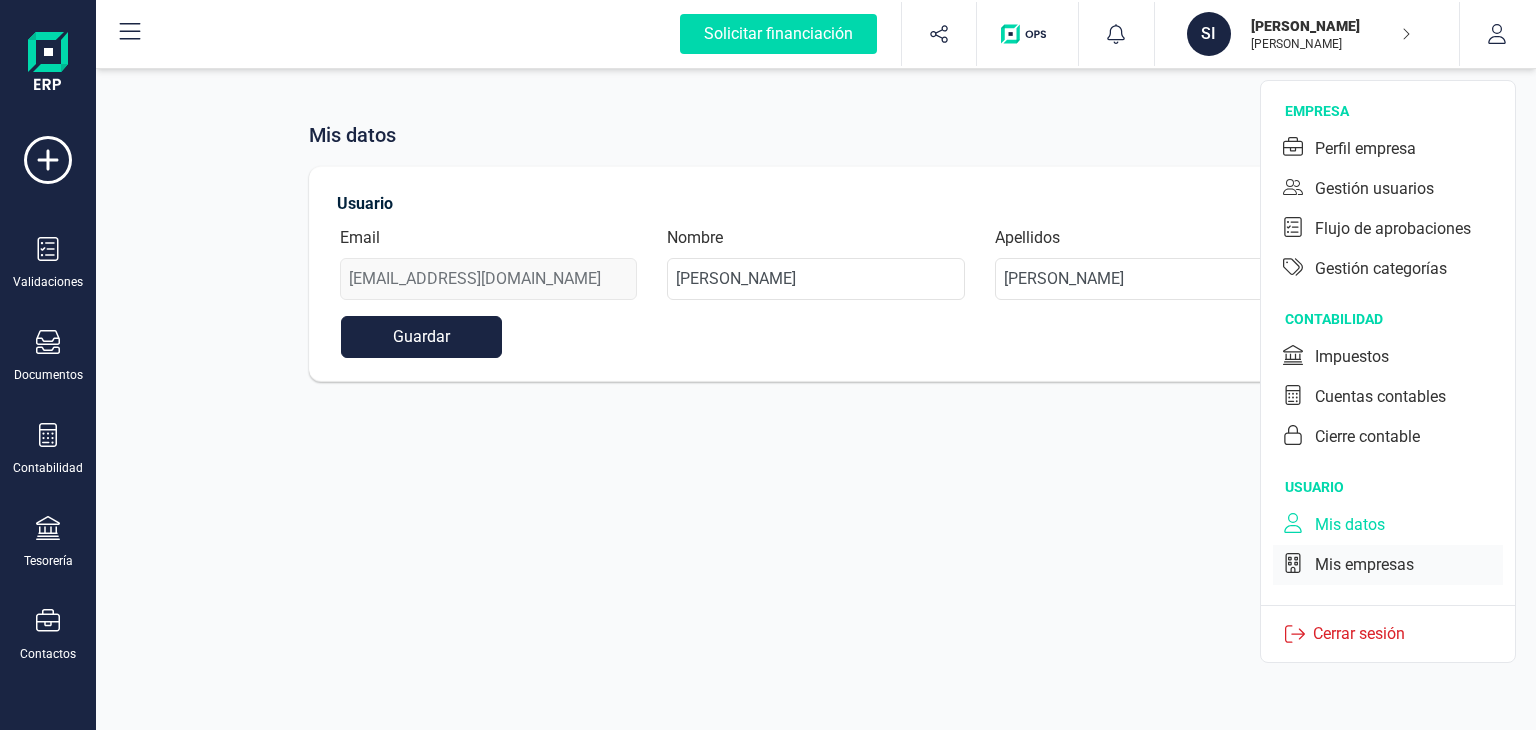 click on "Mis empresas" at bounding box center [1364, 565] 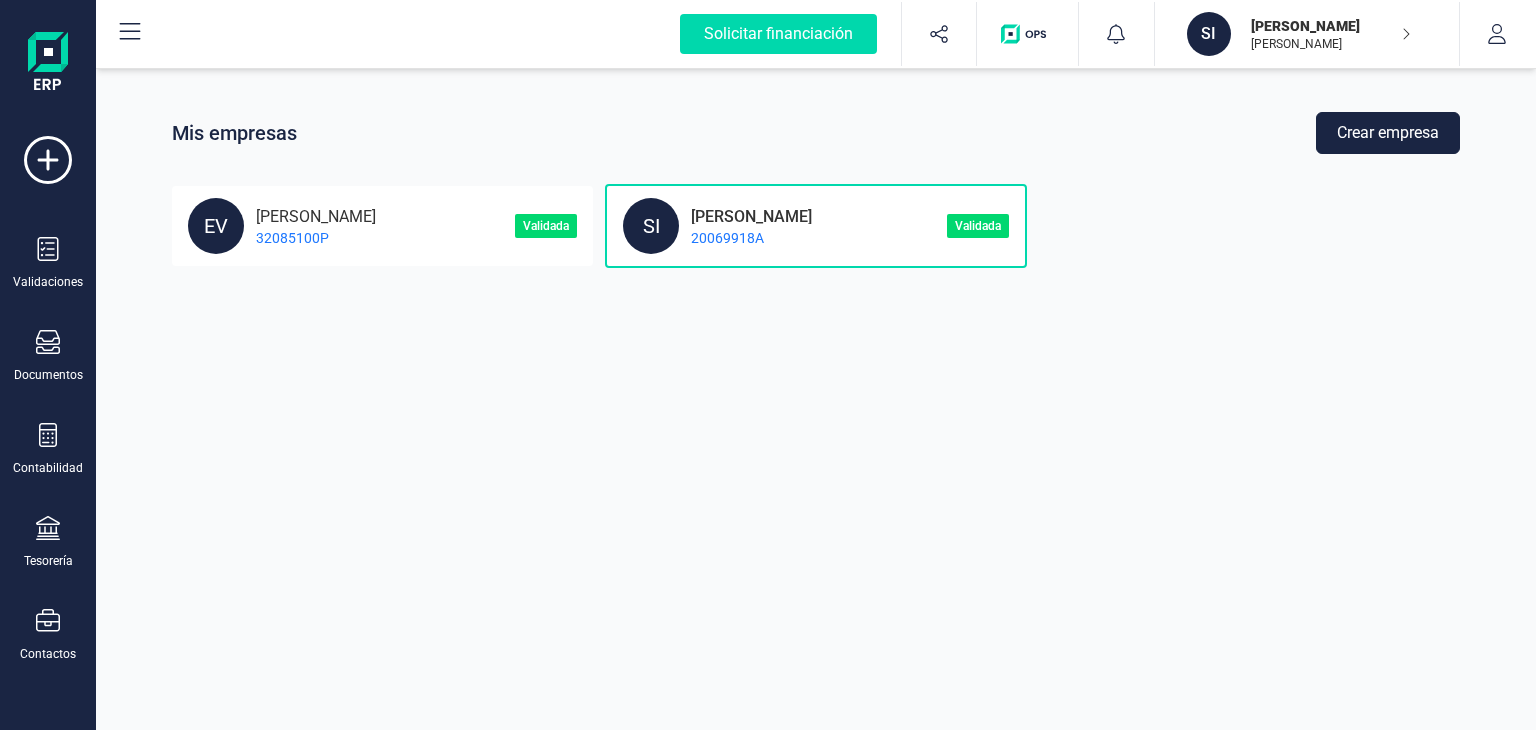 click on "SI [PERSON_NAME] 20069918A" at bounding box center [784, 226] 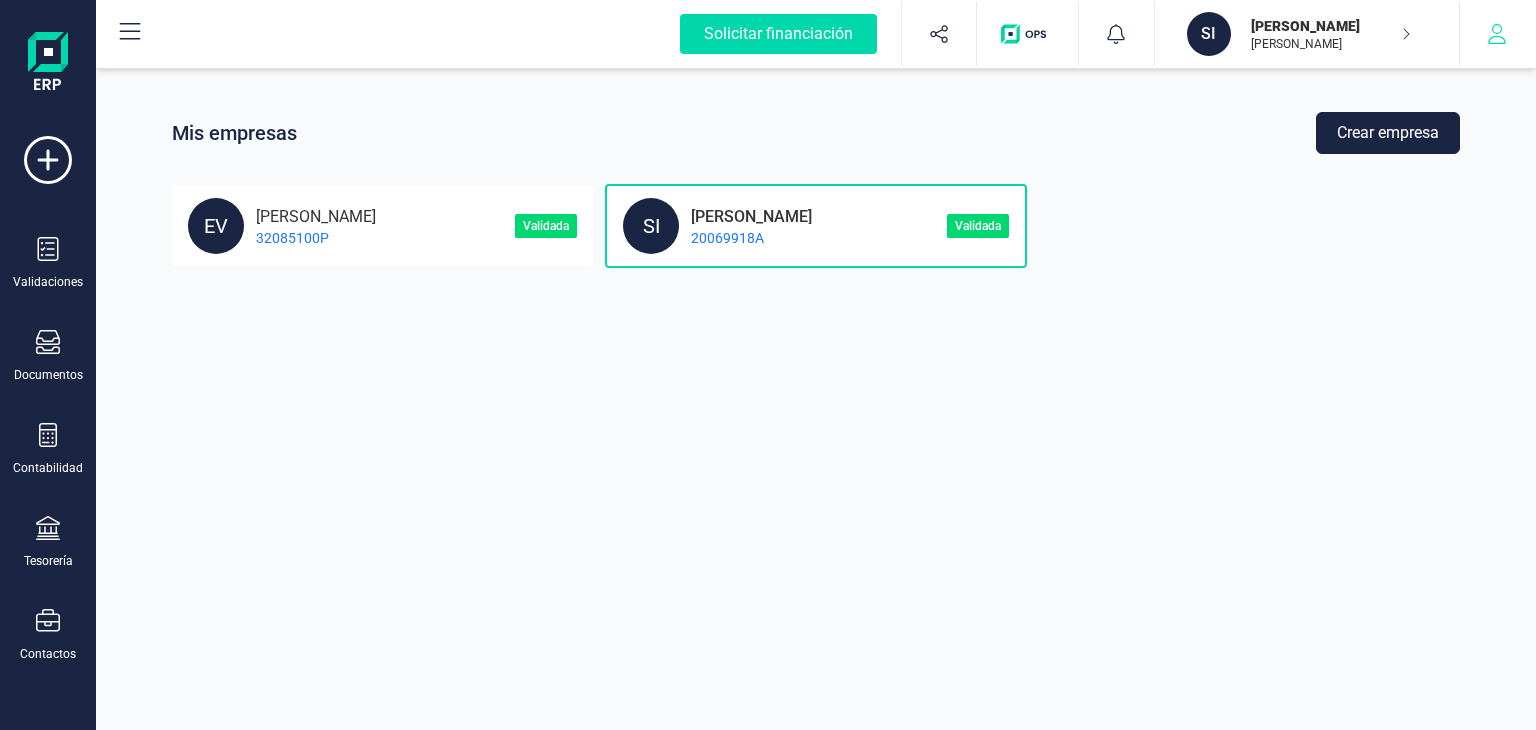 click 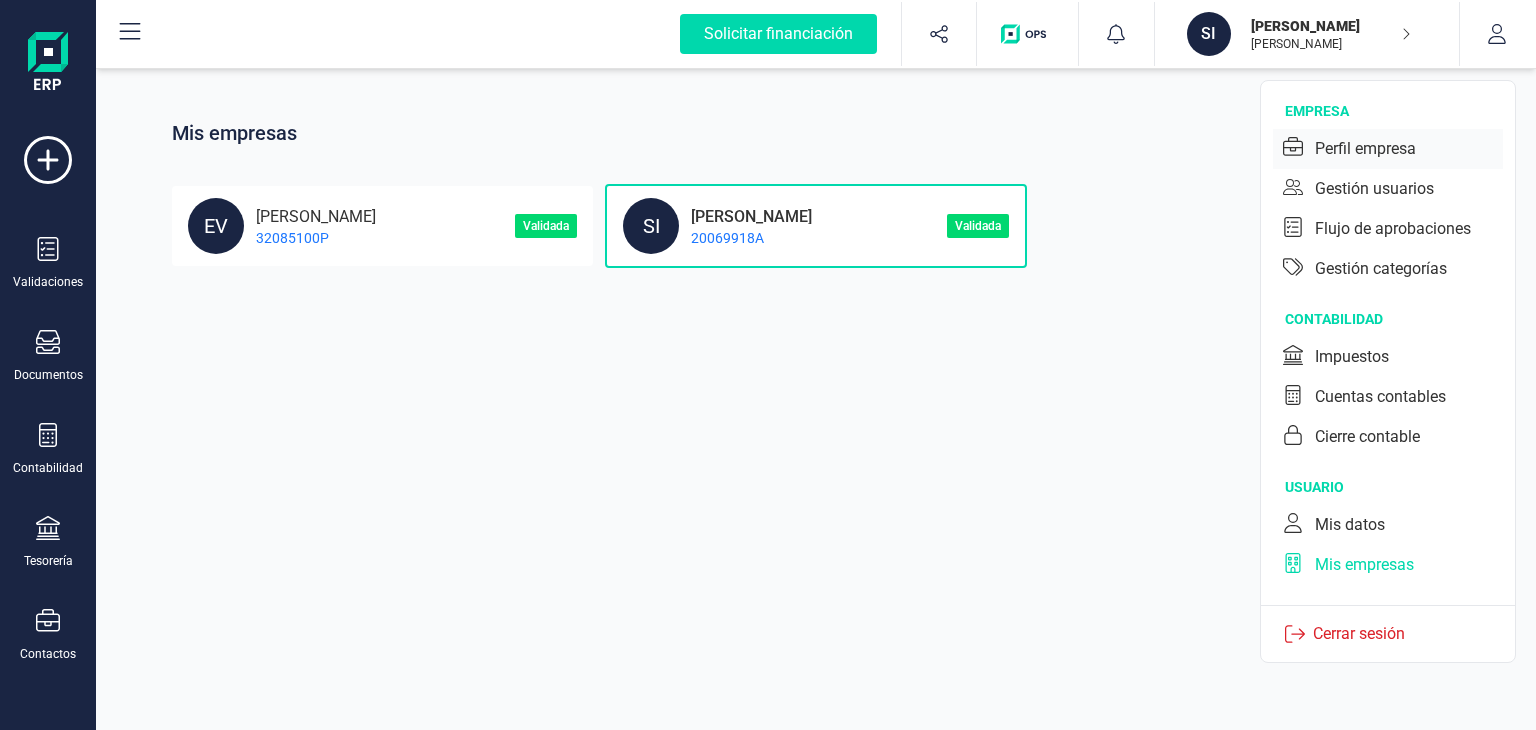 click on "Perfil empresa" at bounding box center (1365, 149) 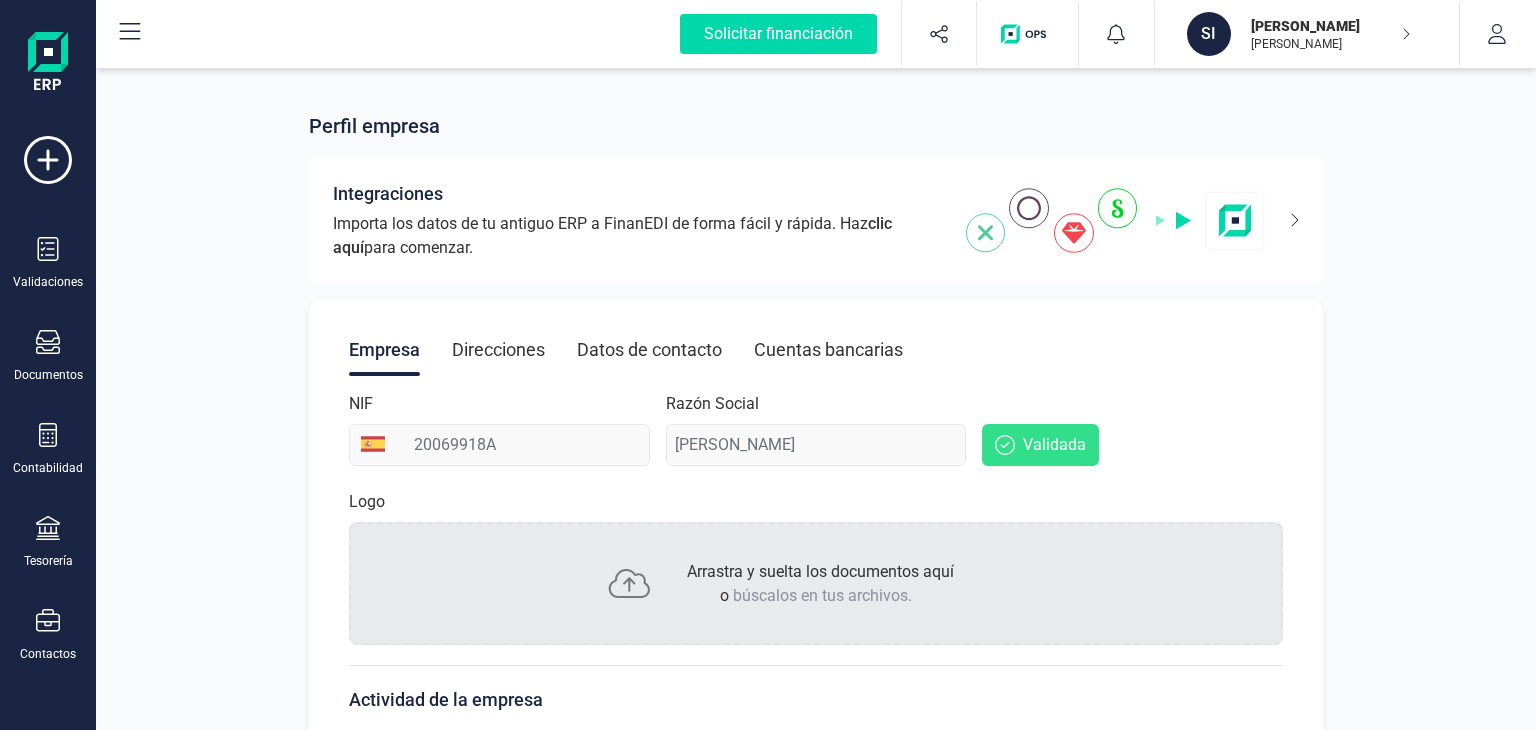 click on "Perfil empresa Integraciones Importa los datos de tu antiguo ERP a FinanEDI de forma fácil y rápida. Haz  clic aquí  para comenzar. Empresa Direcciones Datos de contacto Cuentas bancarias NIF 20069918A Razón Social [PERSON_NAME] Logo Arrastra y suelta los documentos aquí  o    búscalos en tus archivos. Actividad de la empresa Provincia registro mercantil Escoge una opción Escoge una opción Actividad principal Escoge una opción Escoge una opción CNAE (A partir del Cod. Industria) Escoge una opción Escoge una opción Fecha de constitución   Registro mercantil Introduce la información del registro mercantil de tu empresa si deseas que esta aparezca en tus documentos. [GEOGRAPHIC_DATA]" at bounding box center [816, 660] 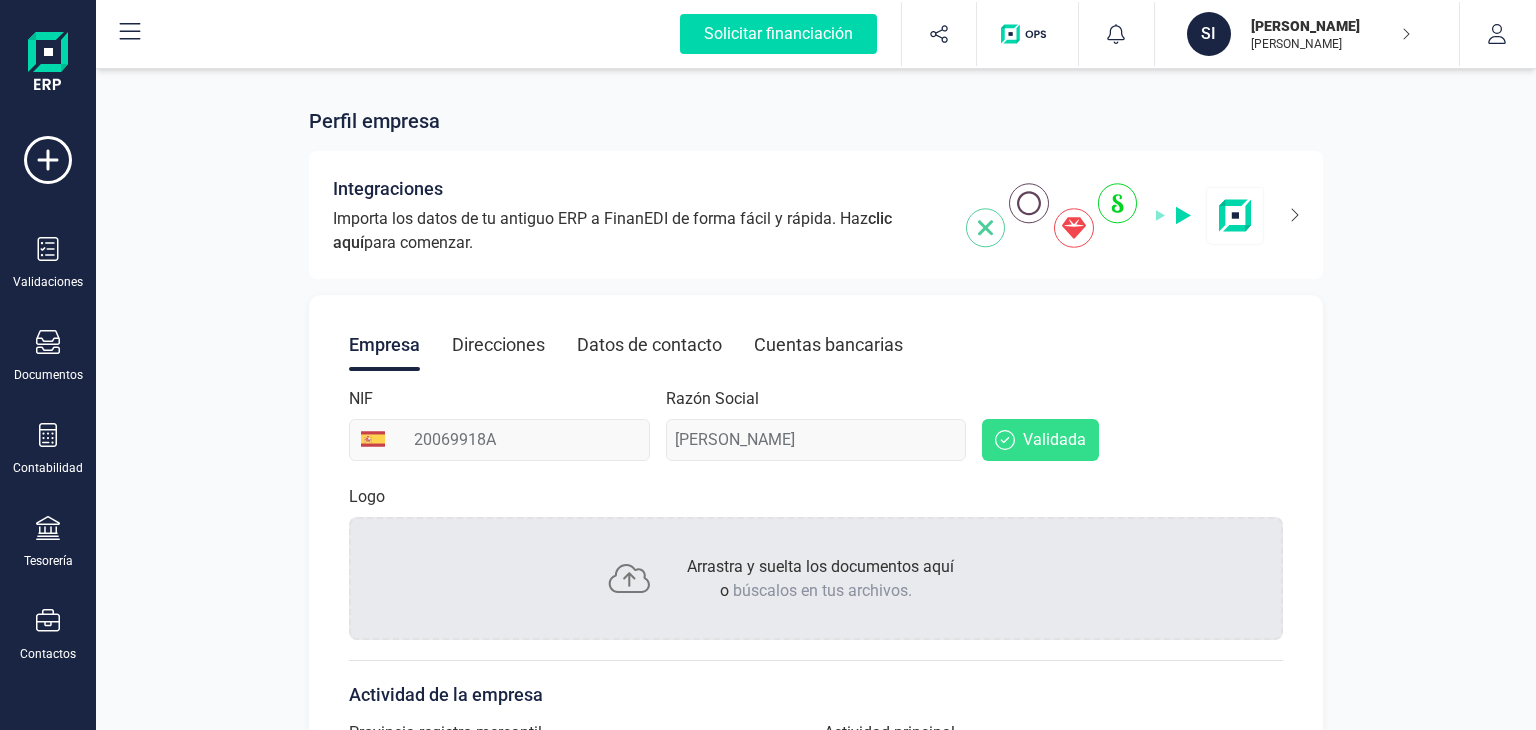 scroll, scrollTop: 3, scrollLeft: 0, axis: vertical 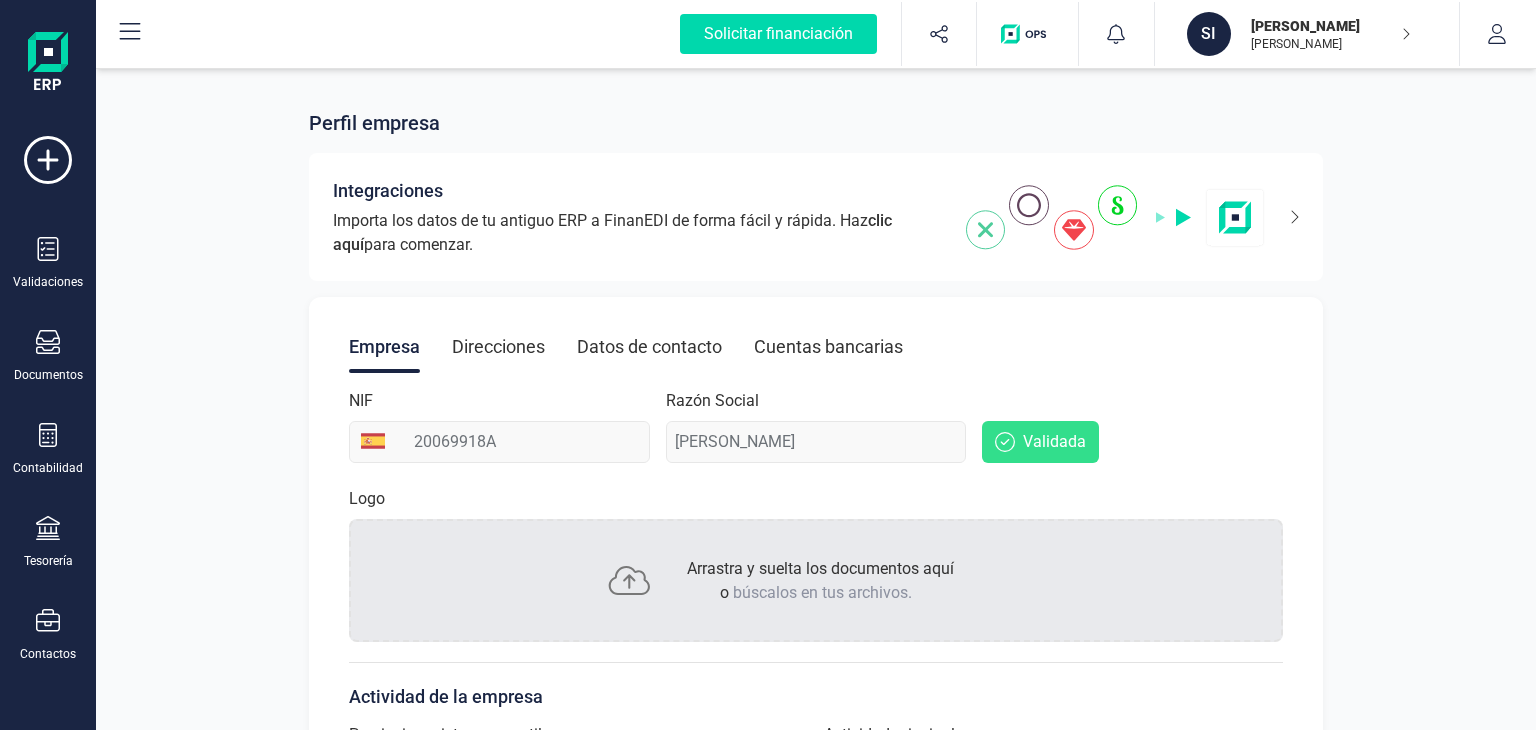 click on "Integraciones Importa los datos de tu antiguo ERP a FinanEDI de forma fácil y rápida. Haz  clic aquí  para comenzar." at bounding box center (816, 217) 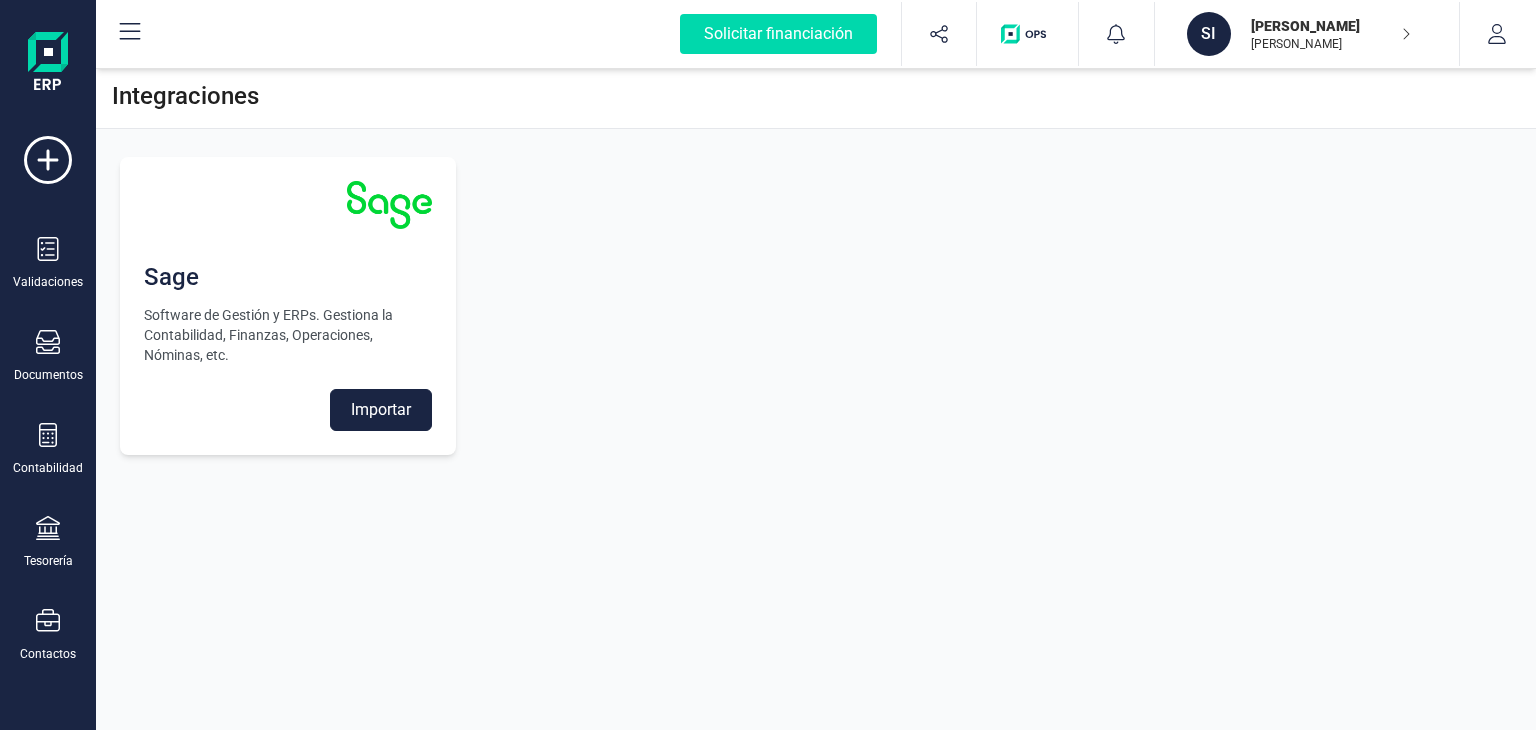 scroll, scrollTop: 0, scrollLeft: 0, axis: both 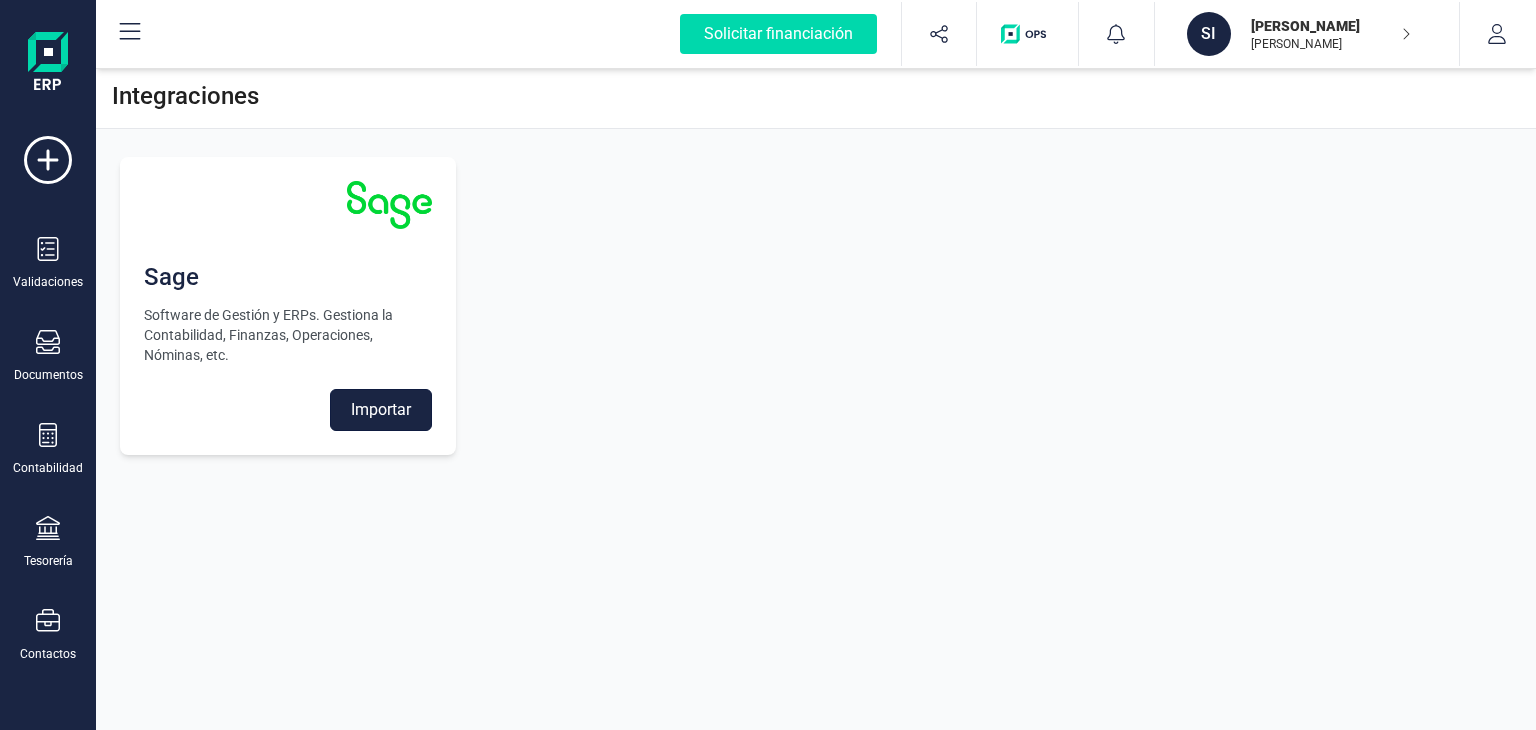 click on "Importar" at bounding box center [381, 410] 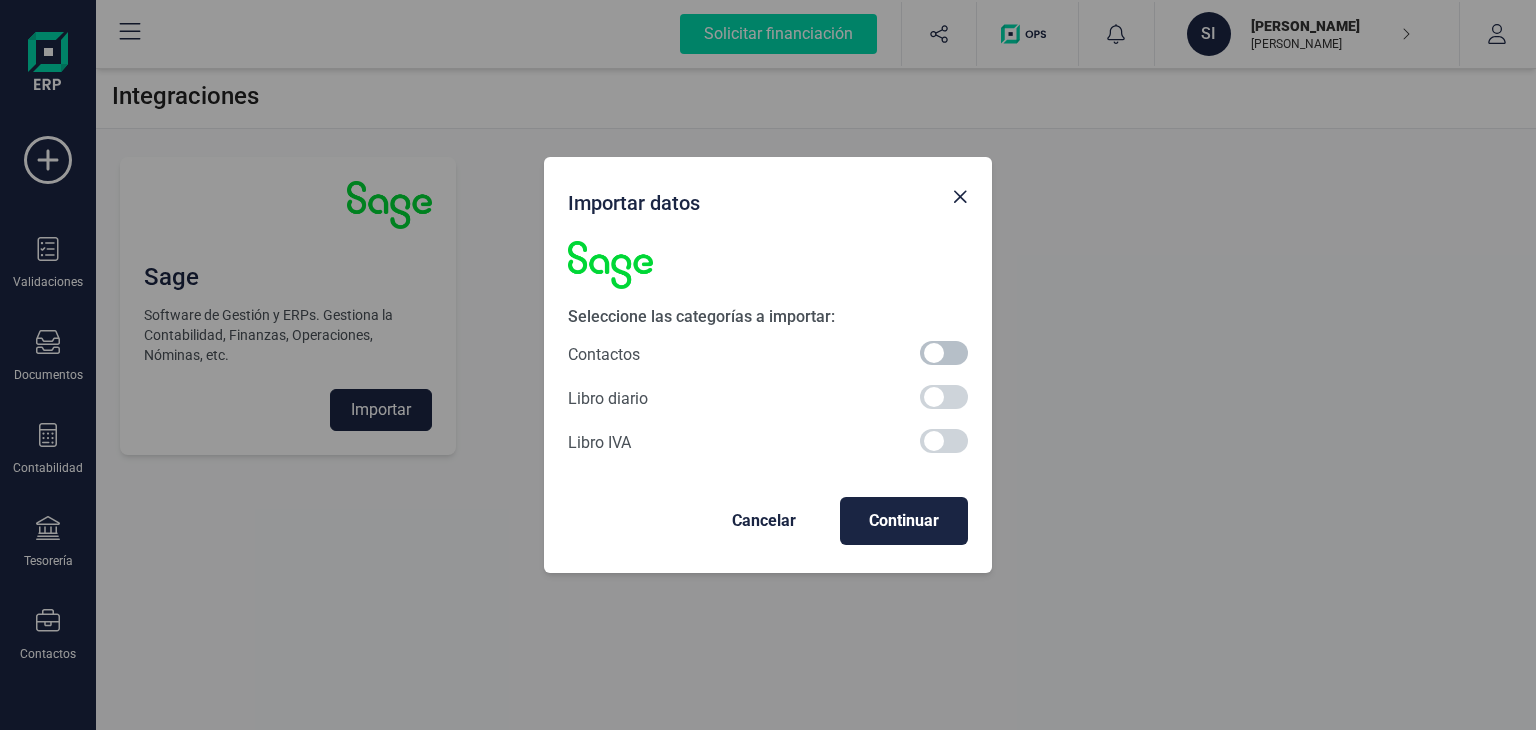click at bounding box center [944, 353] 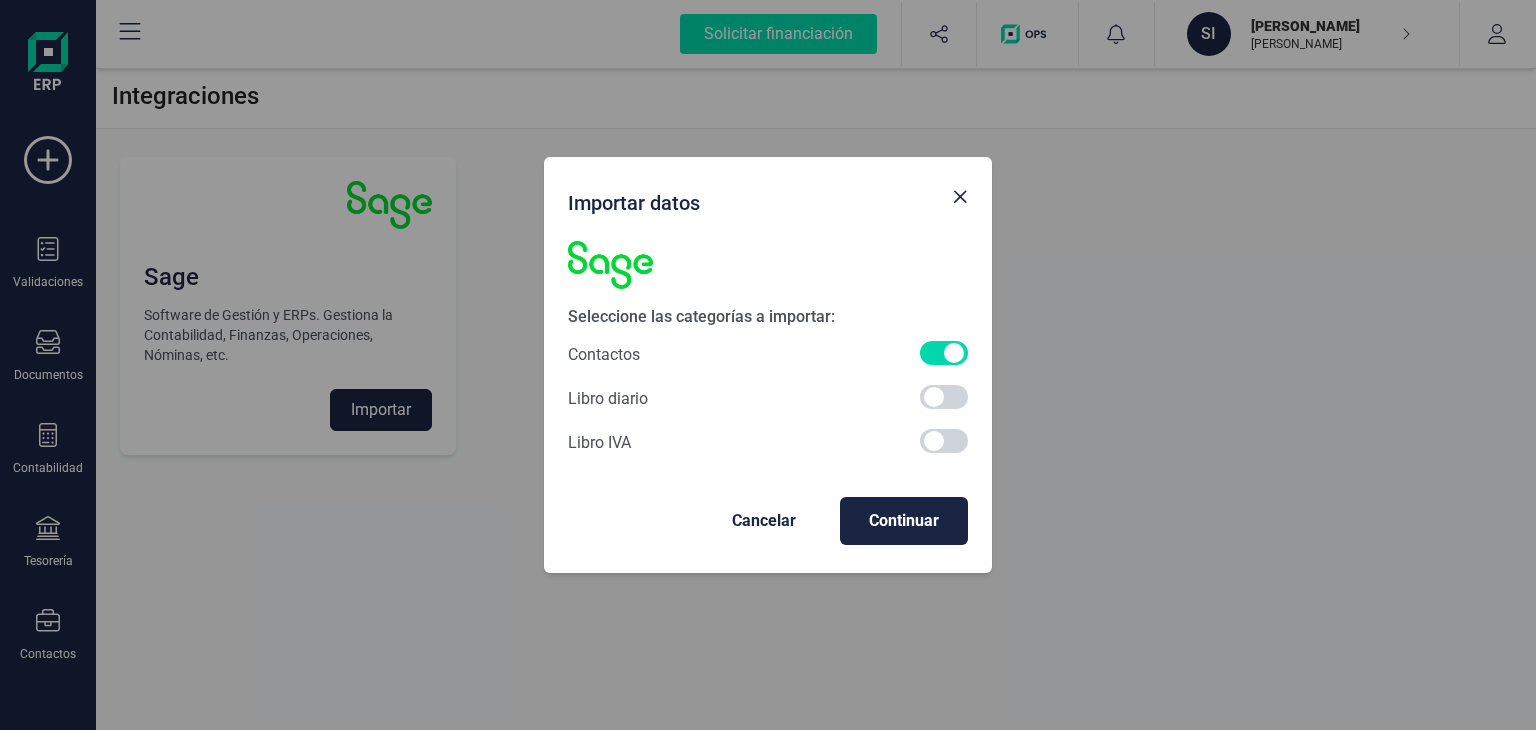 scroll, scrollTop: 11, scrollLeft: 6, axis: both 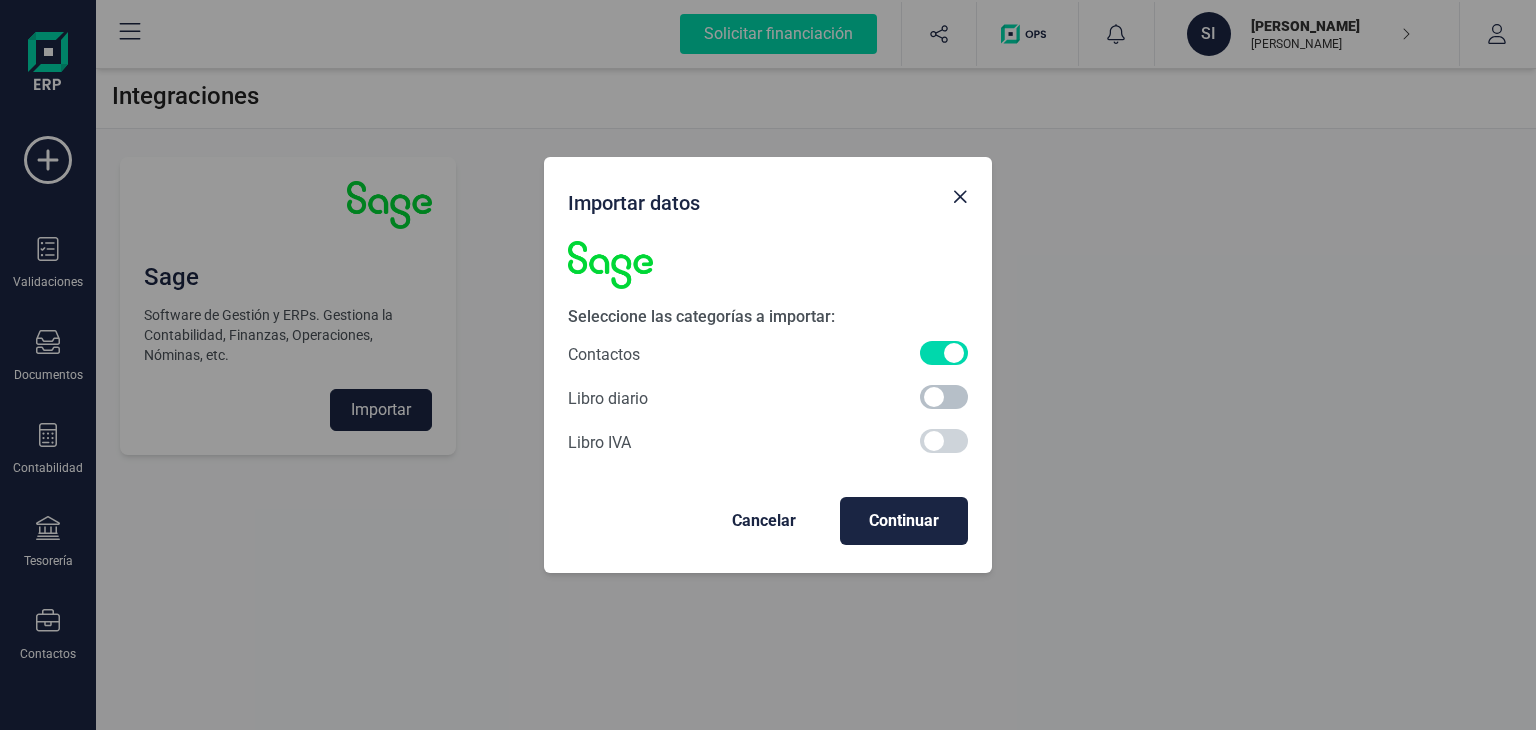 click at bounding box center (944, 399) 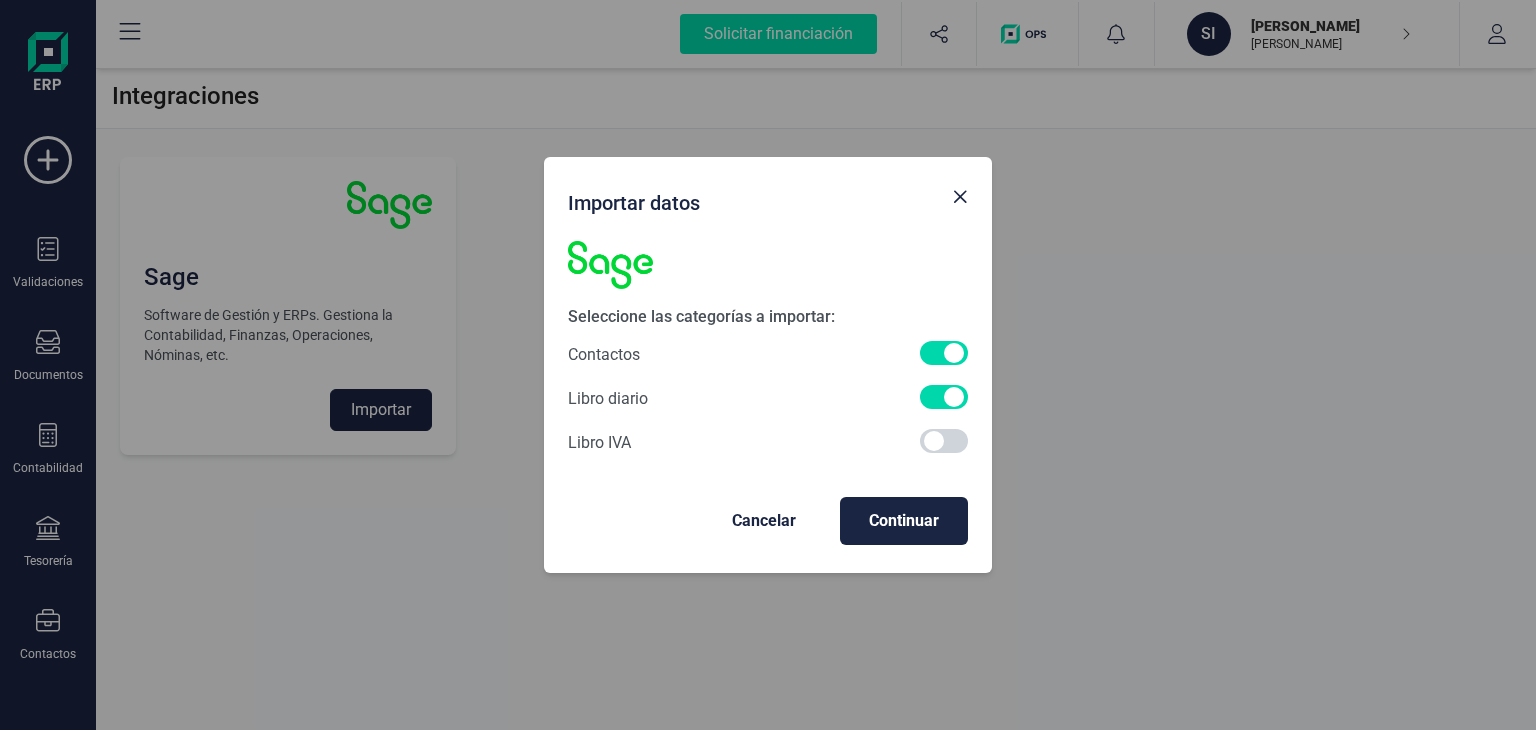 click on "Seleccione las categorías a importar: Contactos Libro diario Libro IVA" at bounding box center [768, 349] 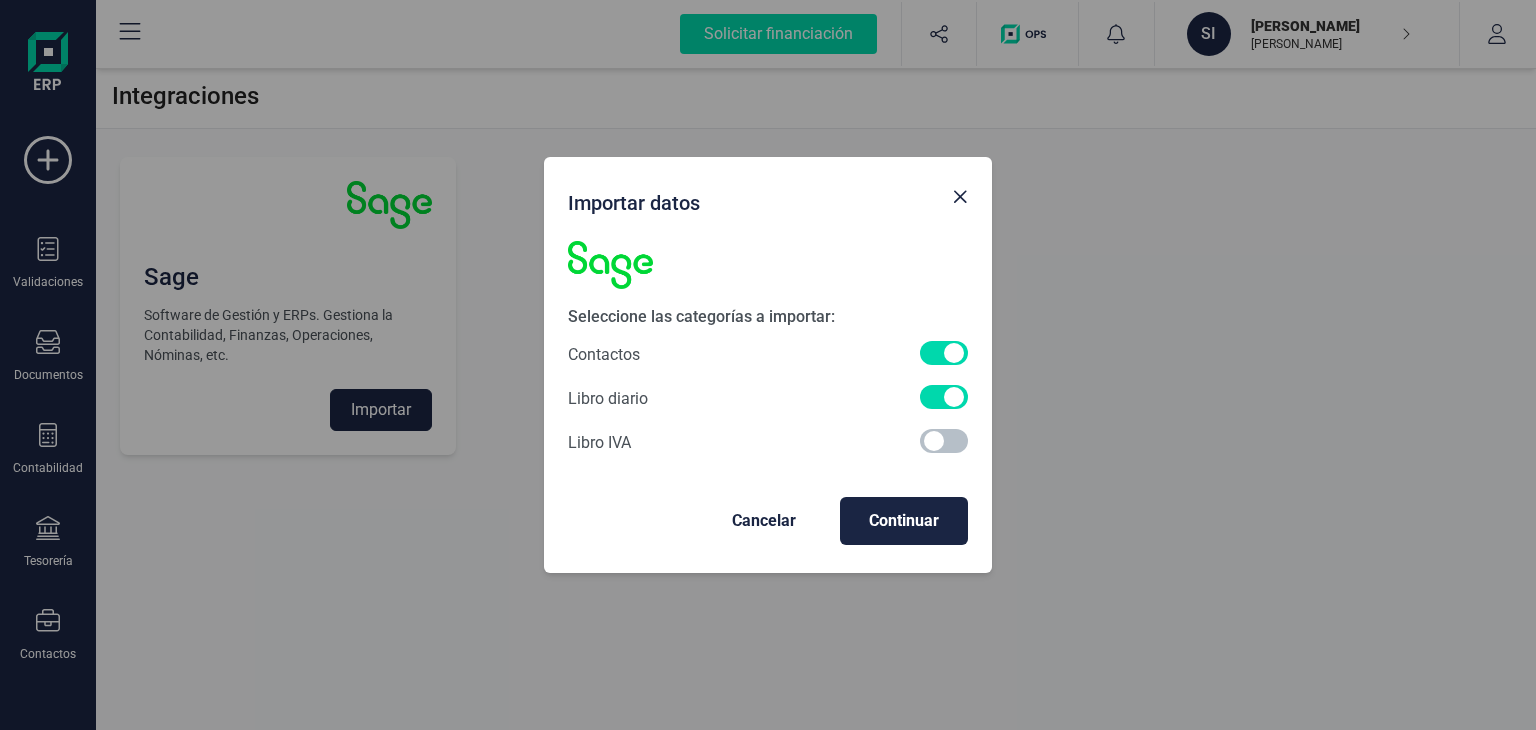 click at bounding box center [944, 441] 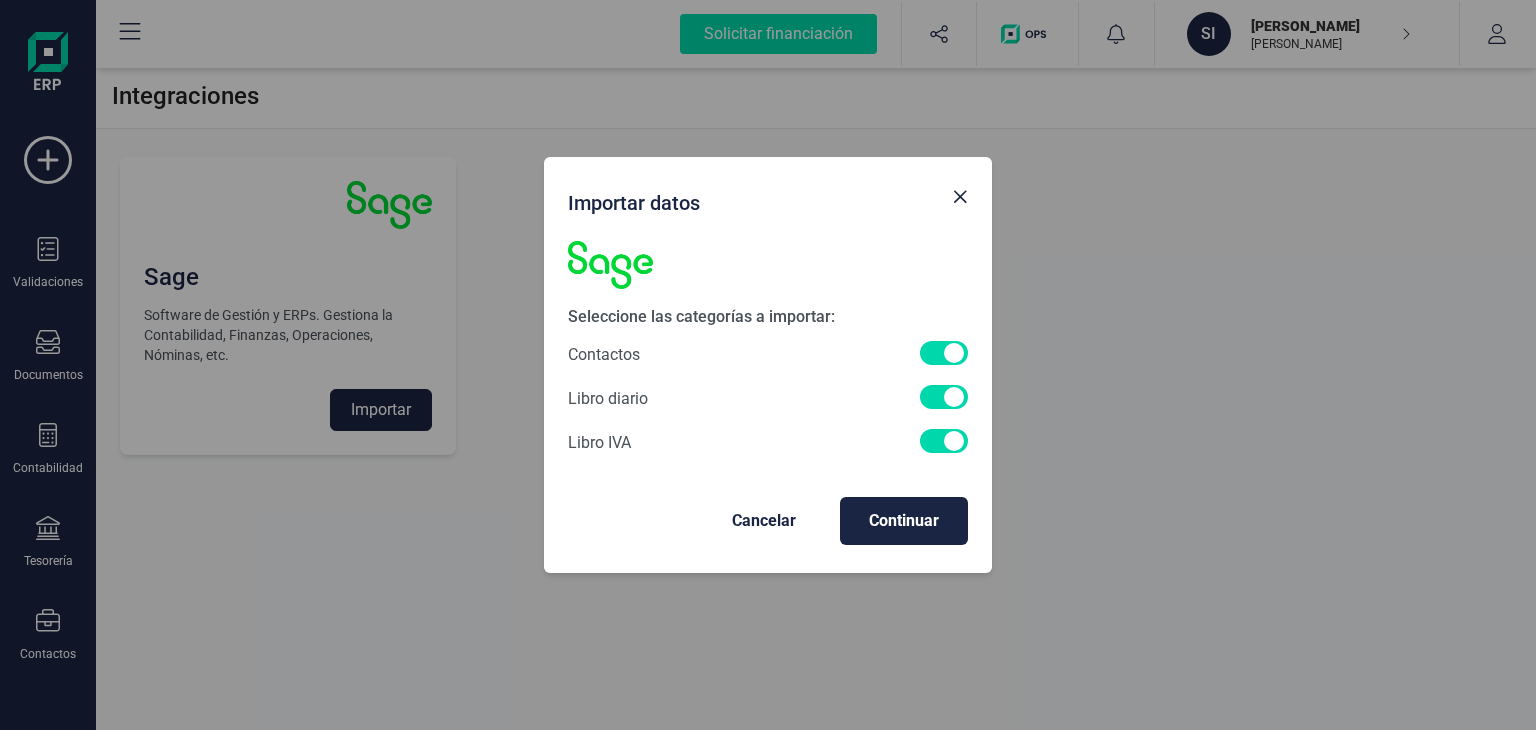 scroll, scrollTop: 11, scrollLeft: 6, axis: both 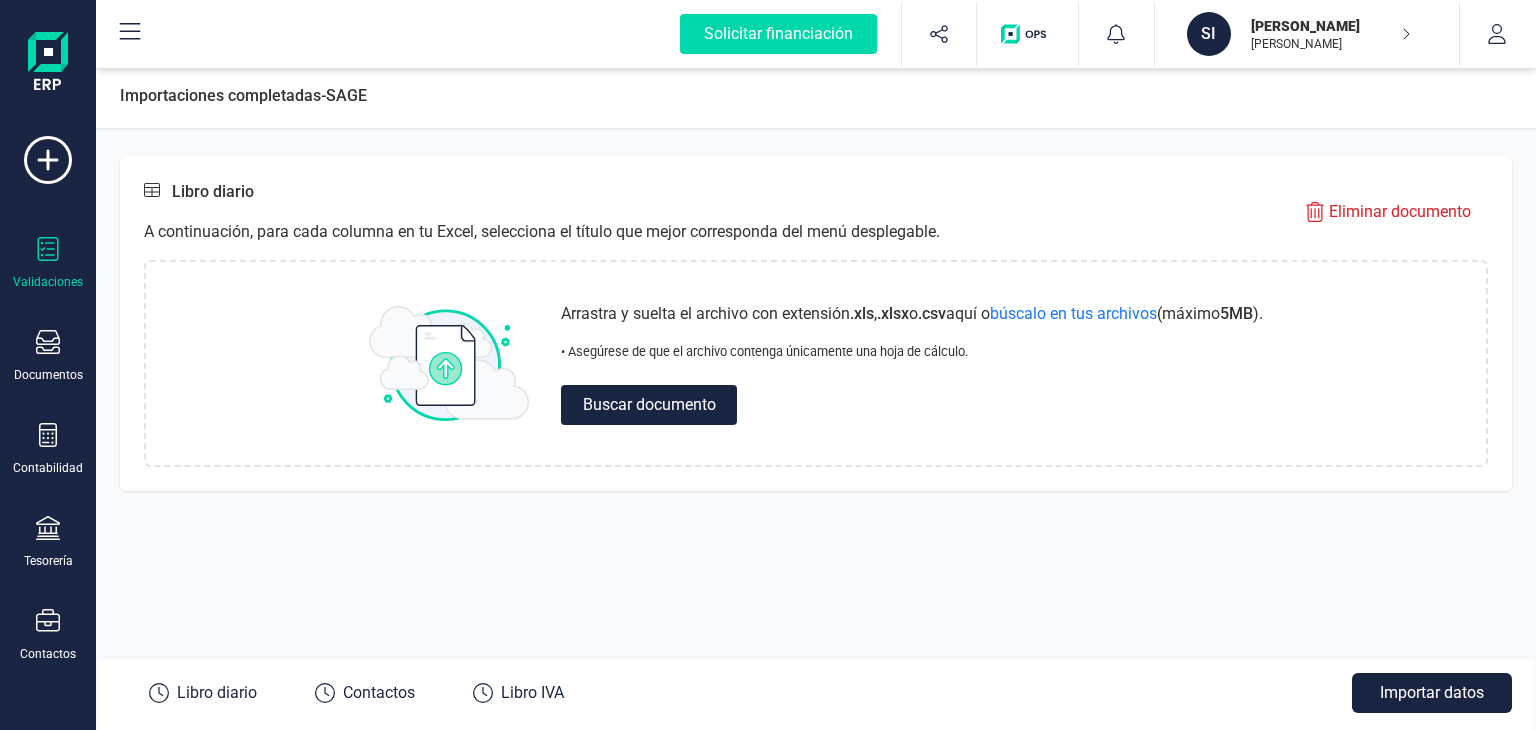 click on "Validaciones" at bounding box center (48, 282) 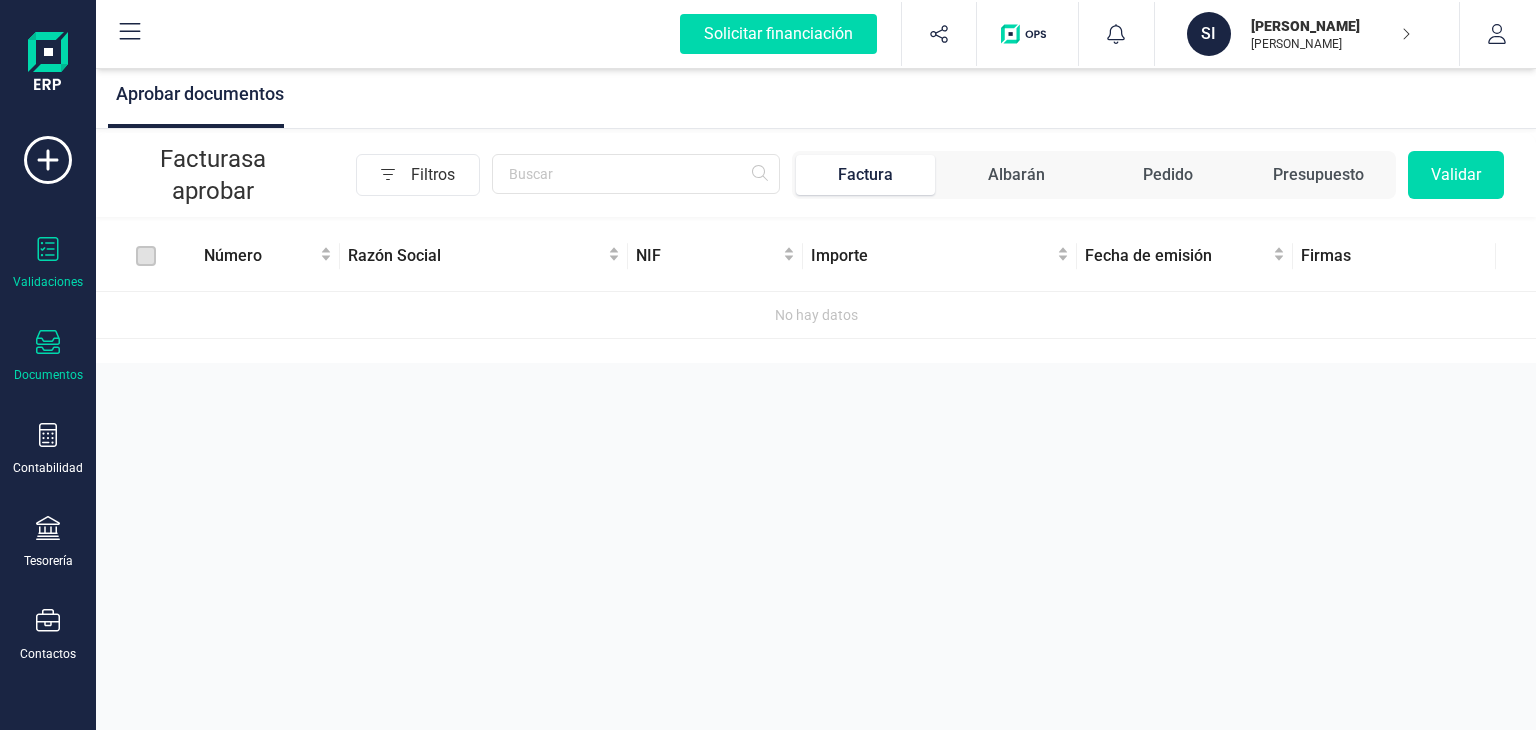 click on "Documentos" at bounding box center (48, 375) 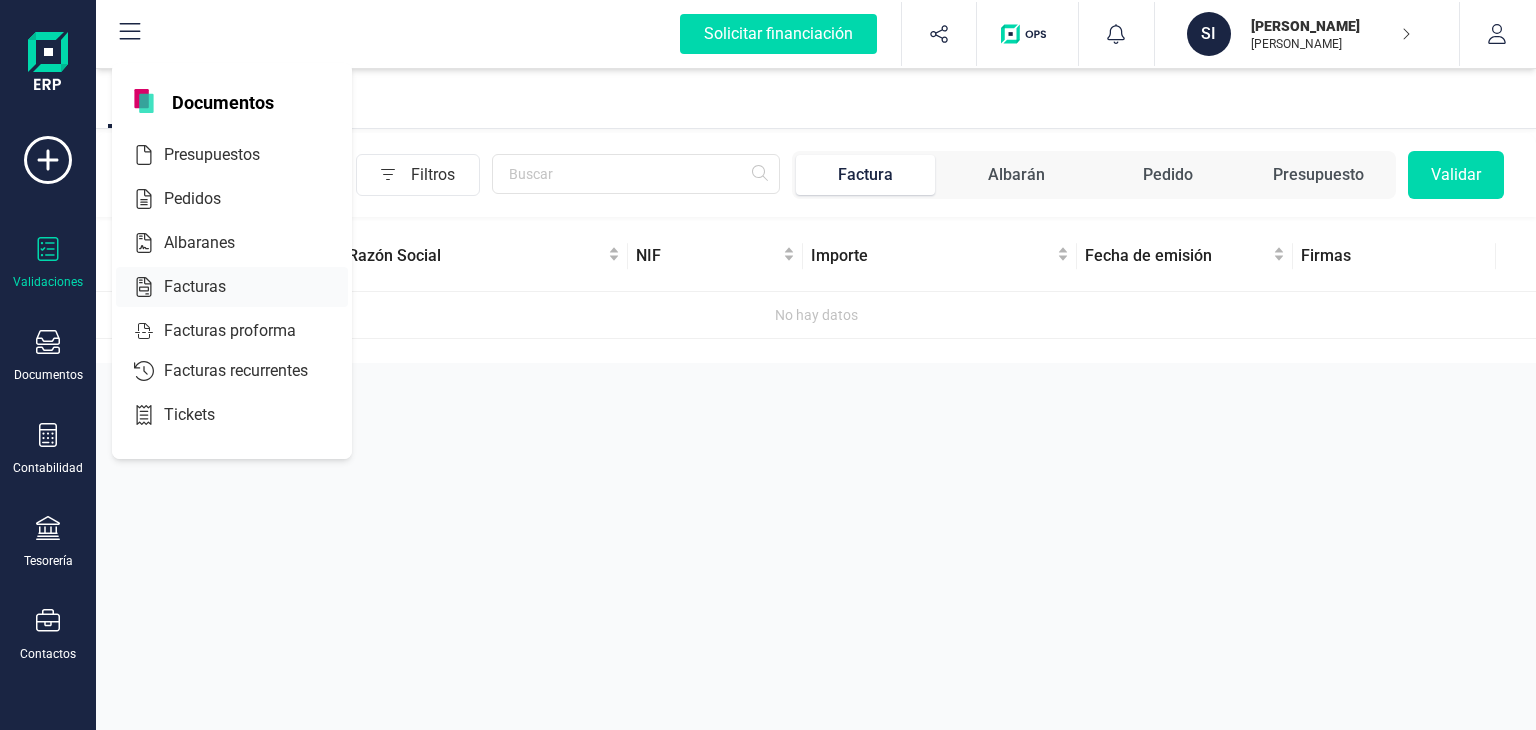 click on "Facturas" at bounding box center (232, 287) 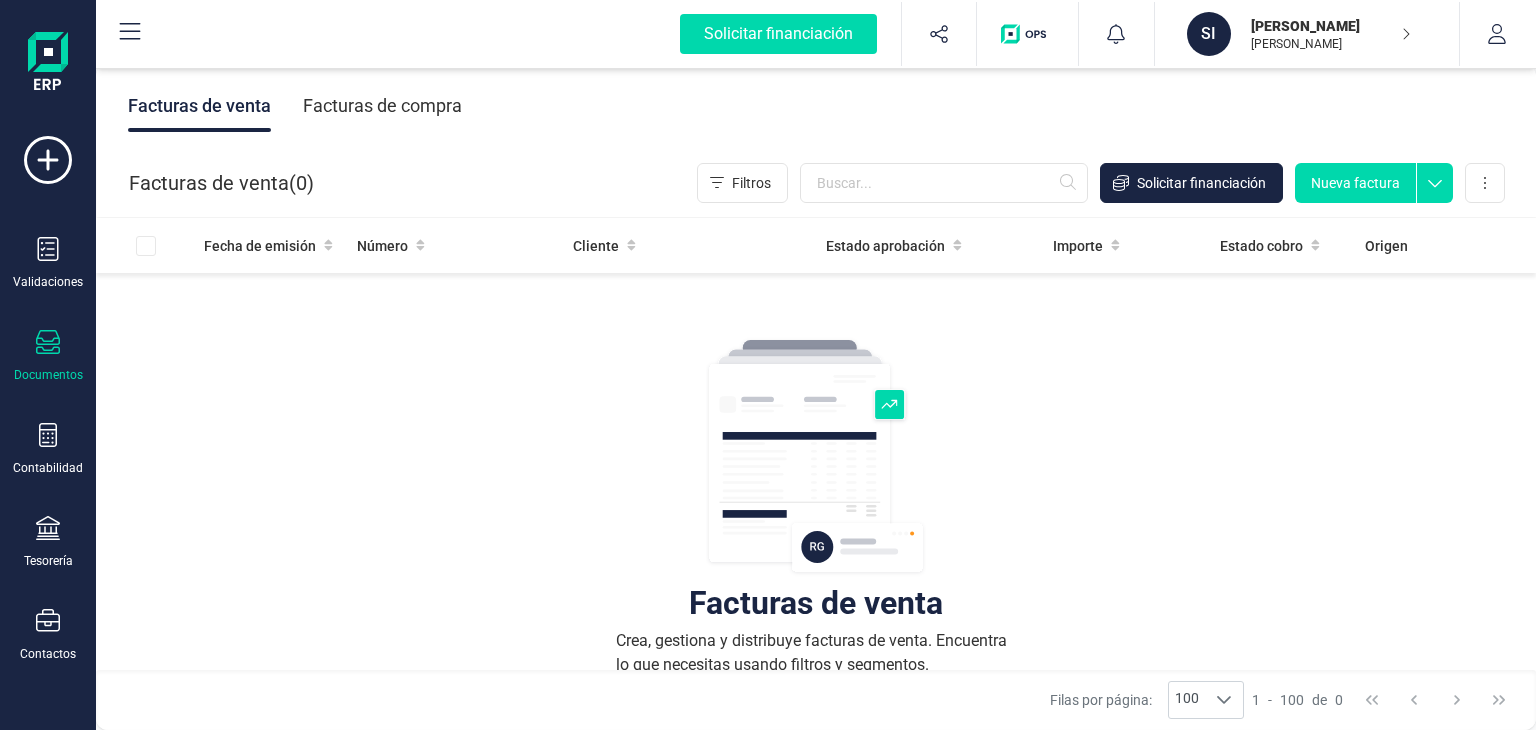 click on "Facturas de compra" at bounding box center [382, 106] 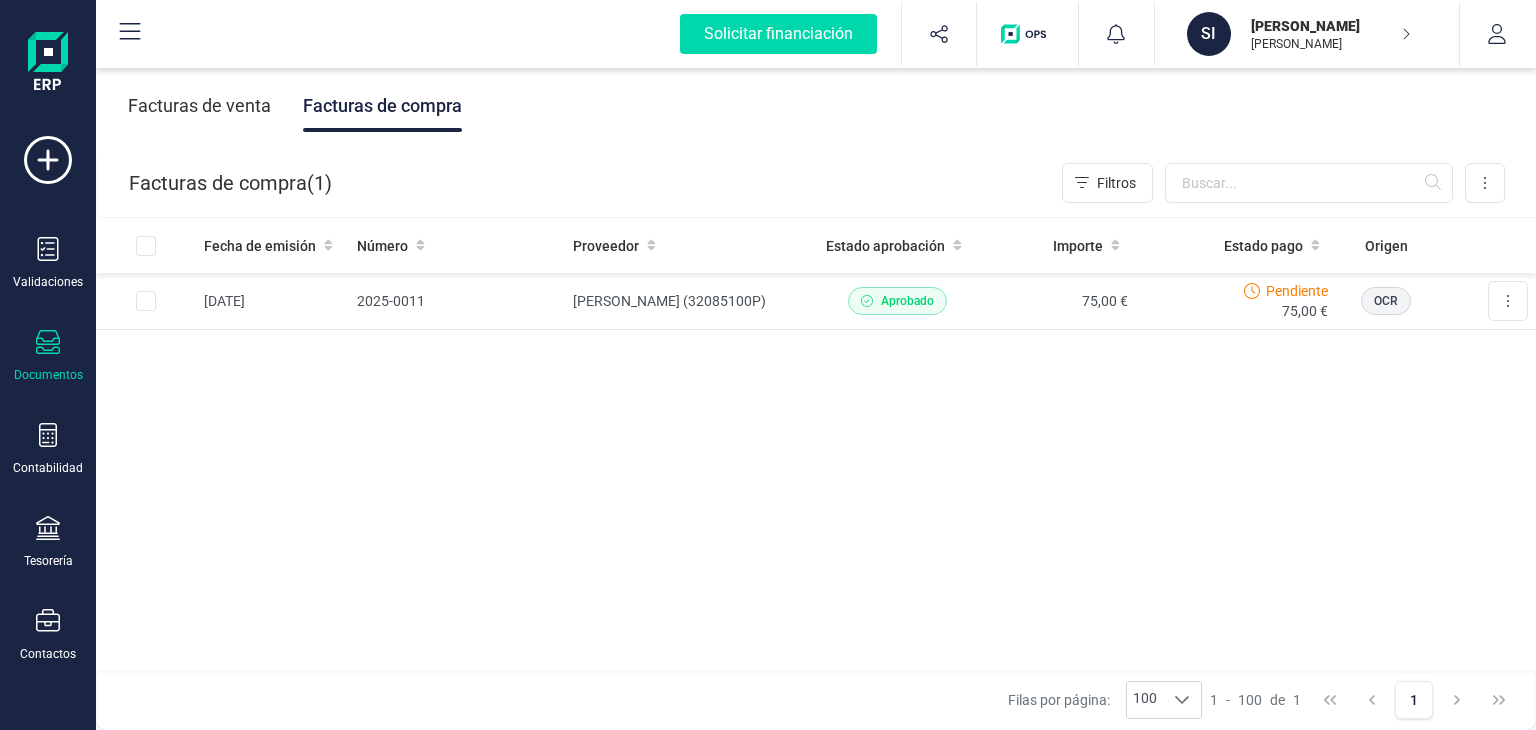 click on "Fecha de emisión Número Proveedor Estado aprobación Importe Estado pago Origen [DATE] 2025‐0011 [PERSON_NAME]  (32085100P) Aprobado 75,00 € Pendiente 75,00 € OCR   Descargar documento Marcar como pagada" at bounding box center [816, 445] 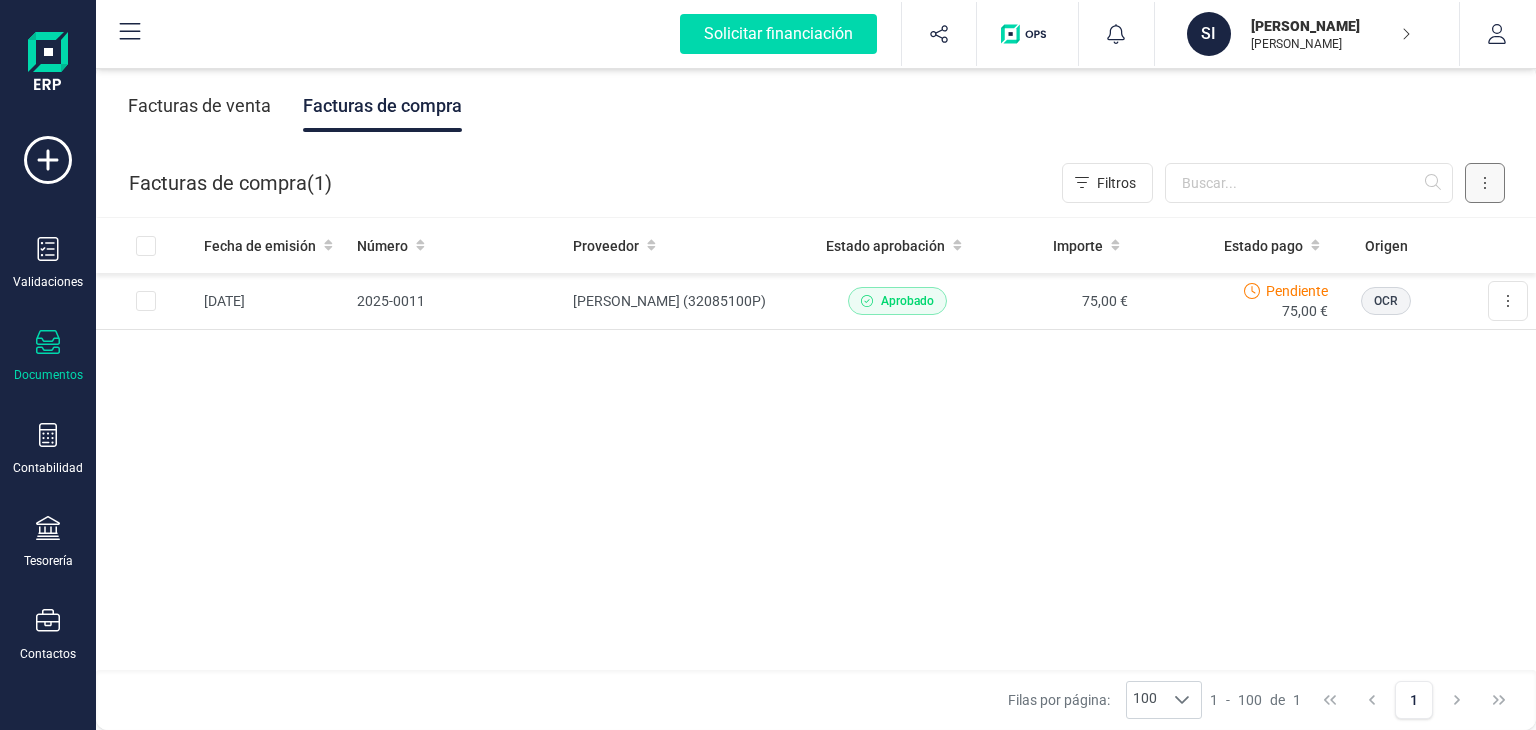 click at bounding box center (1485, 183) 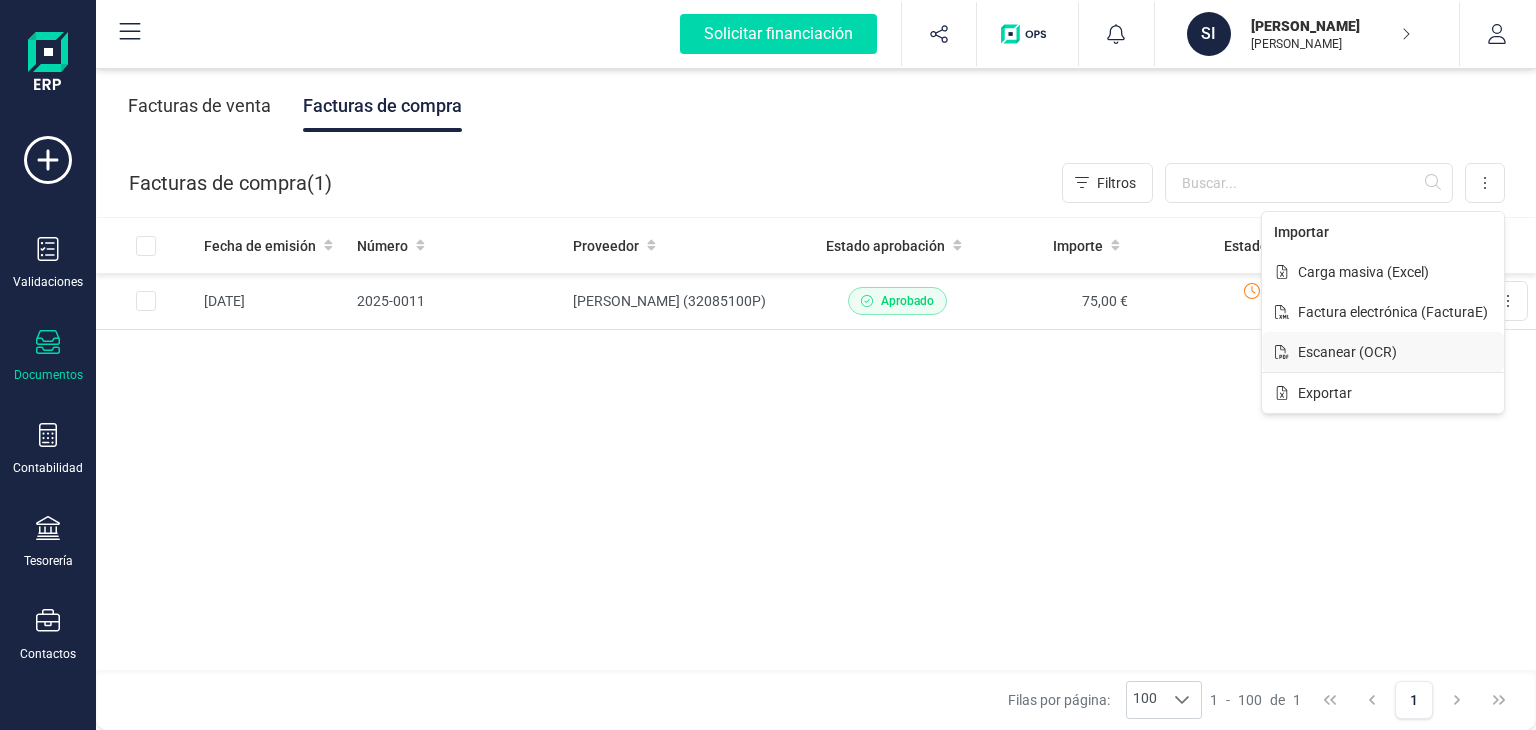 click on "Escanear (OCR)" at bounding box center (1347, 352) 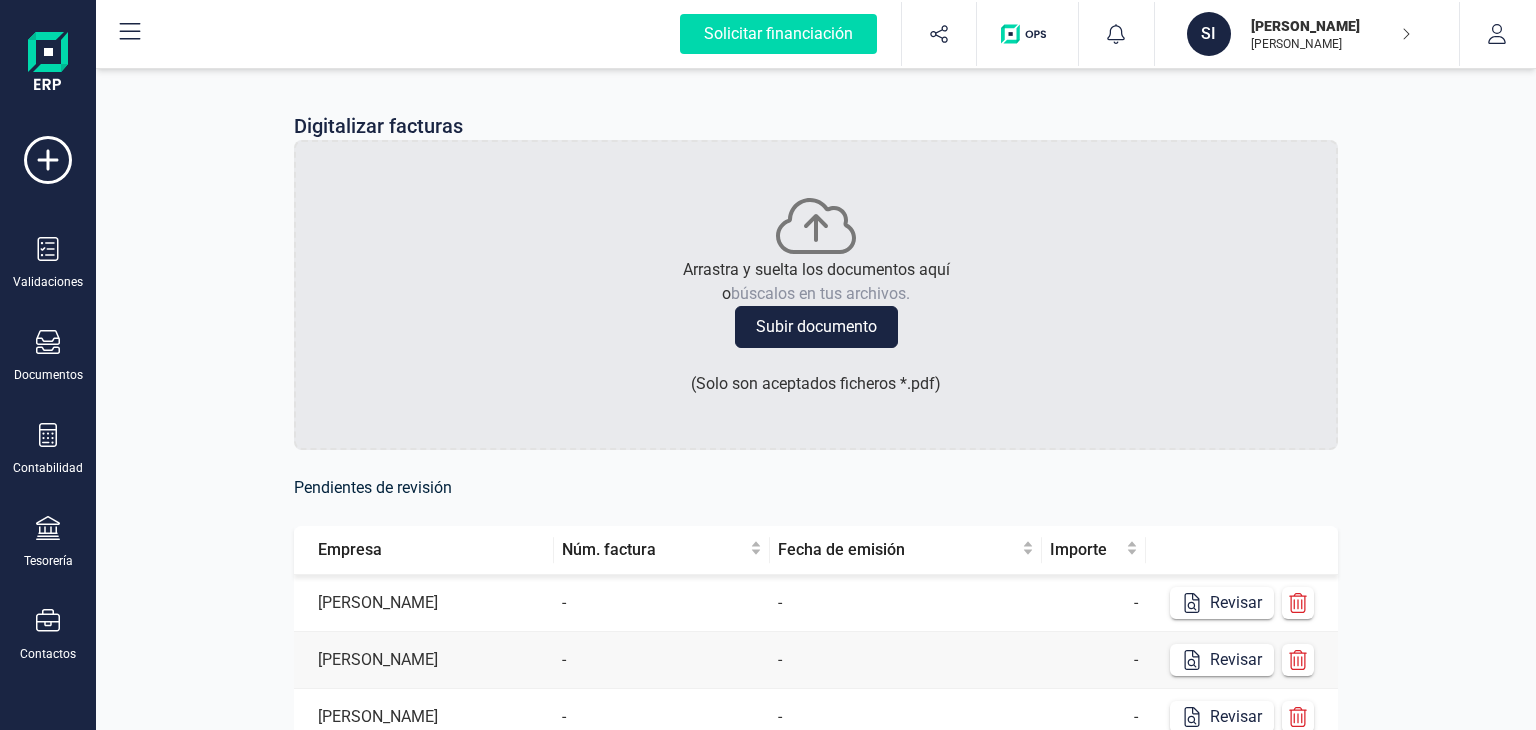 click on "Digitalizar facturas Arrastra y suelta los documentos aquí o  búscalos en tus archivos. Subir documento ( Solo son aceptados ficheros * .pdf ) Pendientes de revisión Empresa Núm. factura Fecha de emisión [PERSON_NAME] - - - Revisar [PERSON_NAME] - - - Revisar [PERSON_NAME] - - - Revisar [PERSON_NAME] - - - Revisar [PERSON_NAME] - - - Revisar [PERSON_NAME] - - - Revisar [PERSON_NAME] - - - Revisar [PERSON_NAME] - - - Revisar [PERSON_NAME] - - - Revisar Filas por página 1 - 9
de 9 1 10" at bounding box center [816, 640] 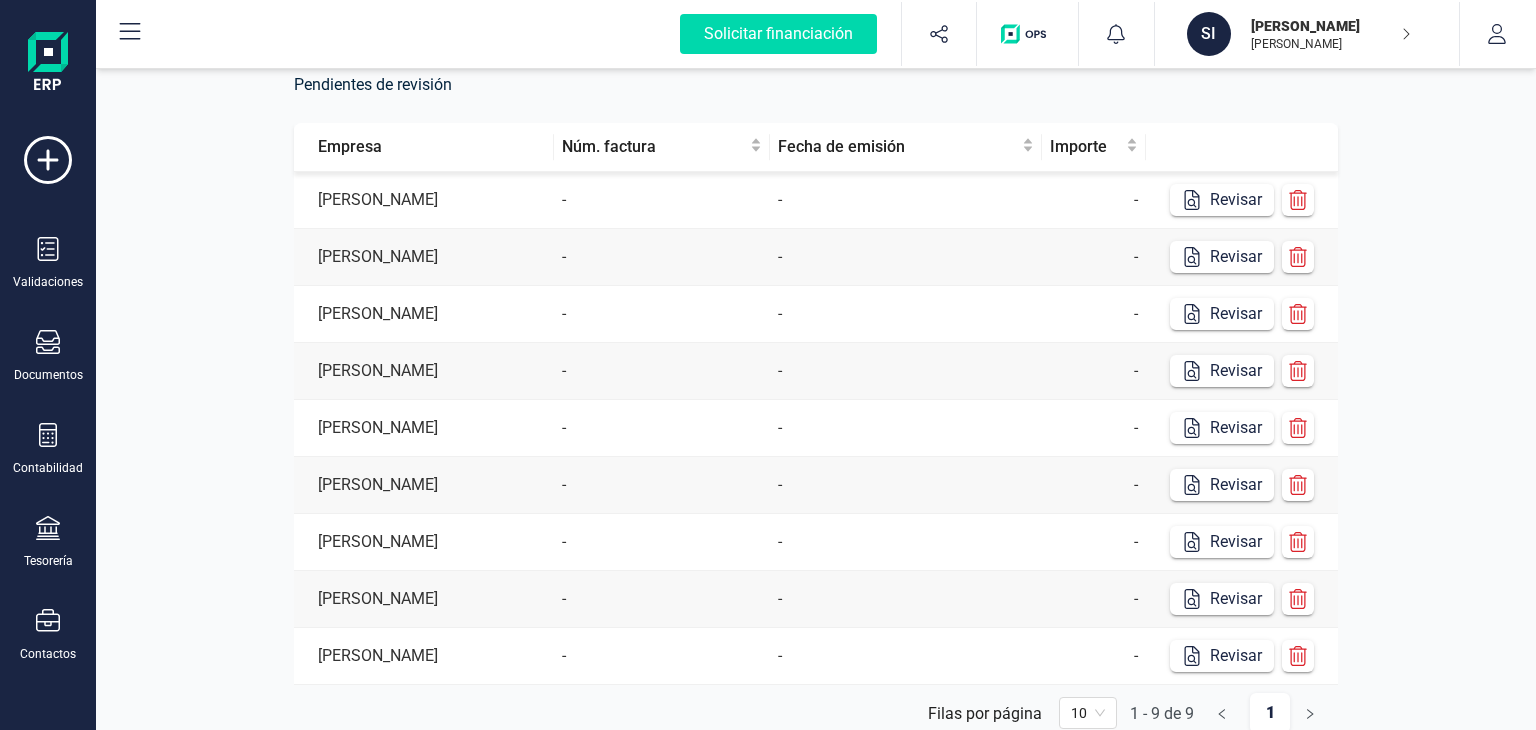 scroll, scrollTop: 400, scrollLeft: 0, axis: vertical 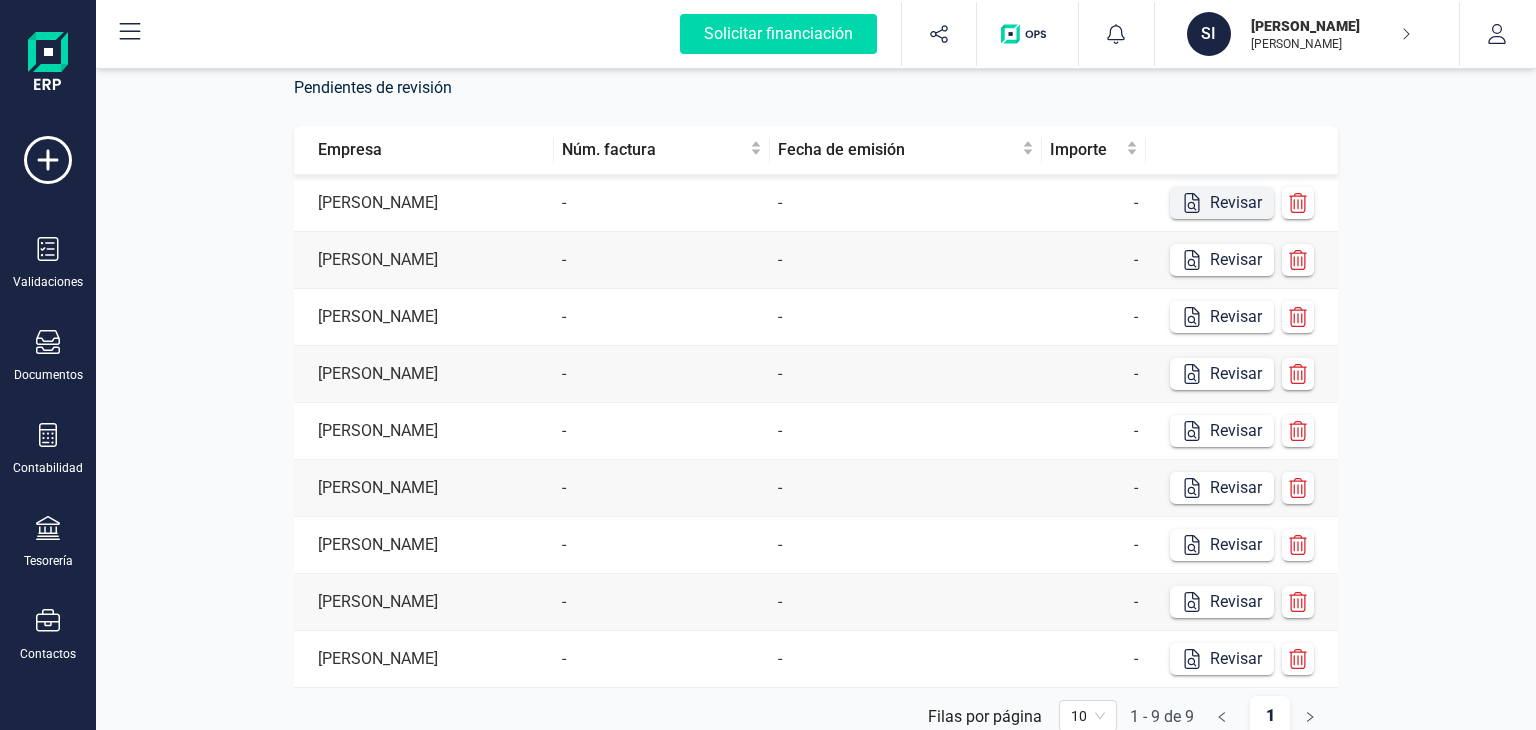 click 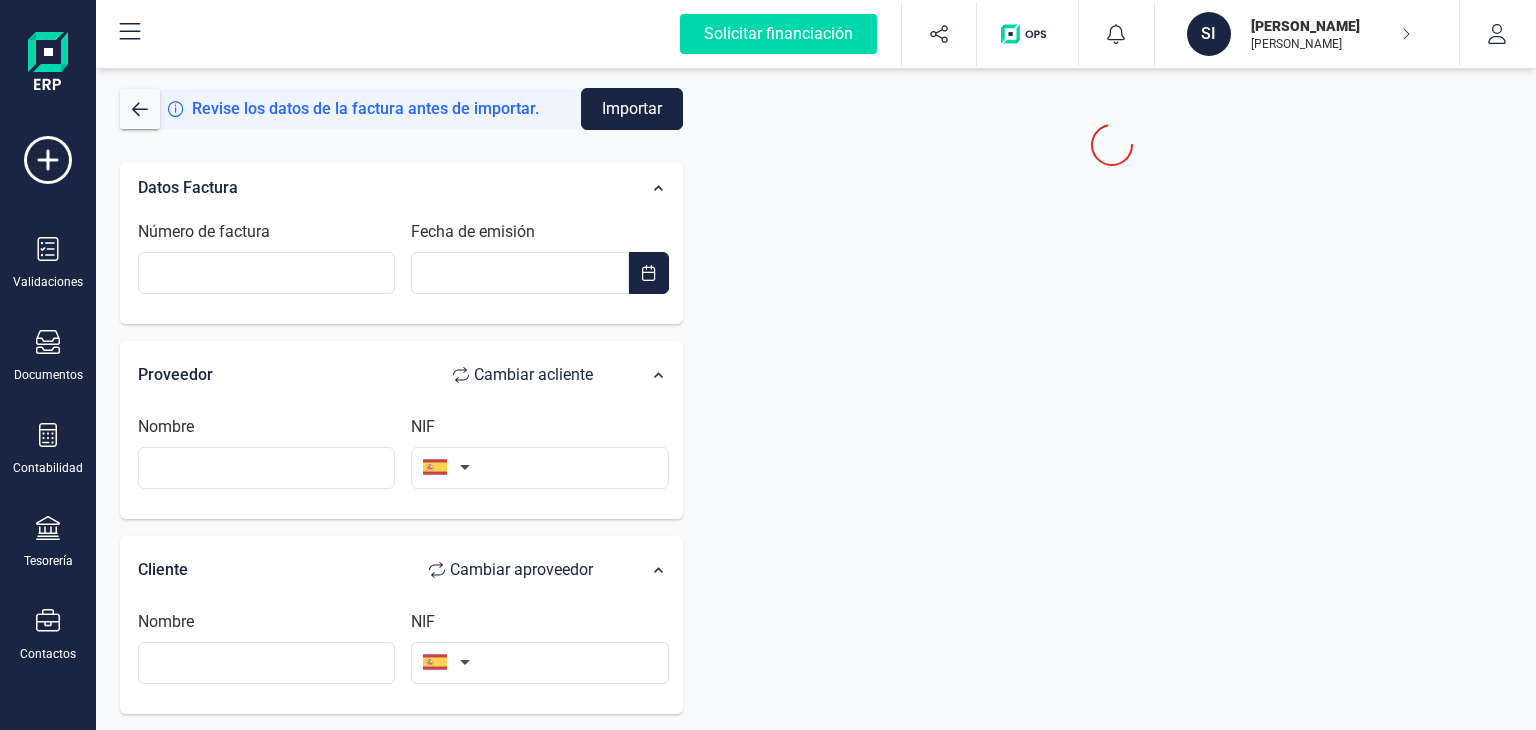 scroll, scrollTop: 0, scrollLeft: 0, axis: both 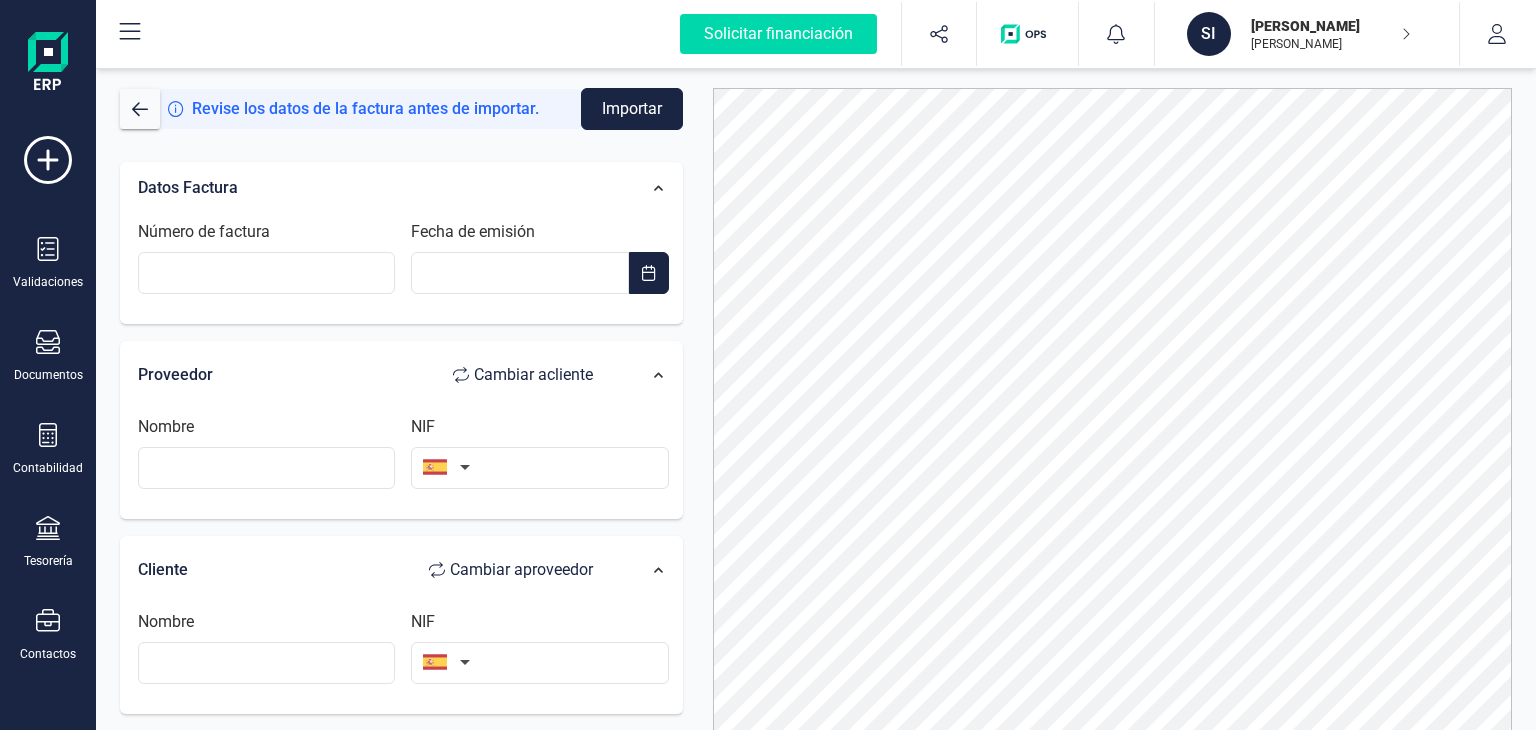 click at bounding box center [1113, 435] 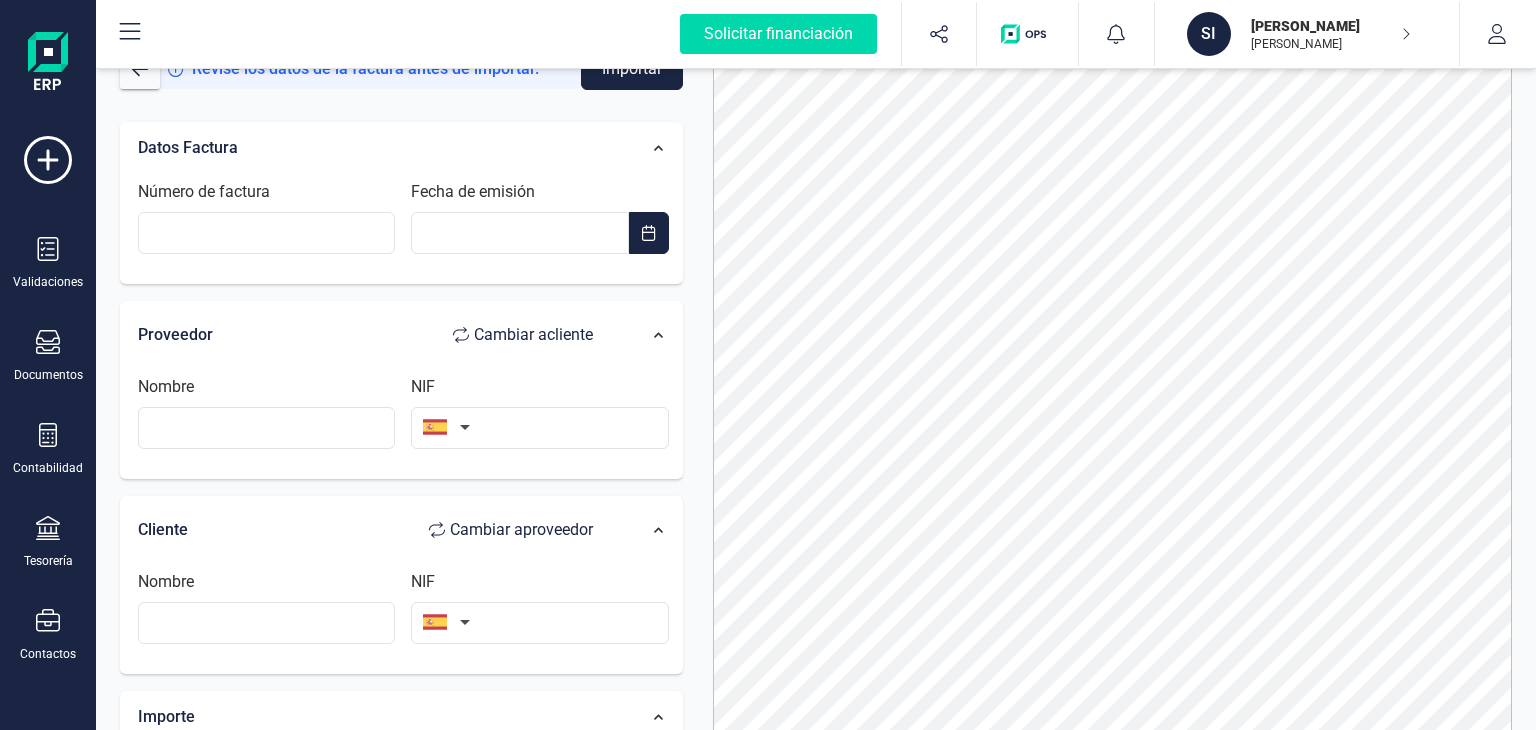 scroll, scrollTop: 108, scrollLeft: 0, axis: vertical 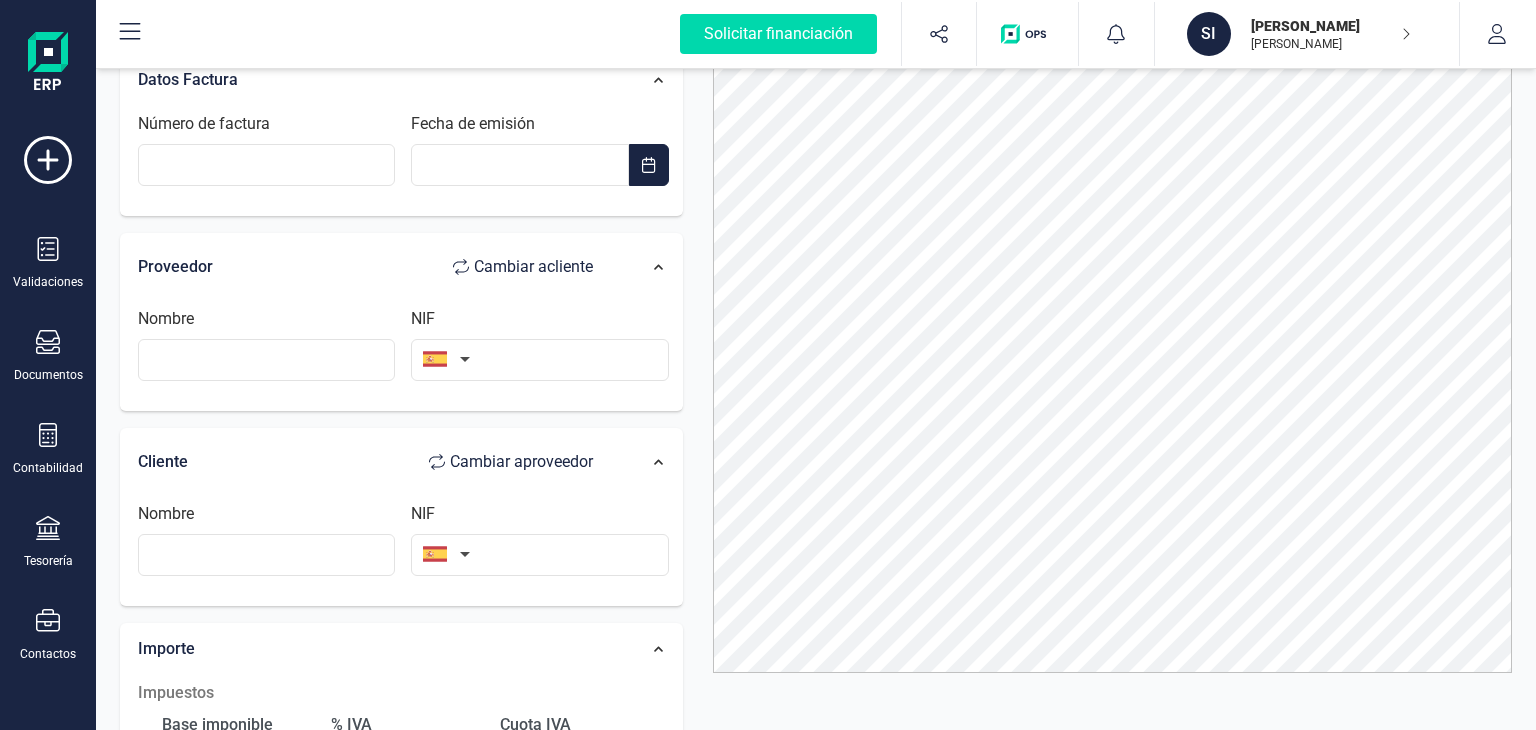 click on "Datos Factura Número de factura Fecha de emisión   Proveedor Cambiar a   cliente Nombre NIF Cliente Cambiar a   proveedor Nombre NIF Importe Impuestos Base imponible % IVA Cuota IVA Seleccione un % Seleccione un % Añadir impuesto Retenciones Base imponible Porcentaje Total retención Añadir retención Total base imponible 0,00 € Total importe" at bounding box center (401, 629) 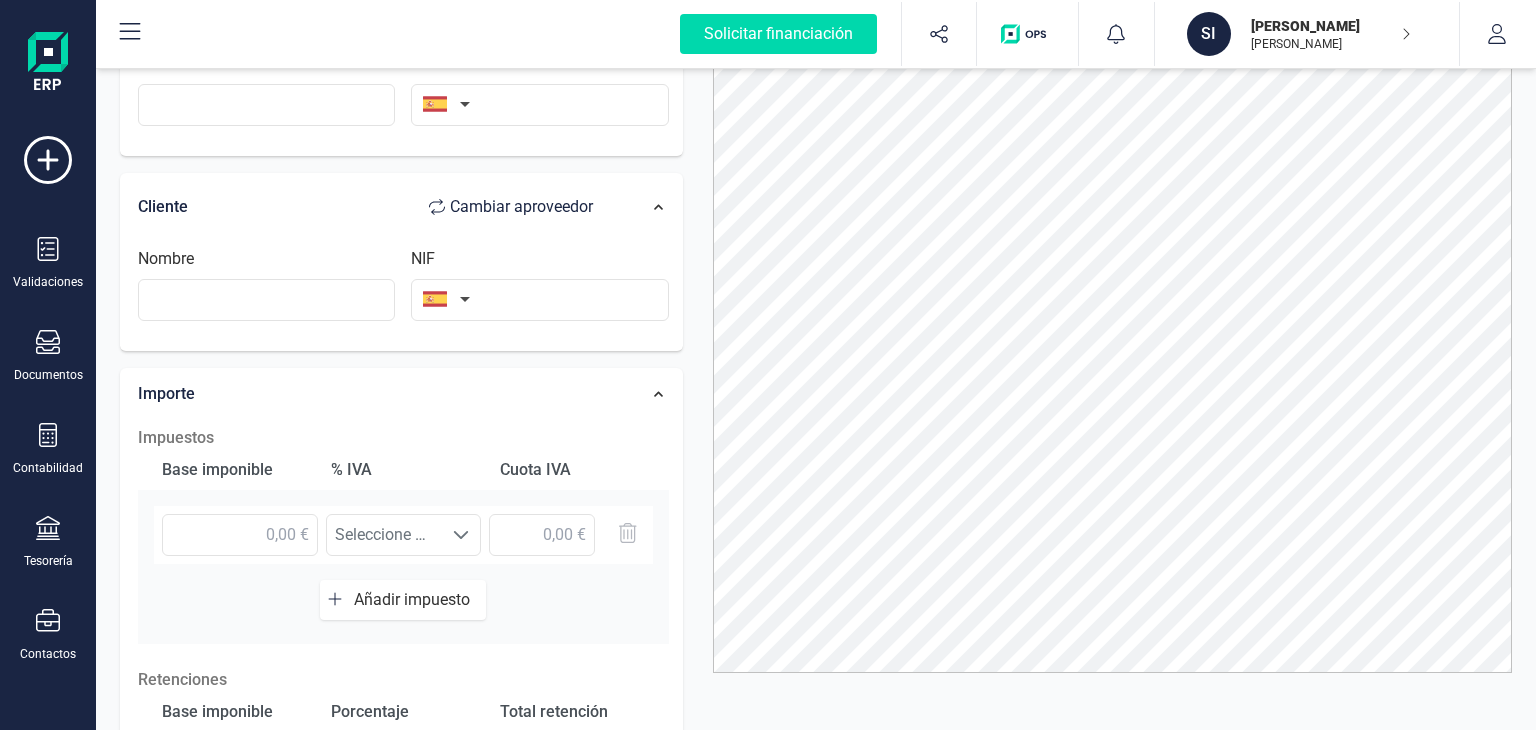 scroll, scrollTop: 320, scrollLeft: 0, axis: vertical 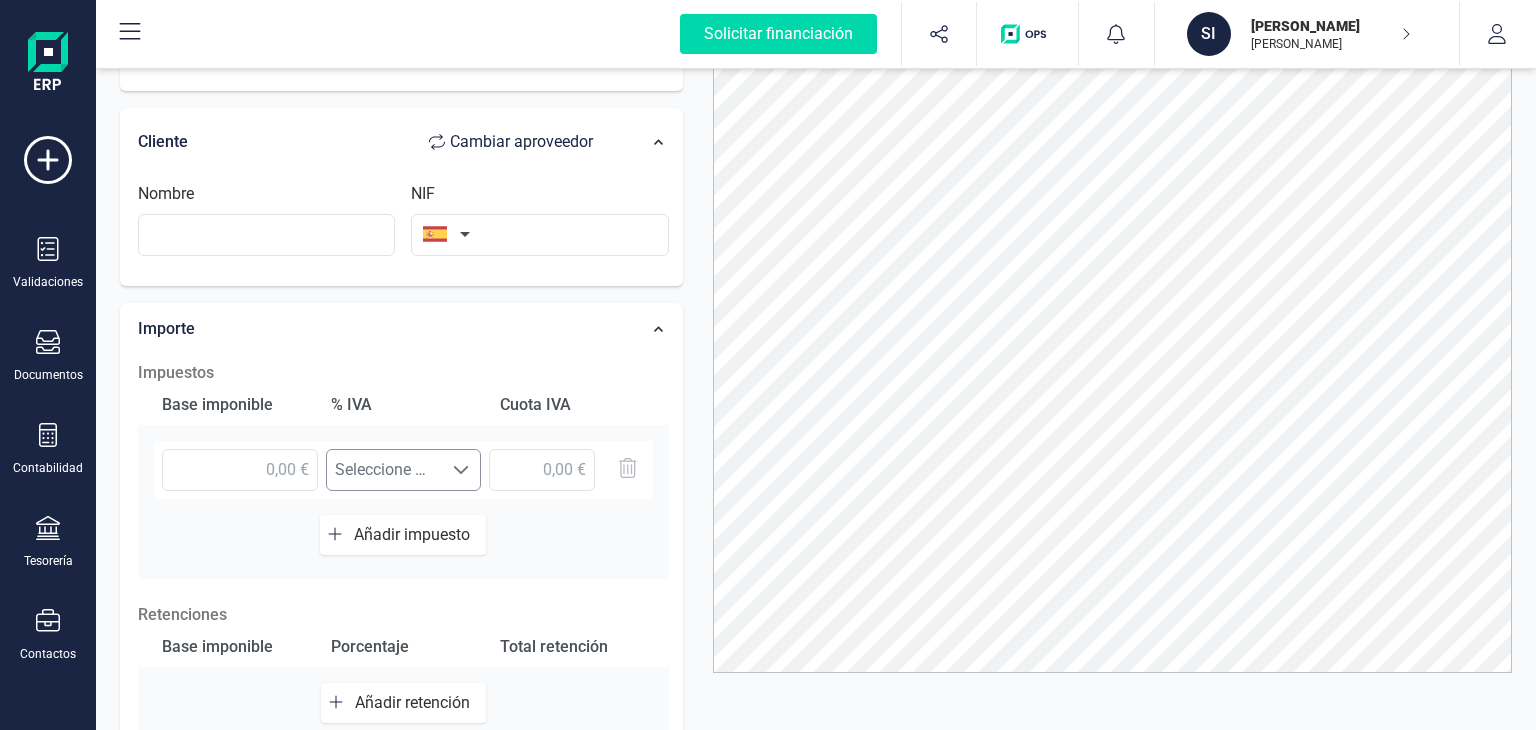 click on "Seleccione un %" at bounding box center [385, 470] 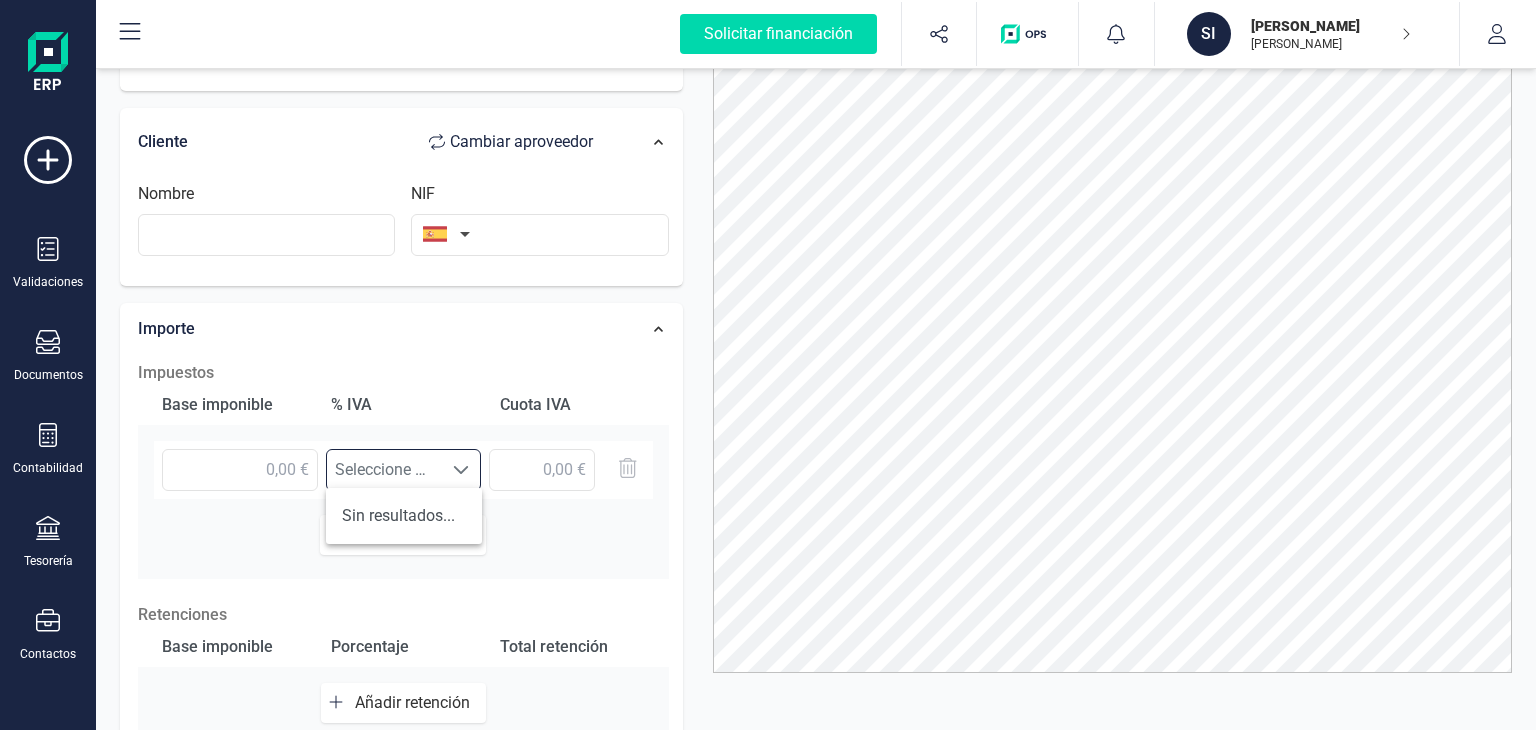 click on "Sin resultados..." at bounding box center (404, 516) 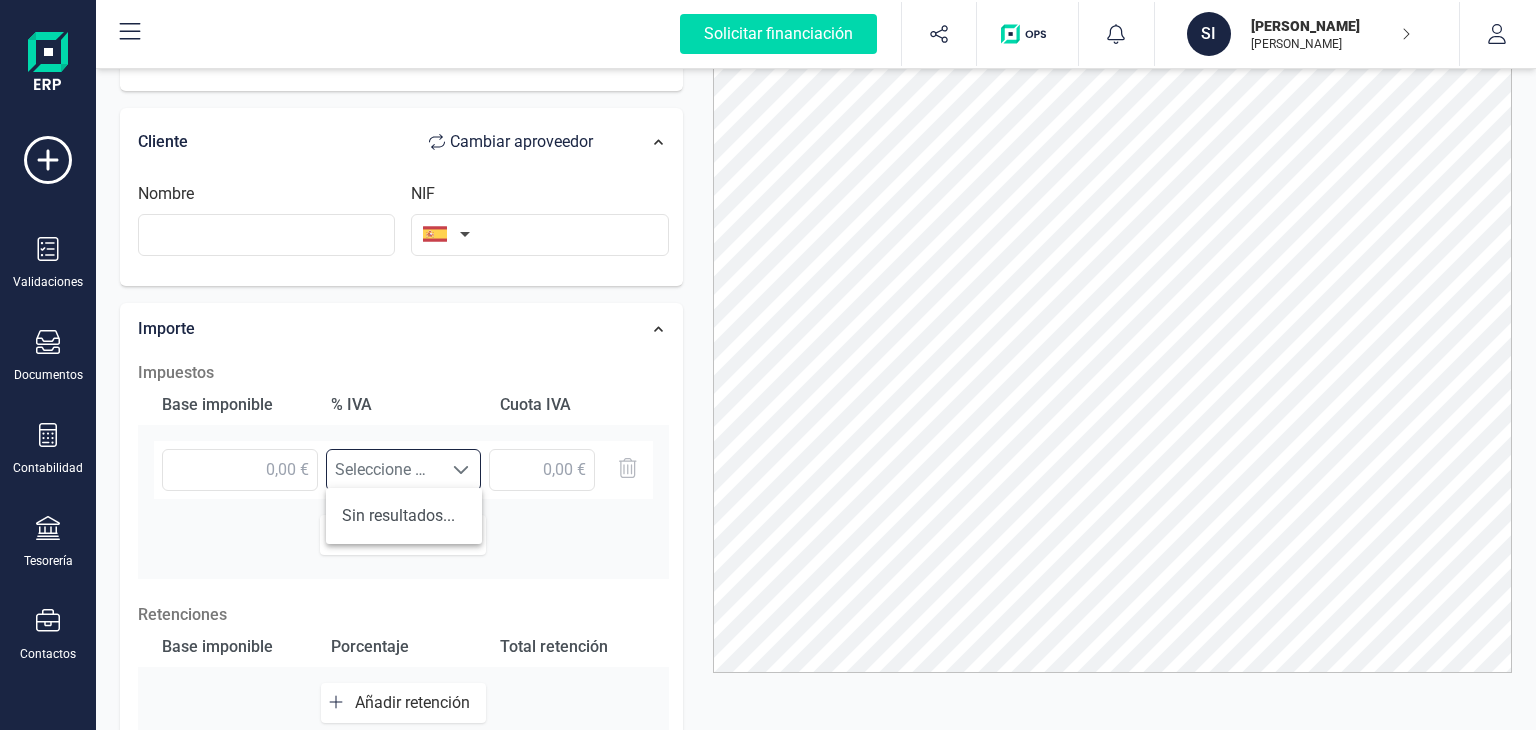 click on "Seleccione un %" at bounding box center [385, 470] 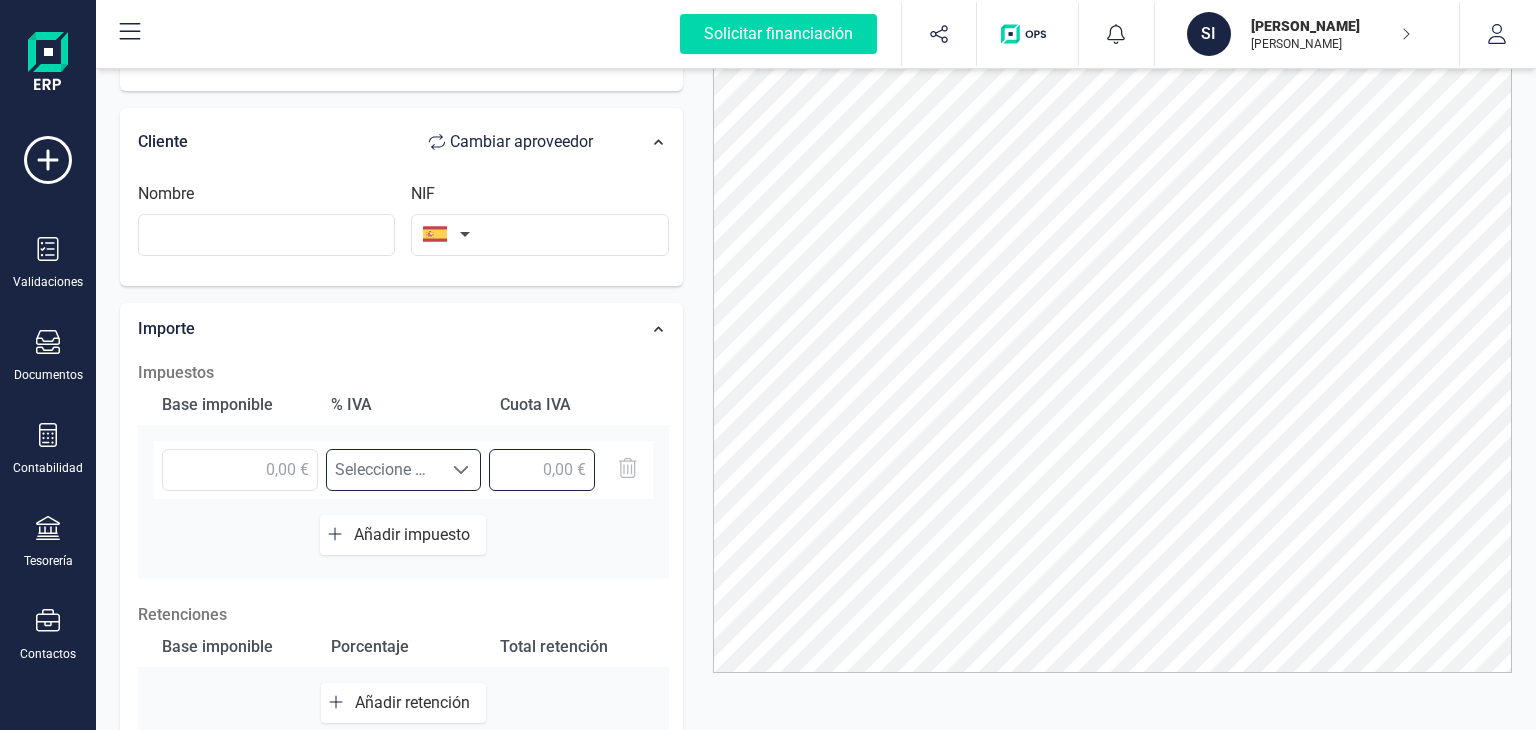 click at bounding box center (542, 470) 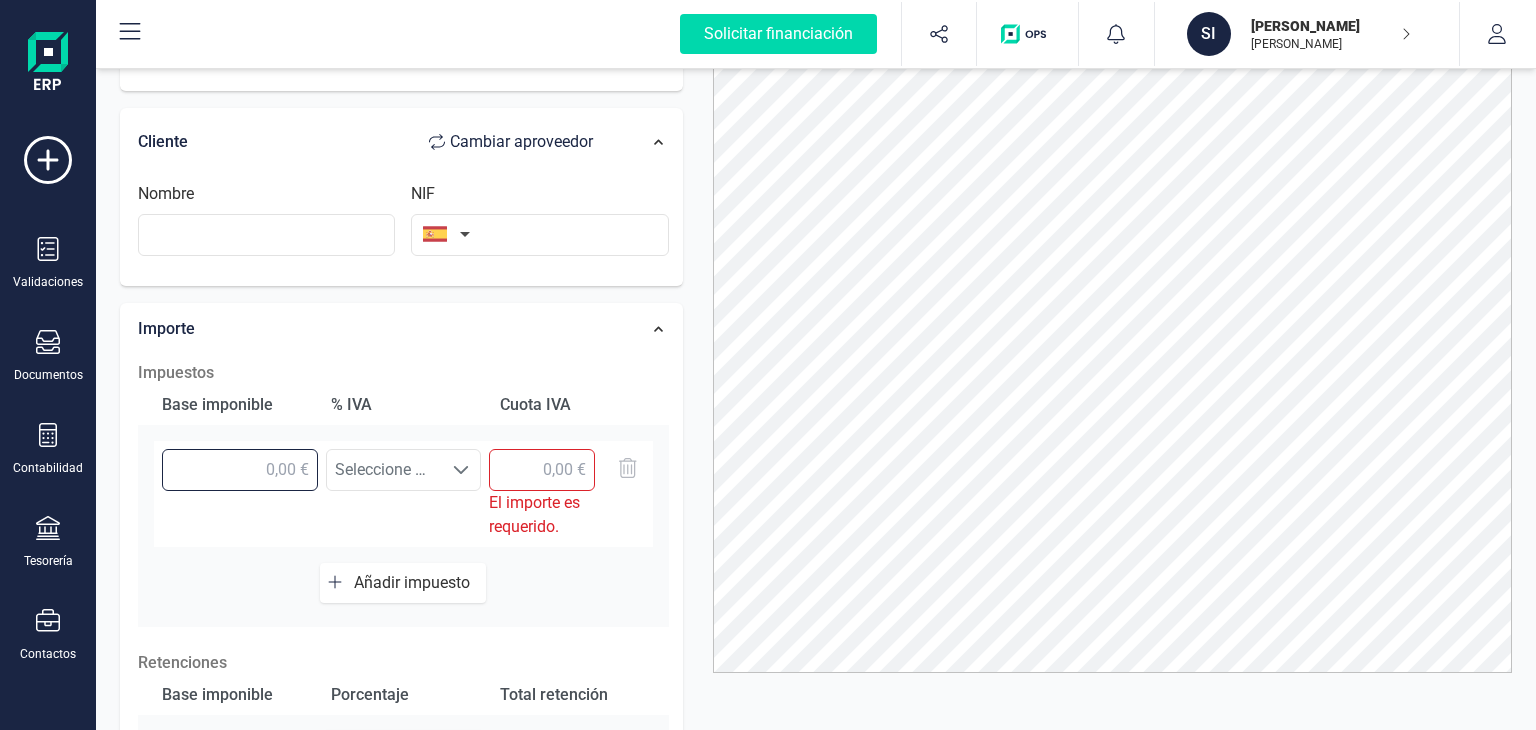 click at bounding box center [240, 470] 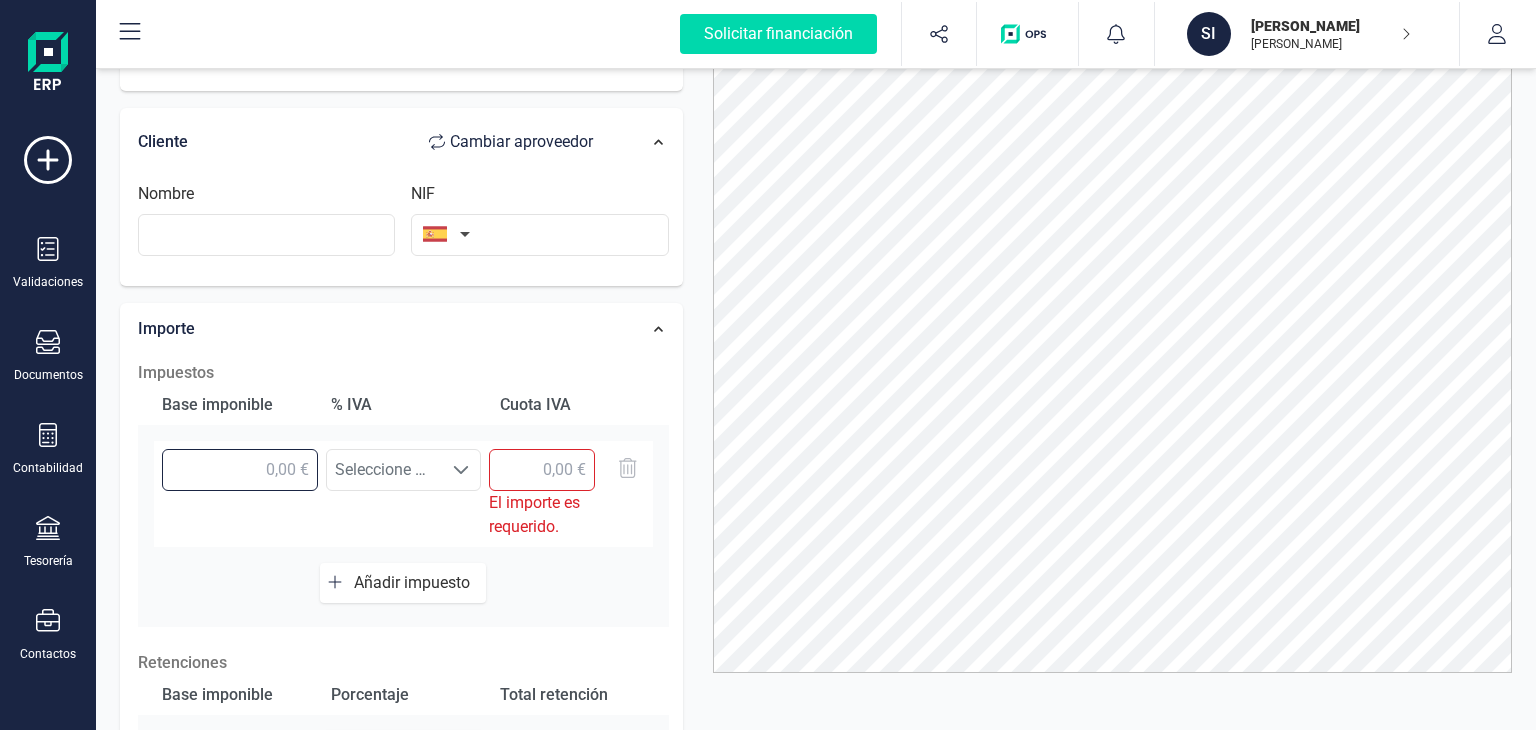 type on "123,50 €" 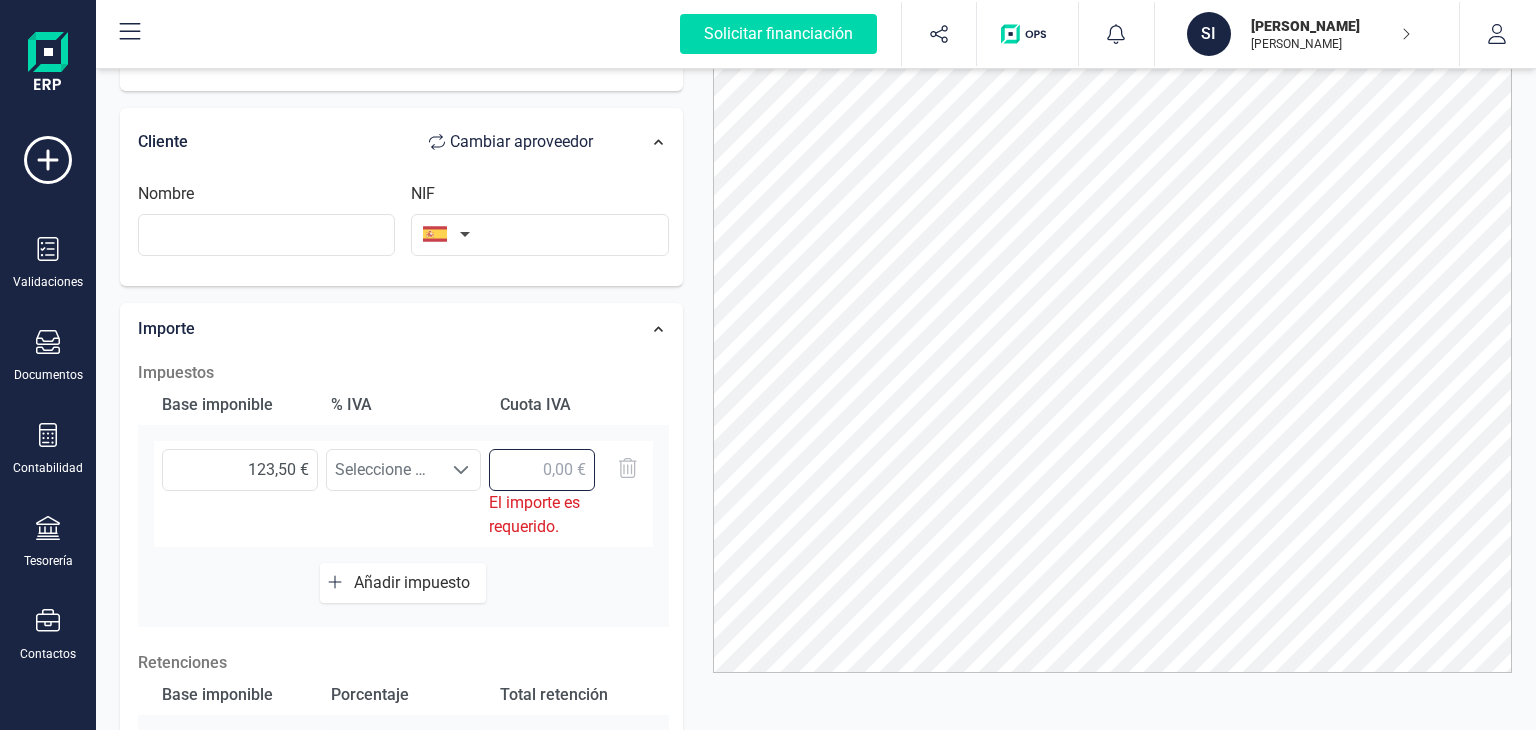 click at bounding box center (542, 470) 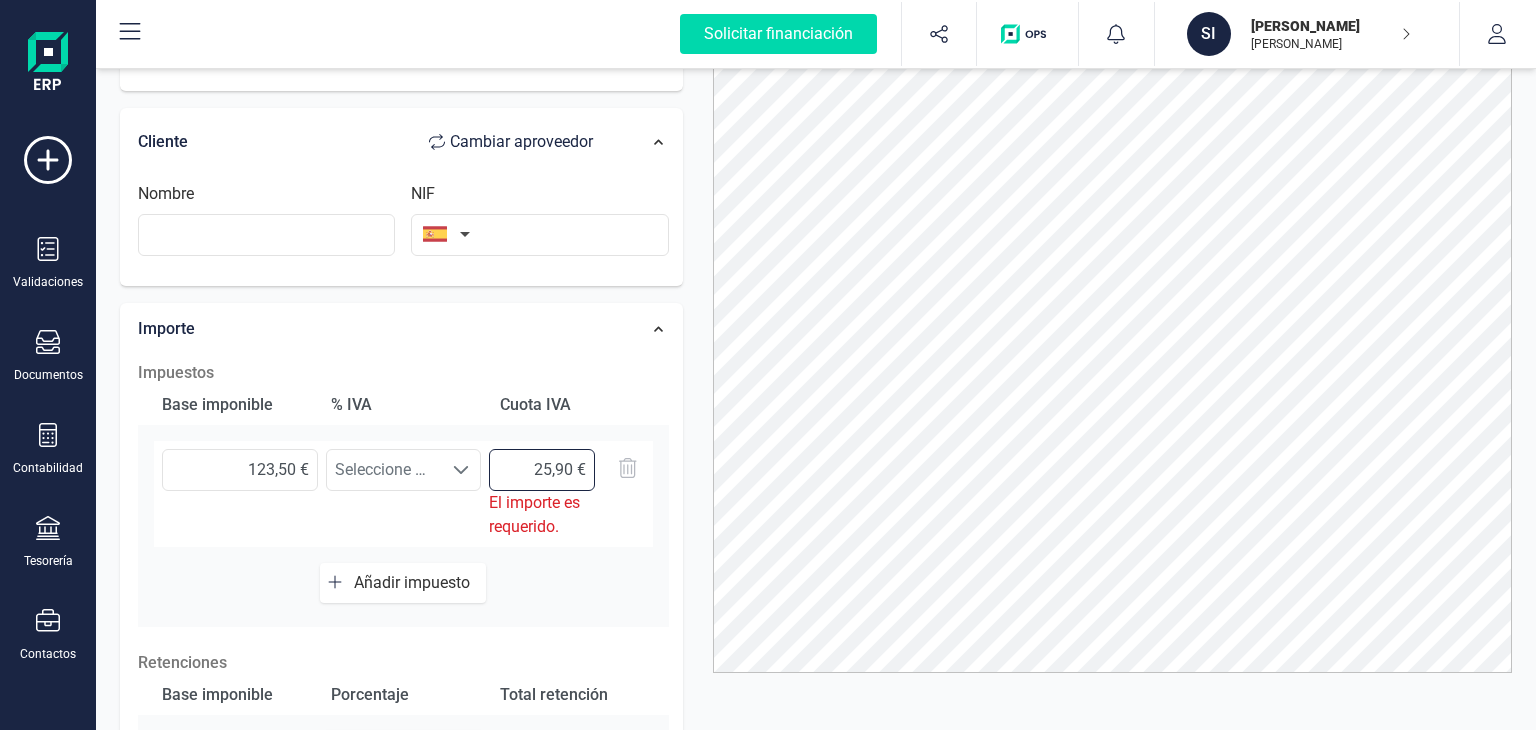 type on "25,94 €" 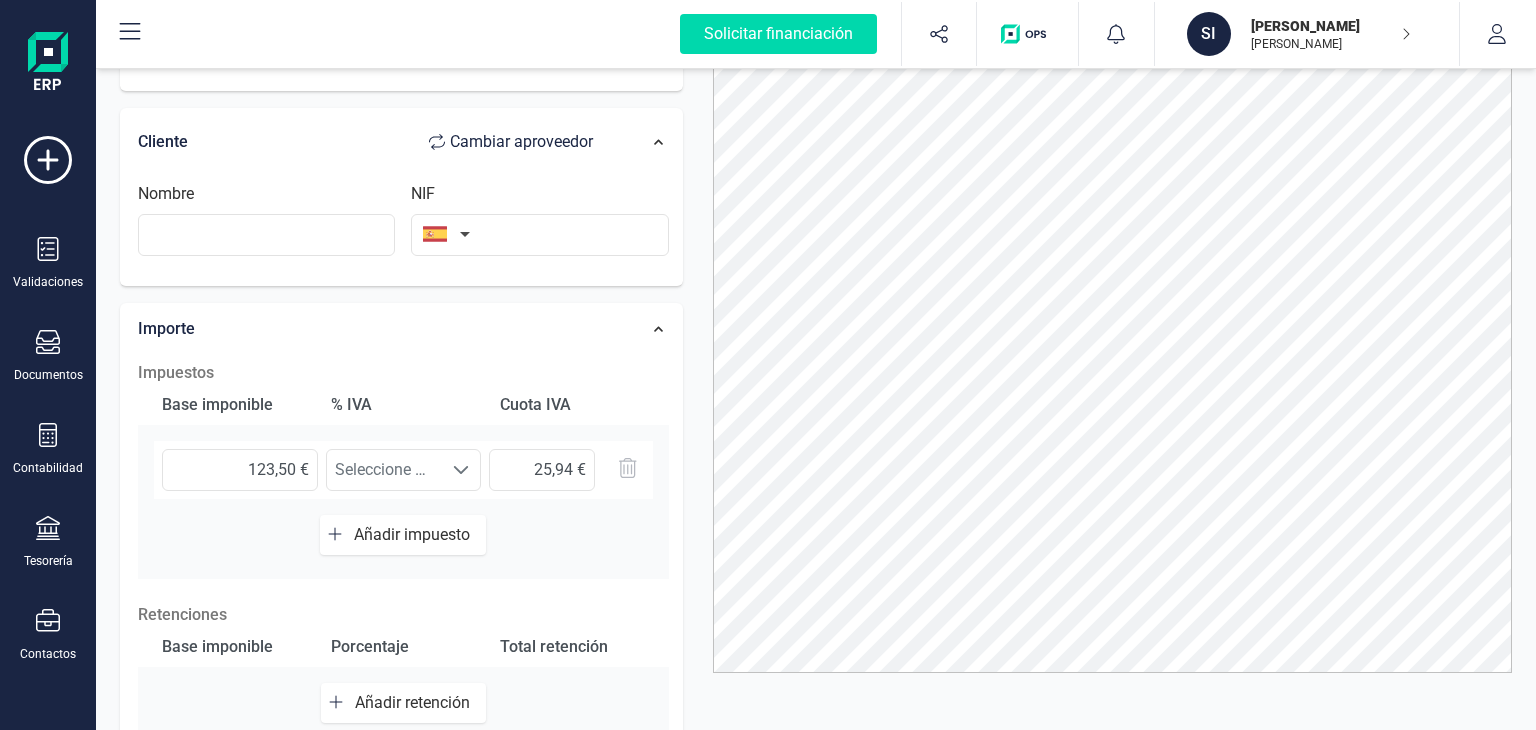 click on "Cuota IVA" at bounding box center (572, 405) 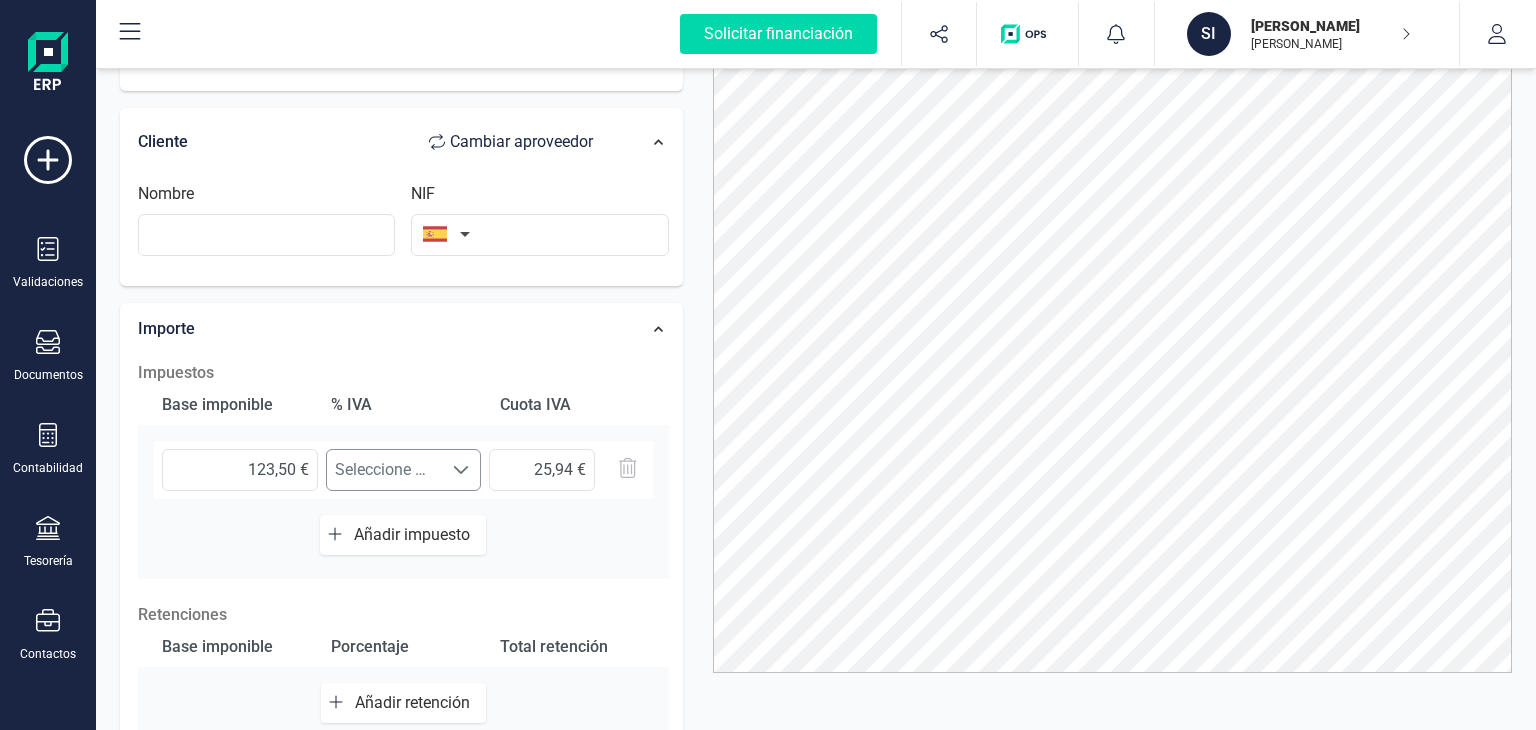 click on "Seleccione un %" at bounding box center (385, 470) 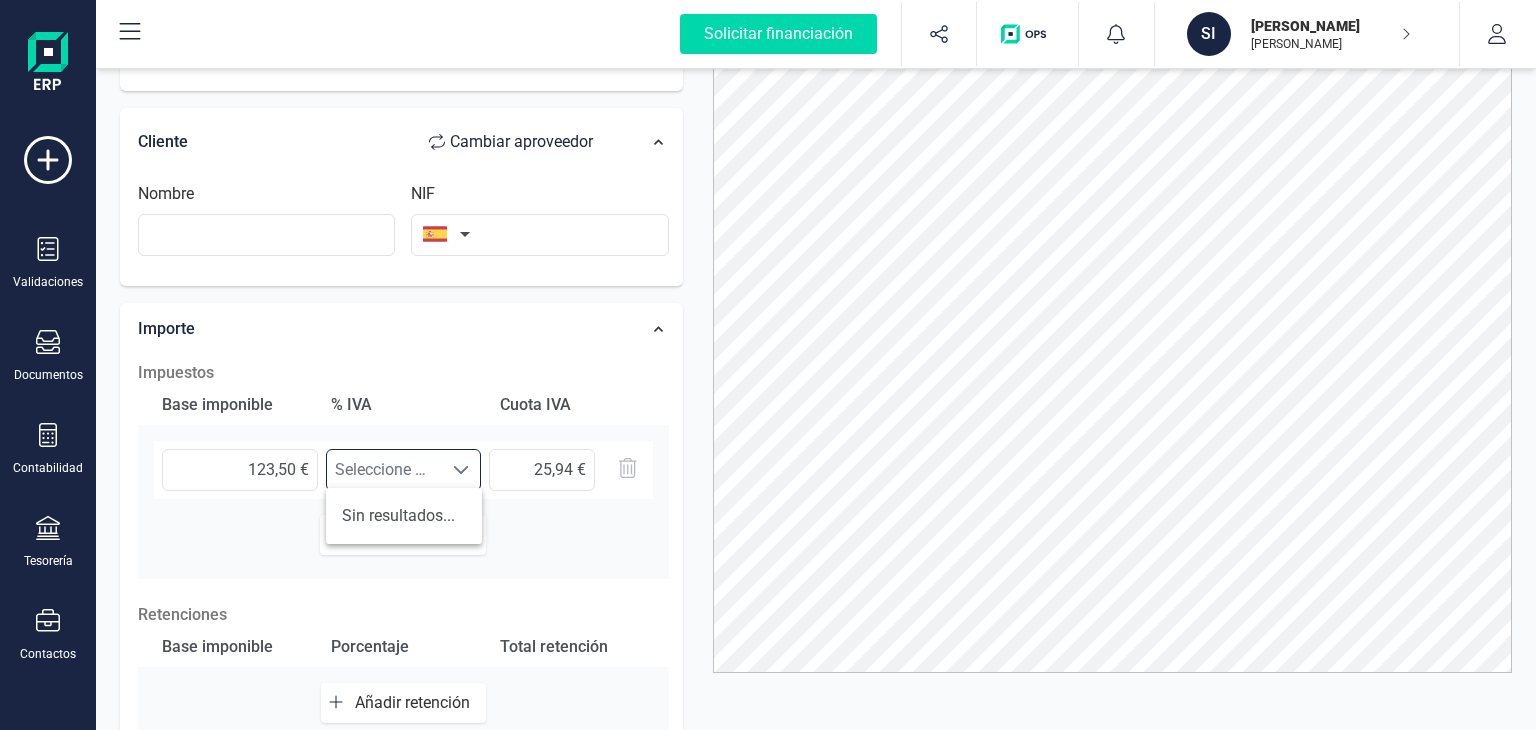 click on "Seleccione un %" at bounding box center [385, 470] 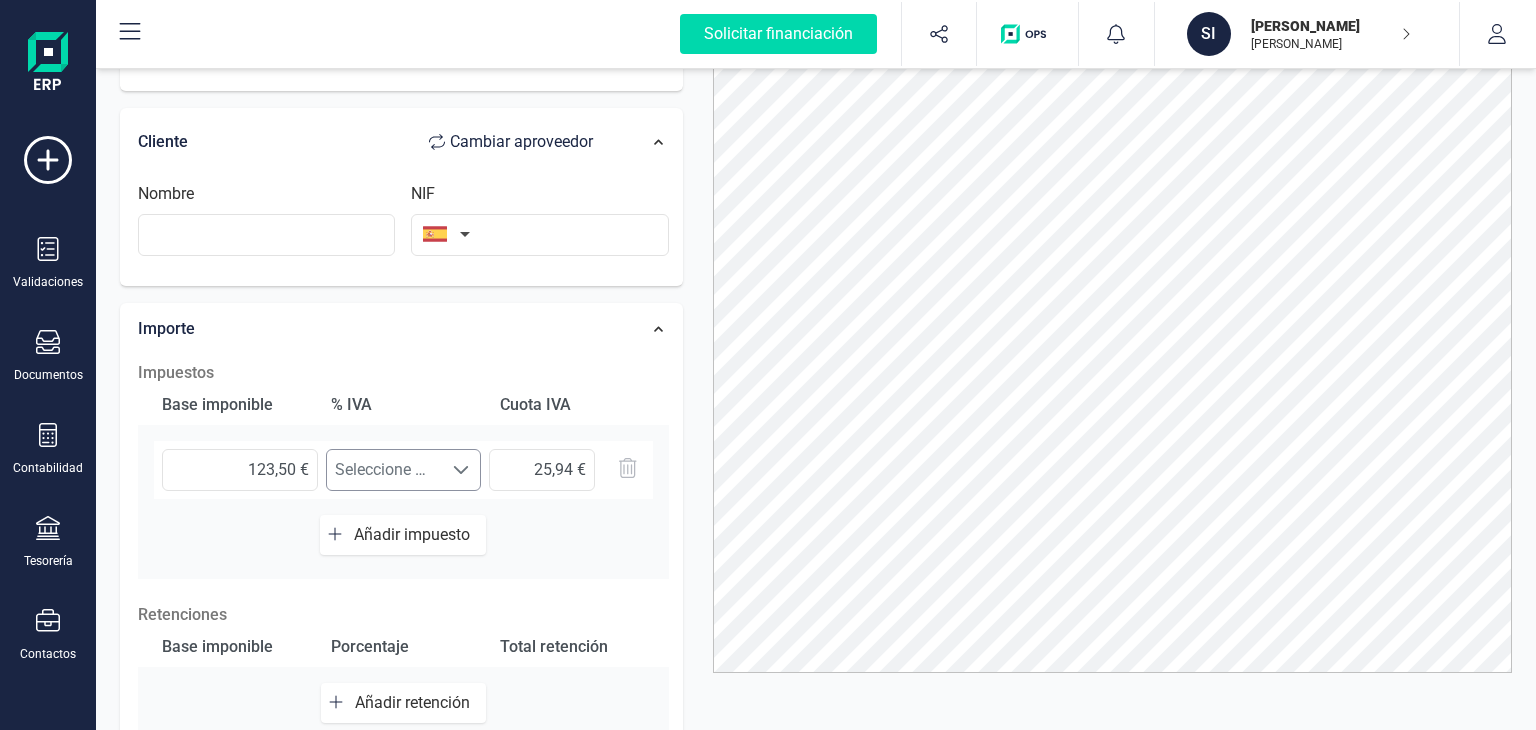 click on "Seleccione un %" at bounding box center (385, 470) 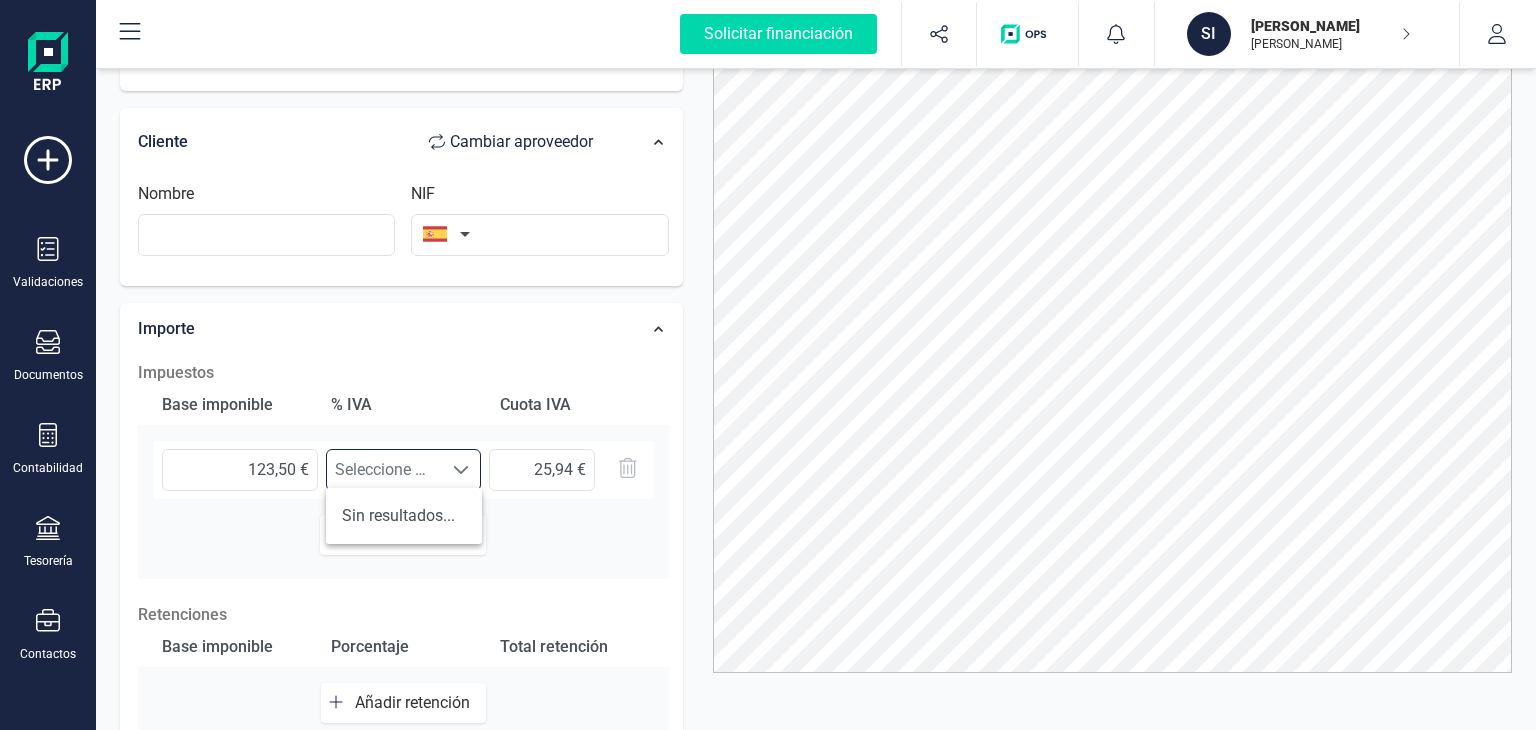 click on "Impuestos" at bounding box center (403, 373) 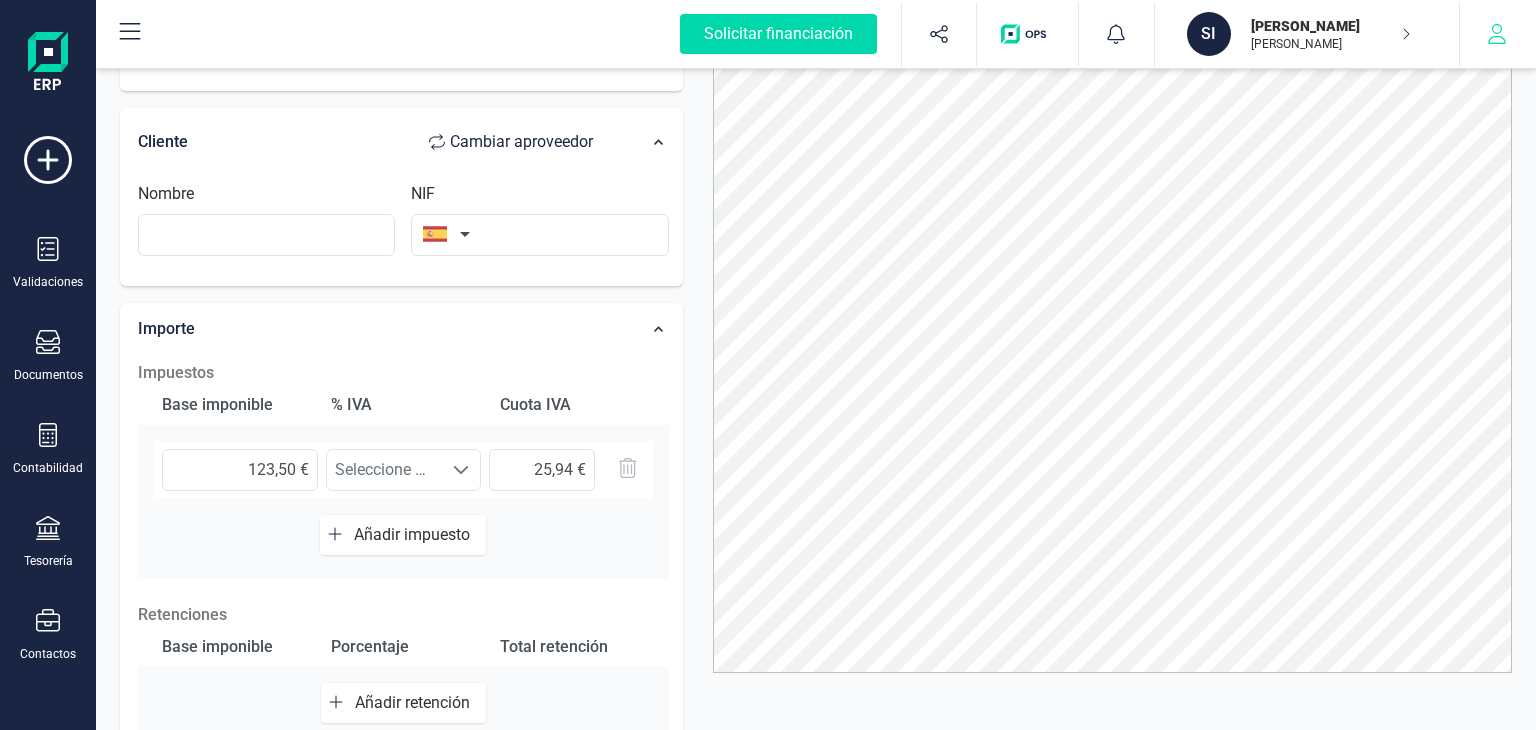 click at bounding box center (1497, 34) 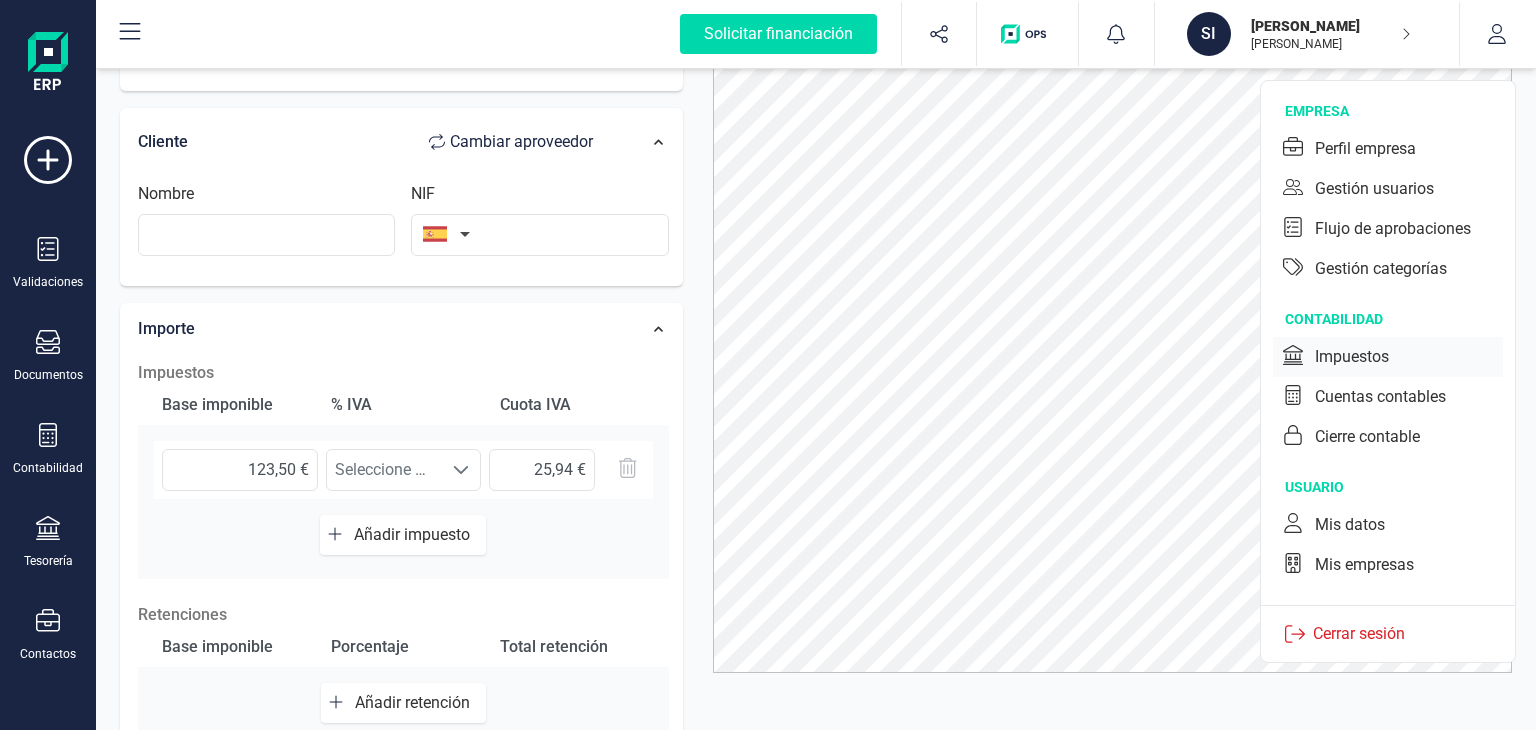 click on "Impuestos" at bounding box center (1352, 357) 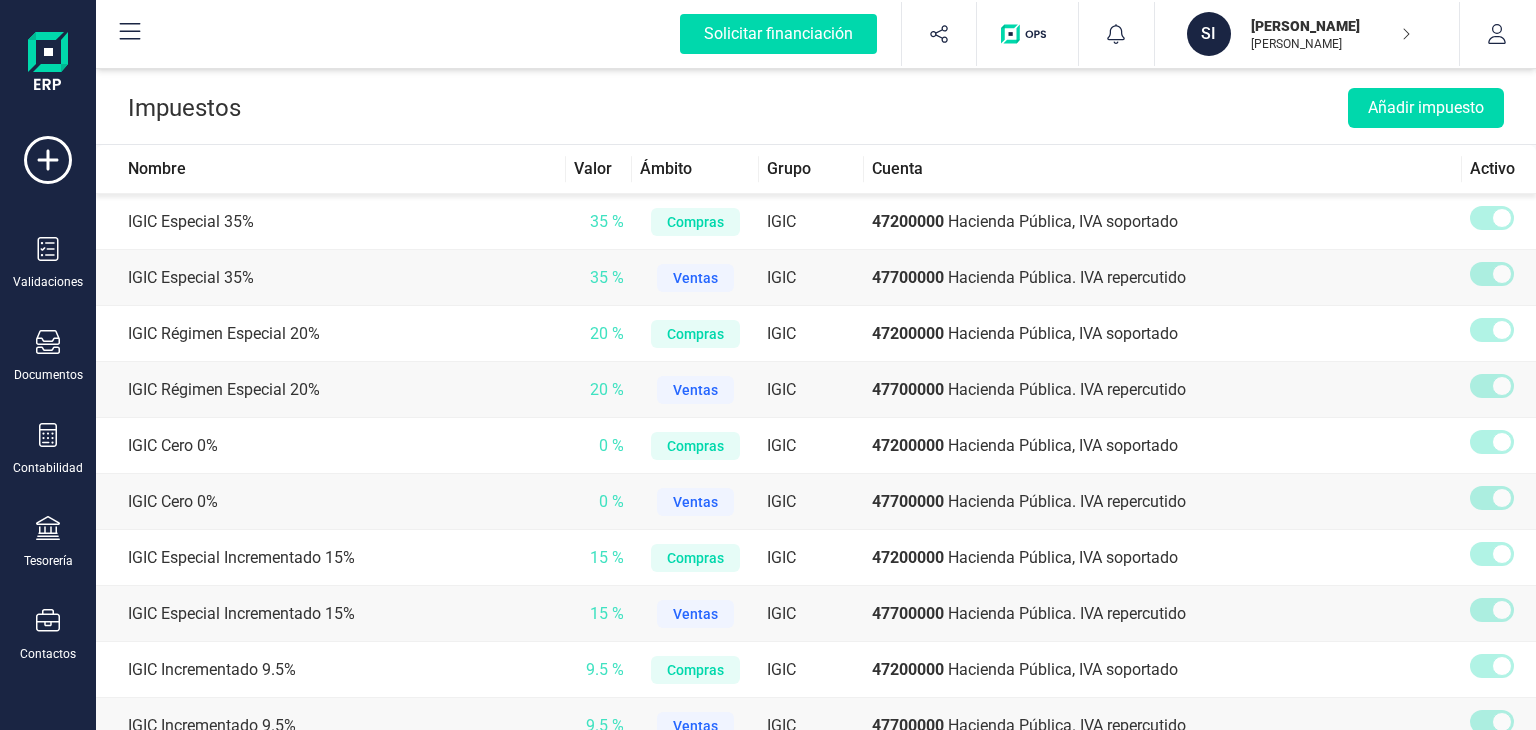 click on "Cuenta" at bounding box center (1163, 169) 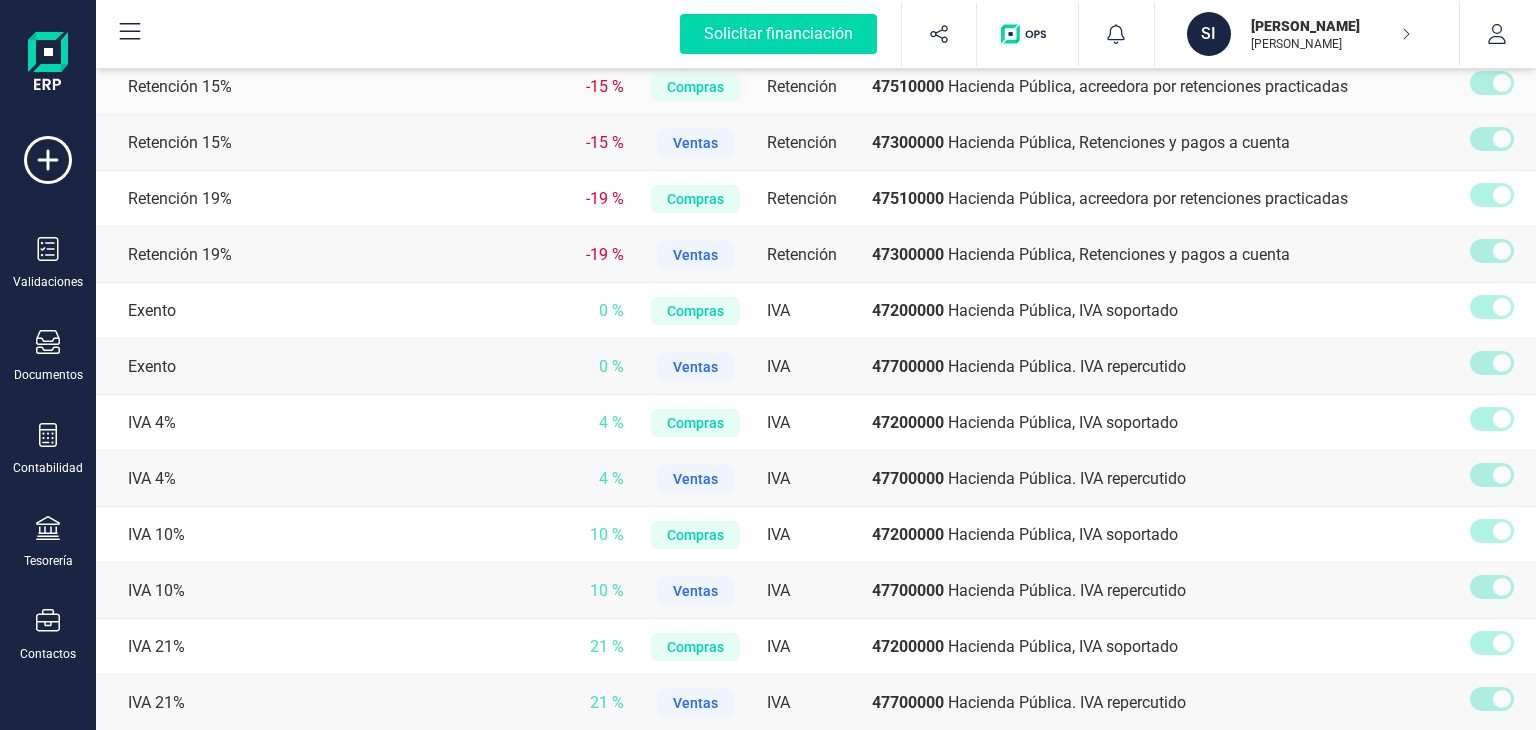 scroll, scrollTop: 2520, scrollLeft: 0, axis: vertical 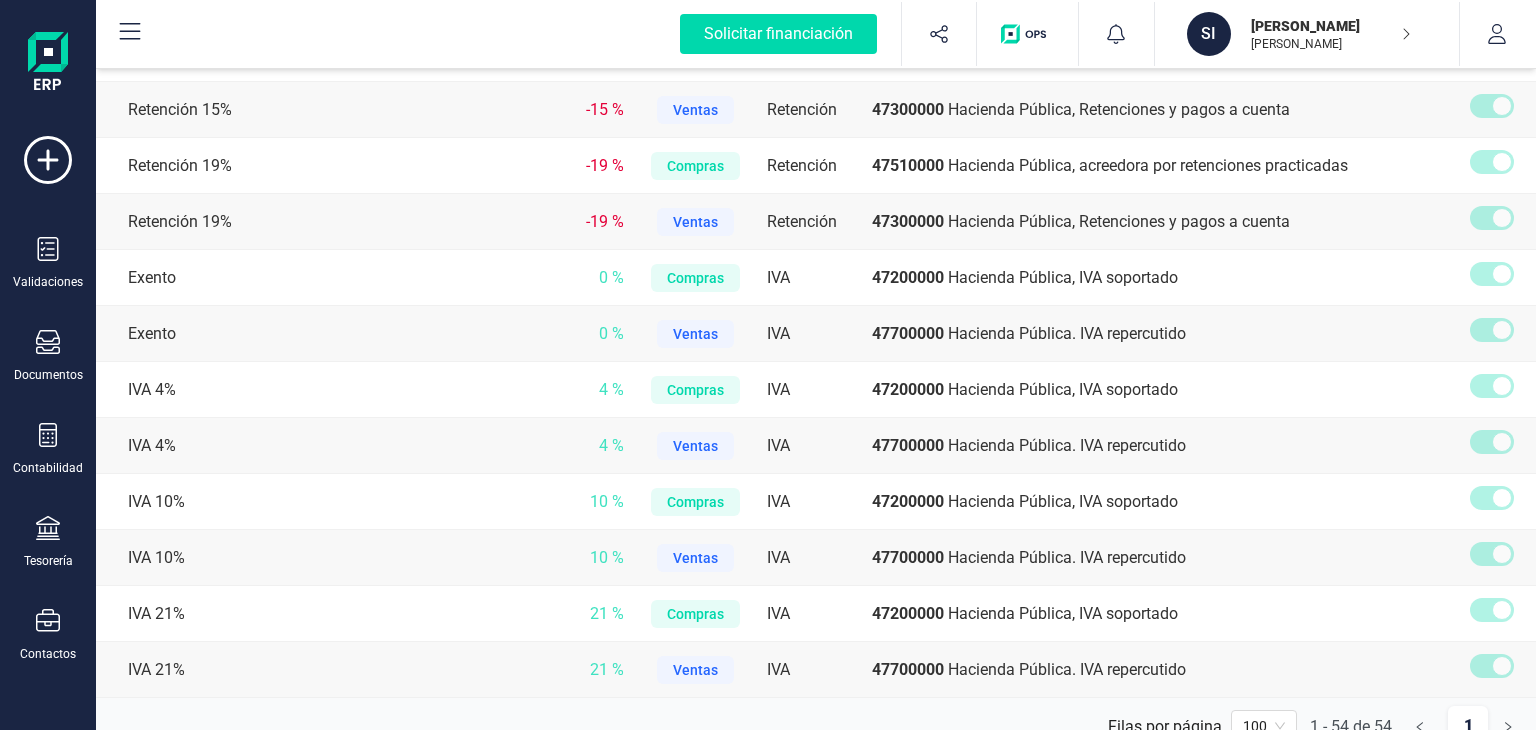 click at bounding box center (1492, 666) 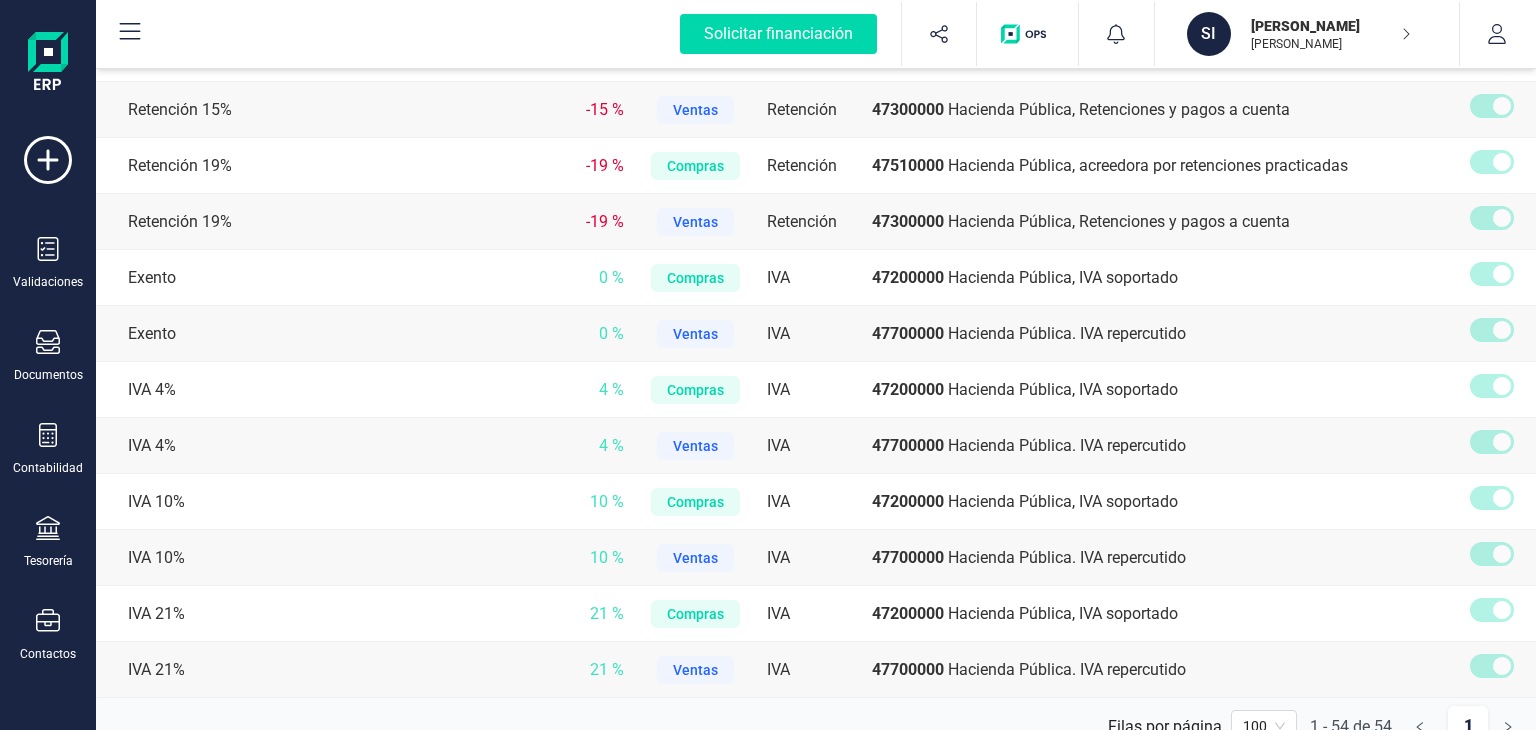 click at bounding box center [1499, 558] 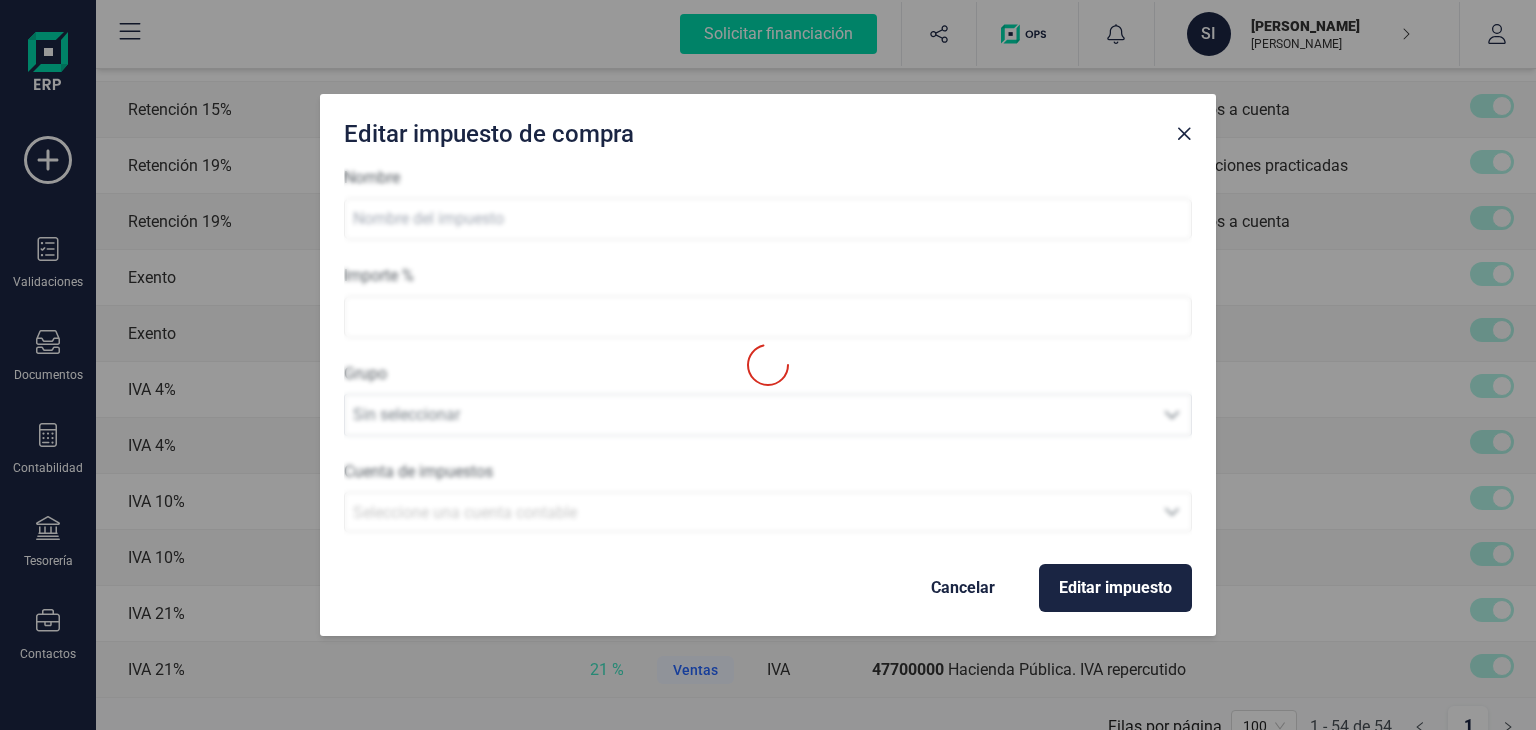 type on "IVA 10%" 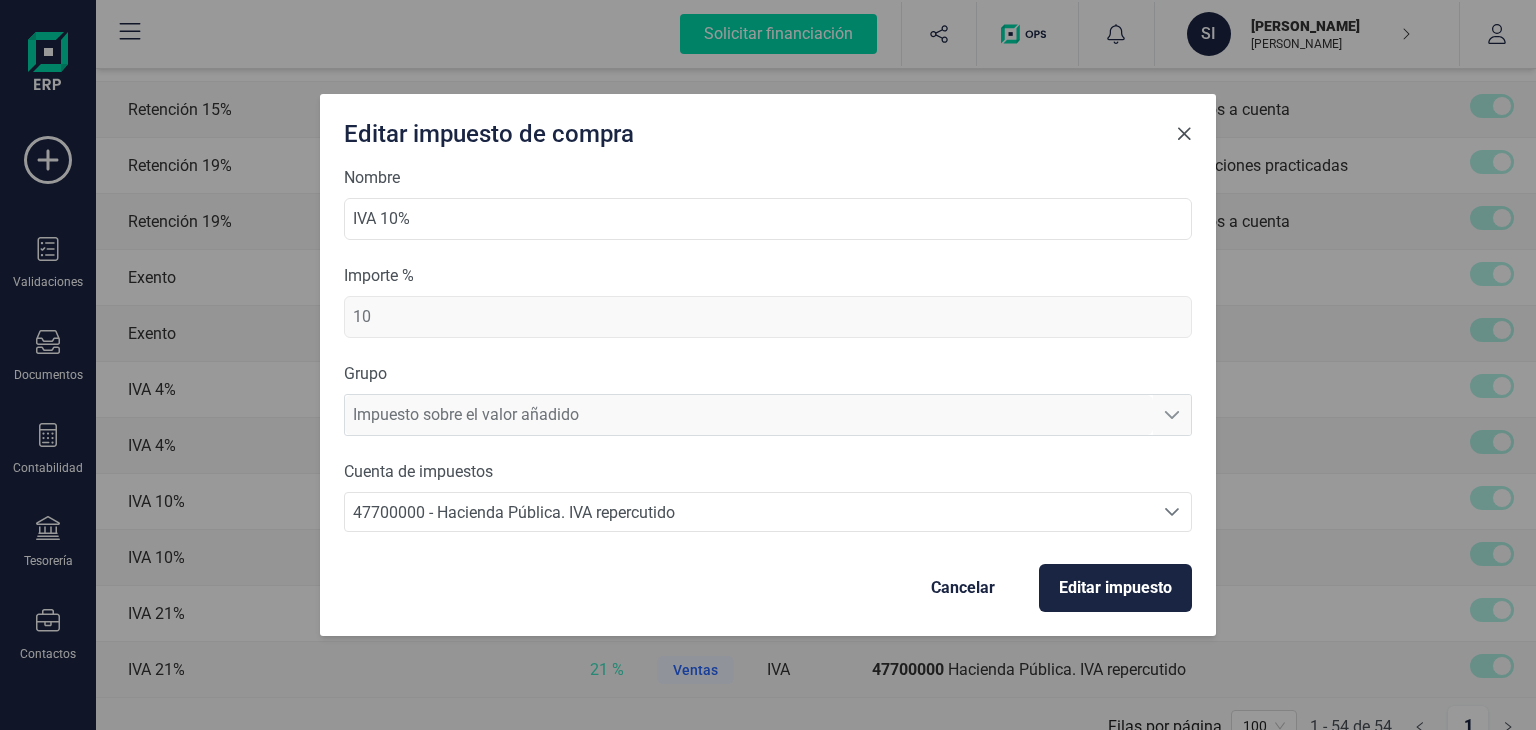 click at bounding box center [1184, 134] 